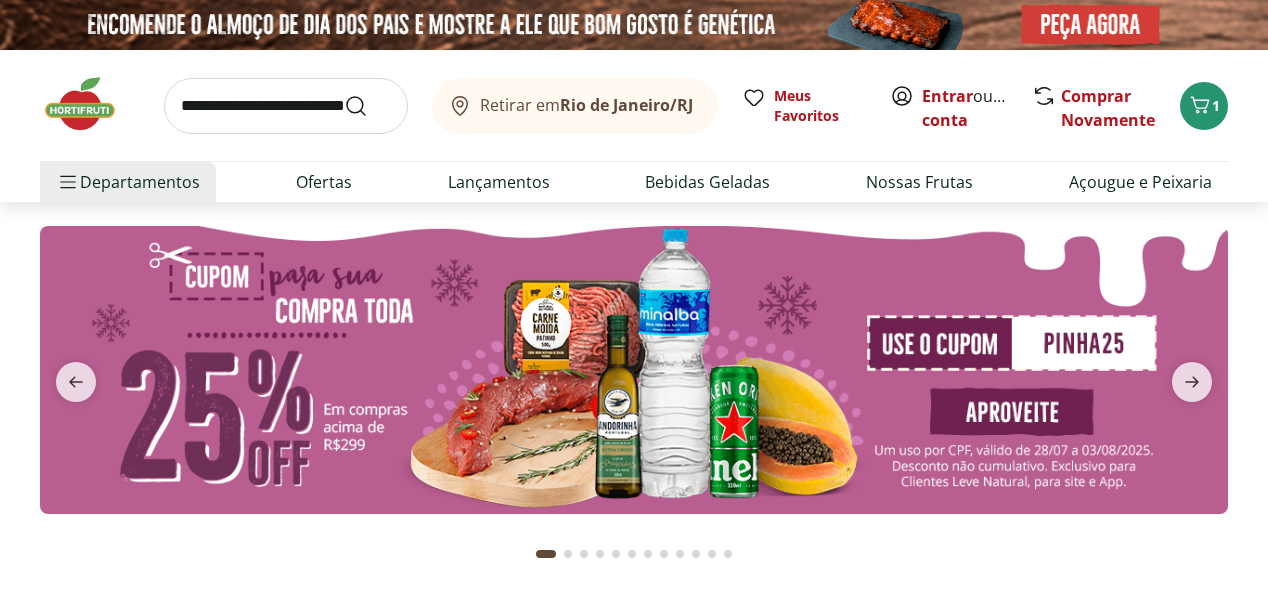 scroll, scrollTop: 0, scrollLeft: 0, axis: both 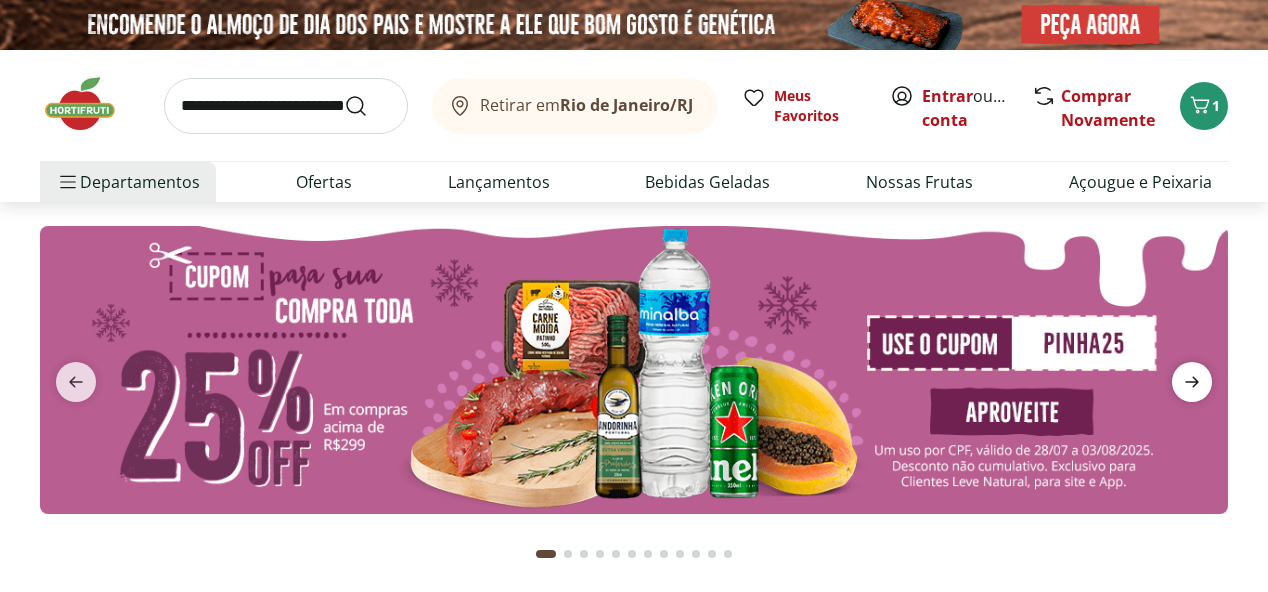 click 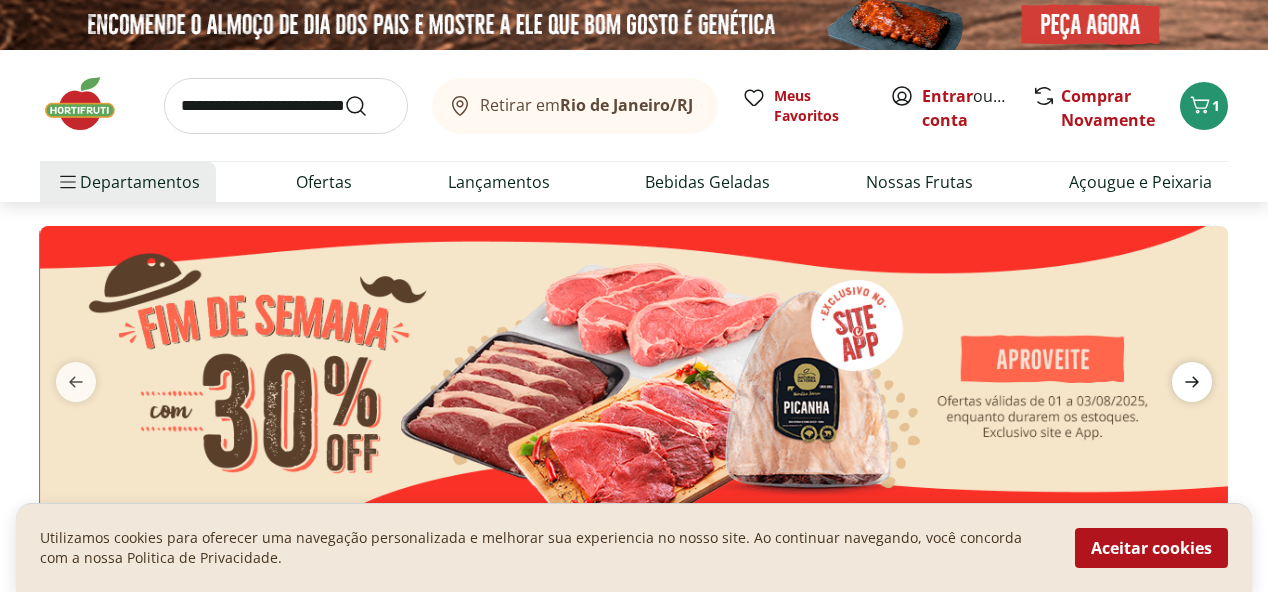 click 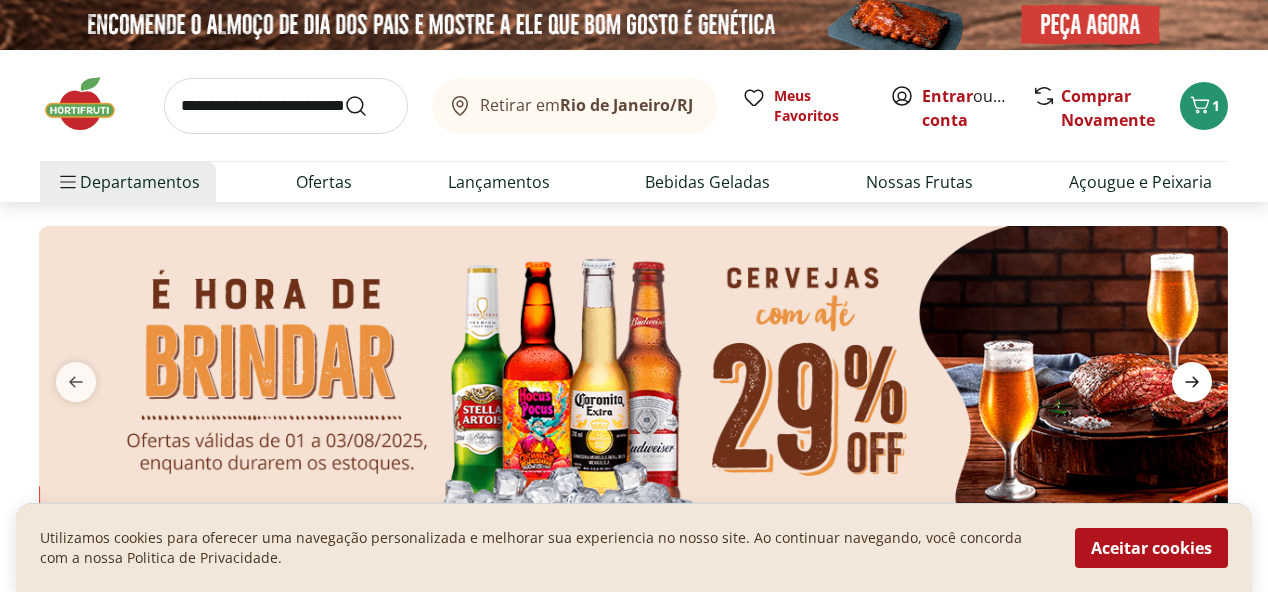 click 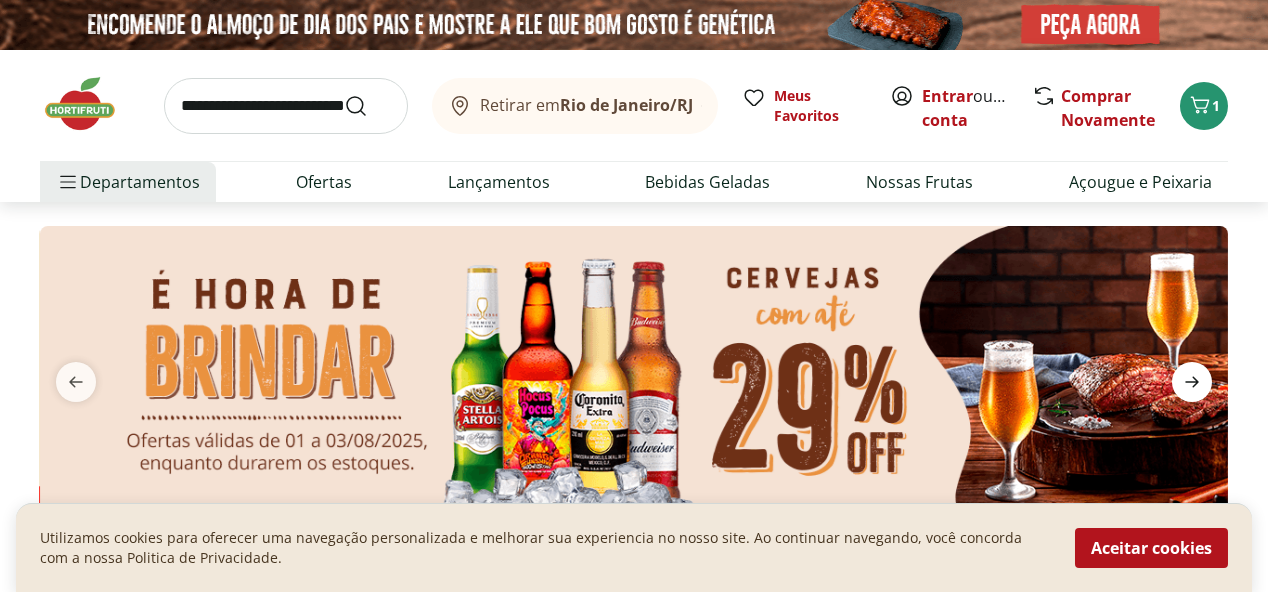 click 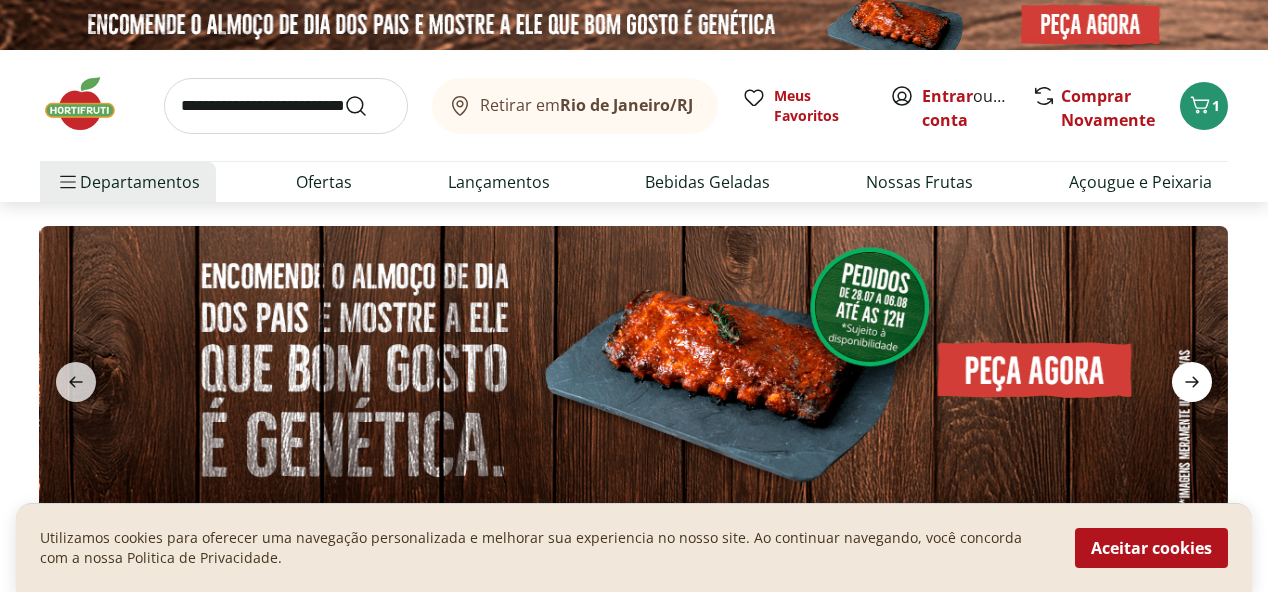 click 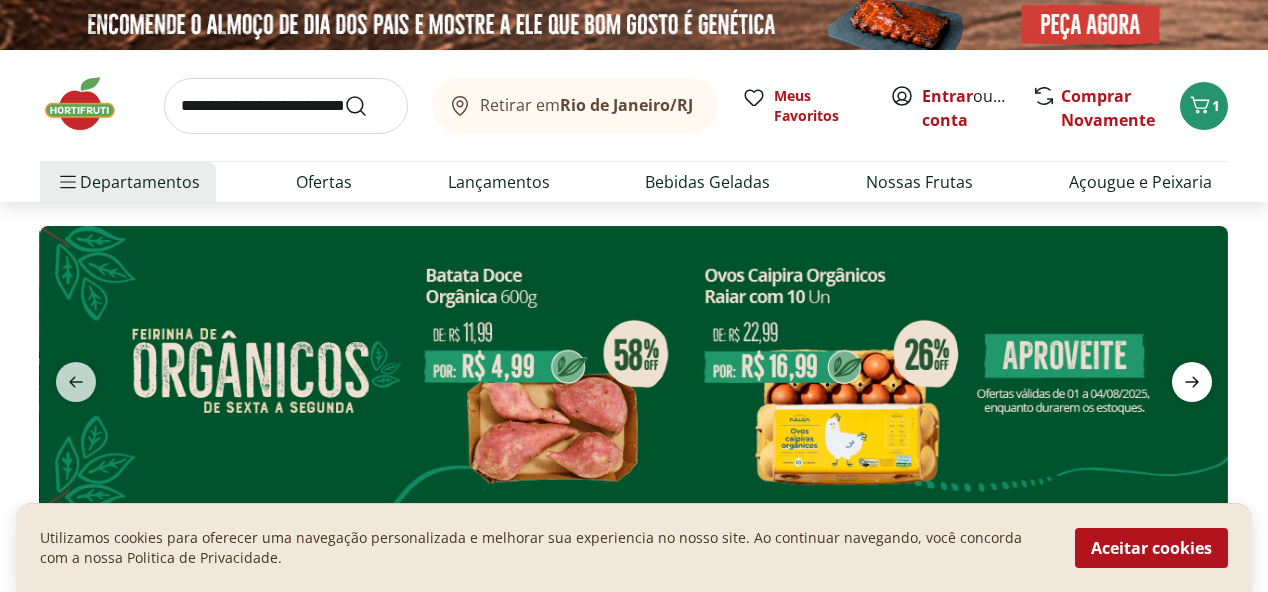 click 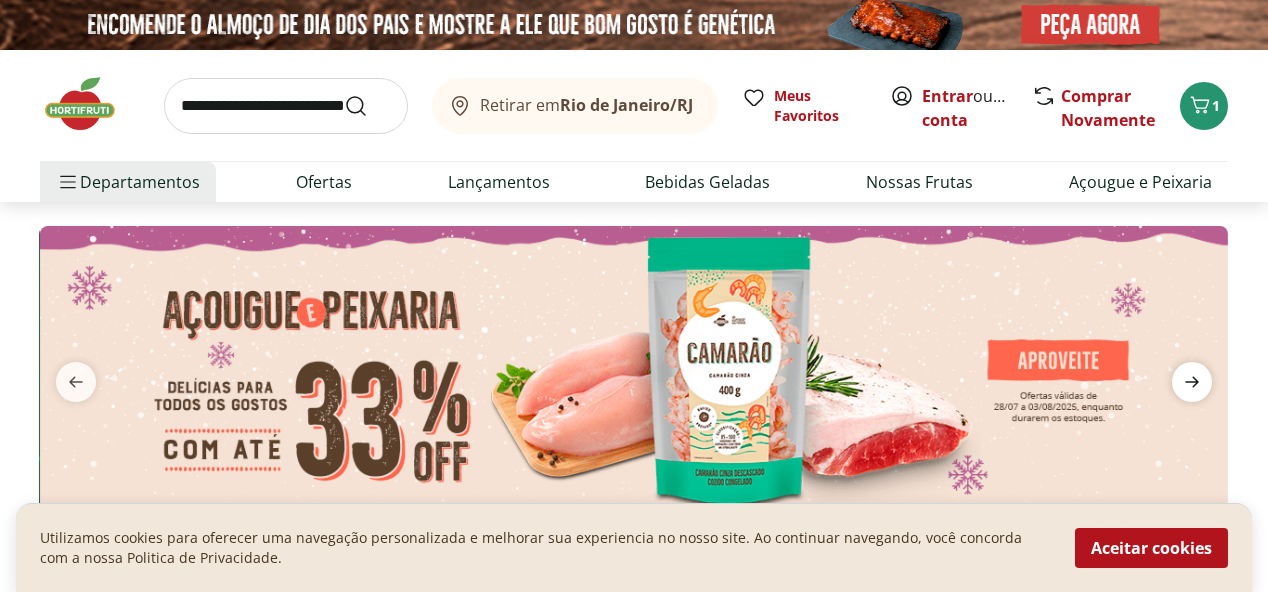 click 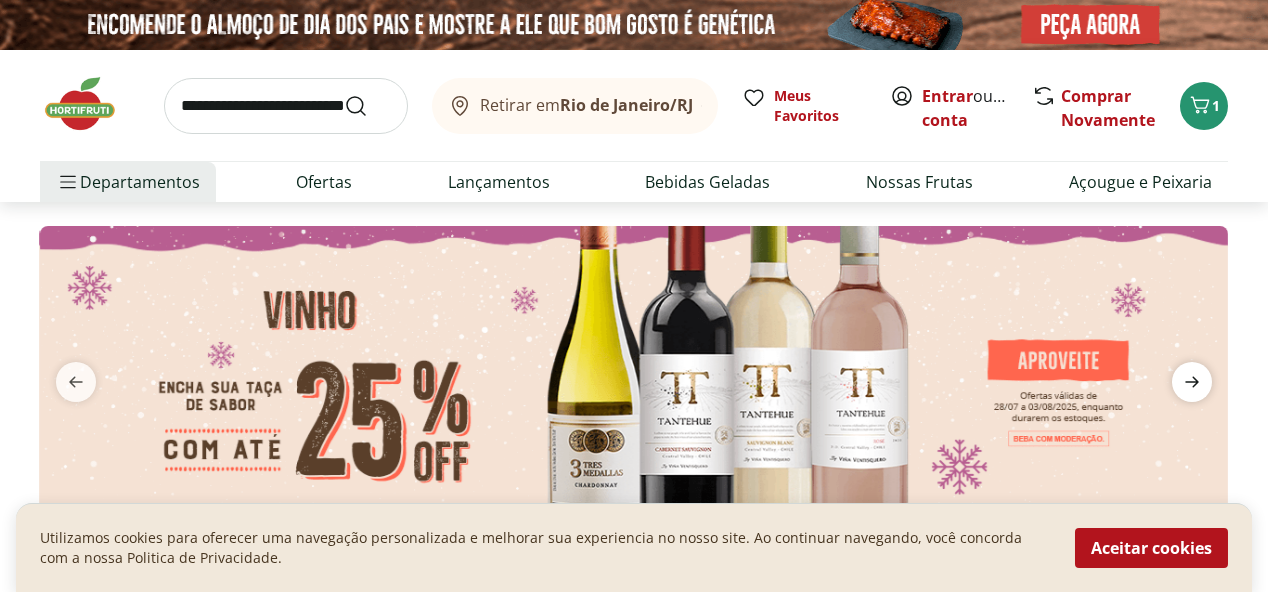 click 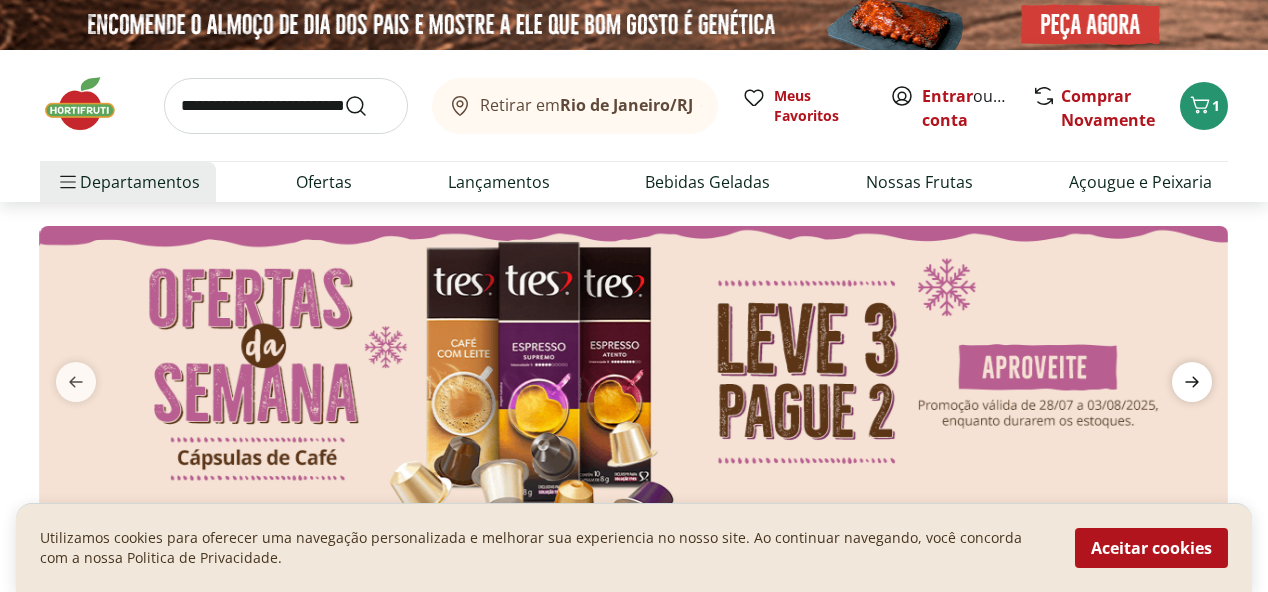 click 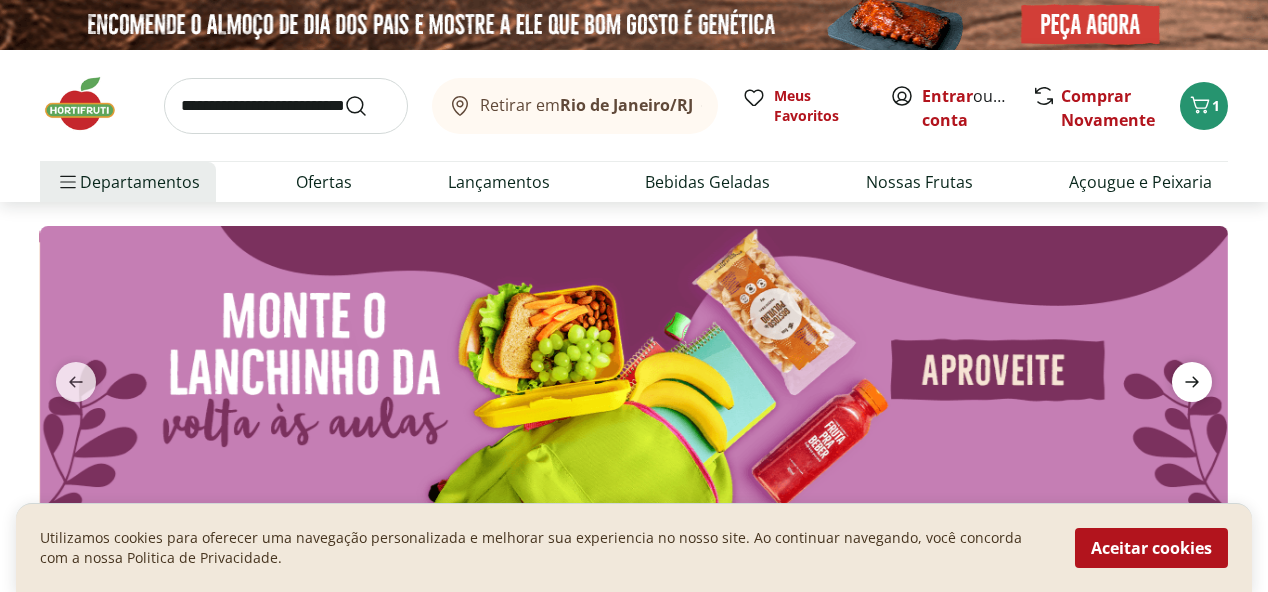 click 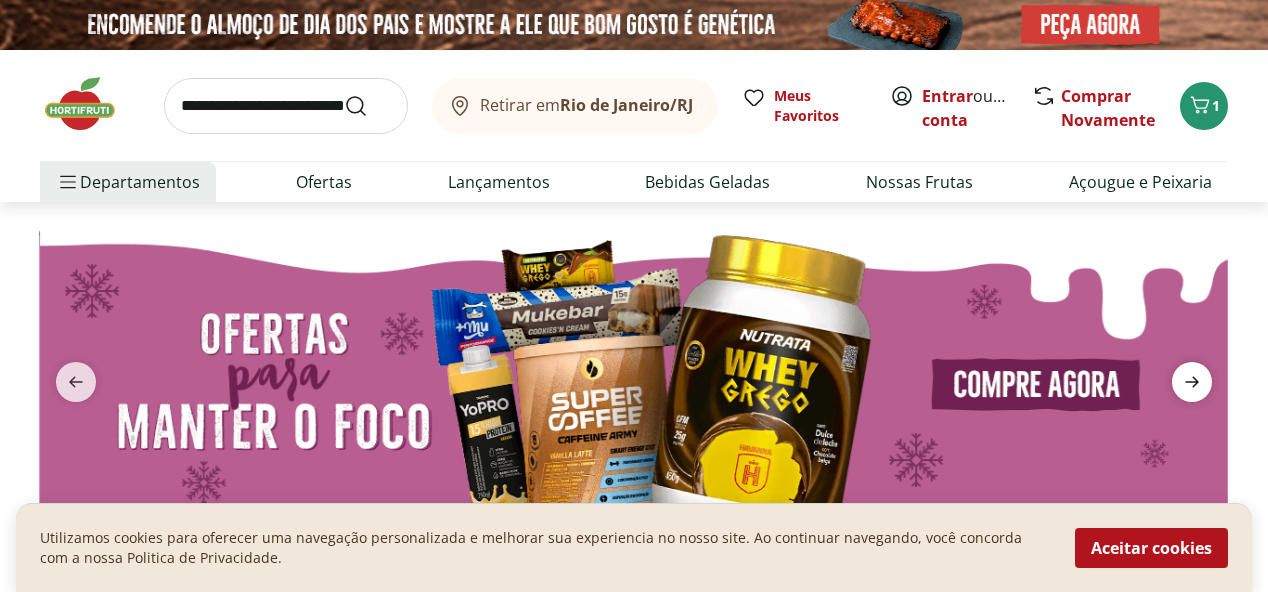click 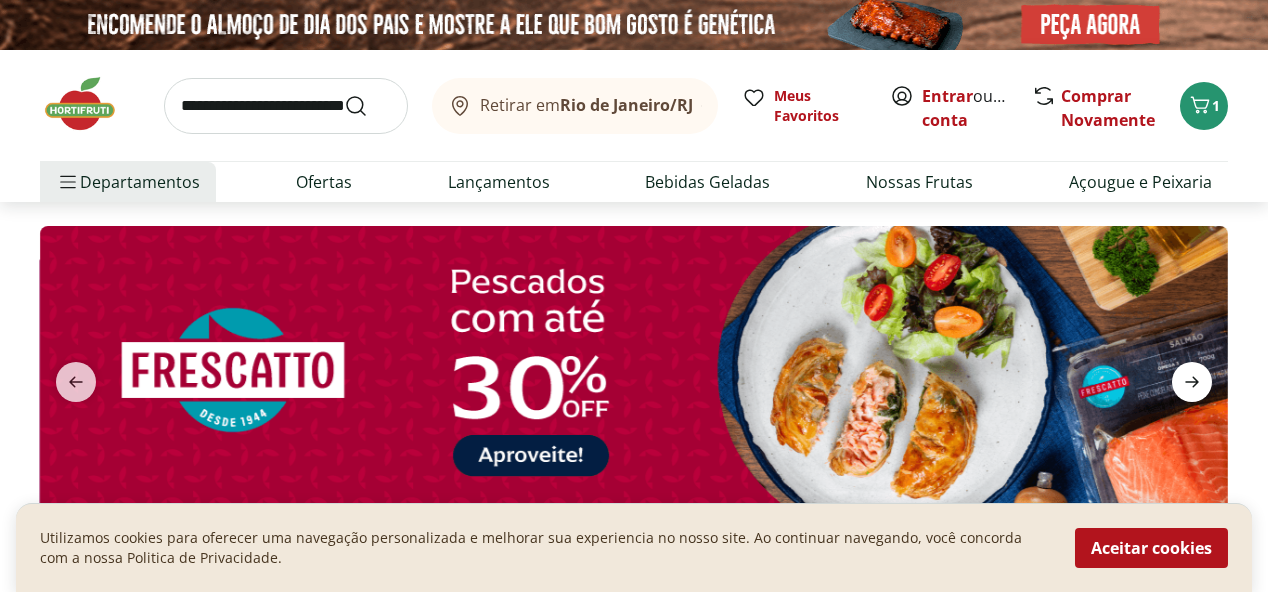 click 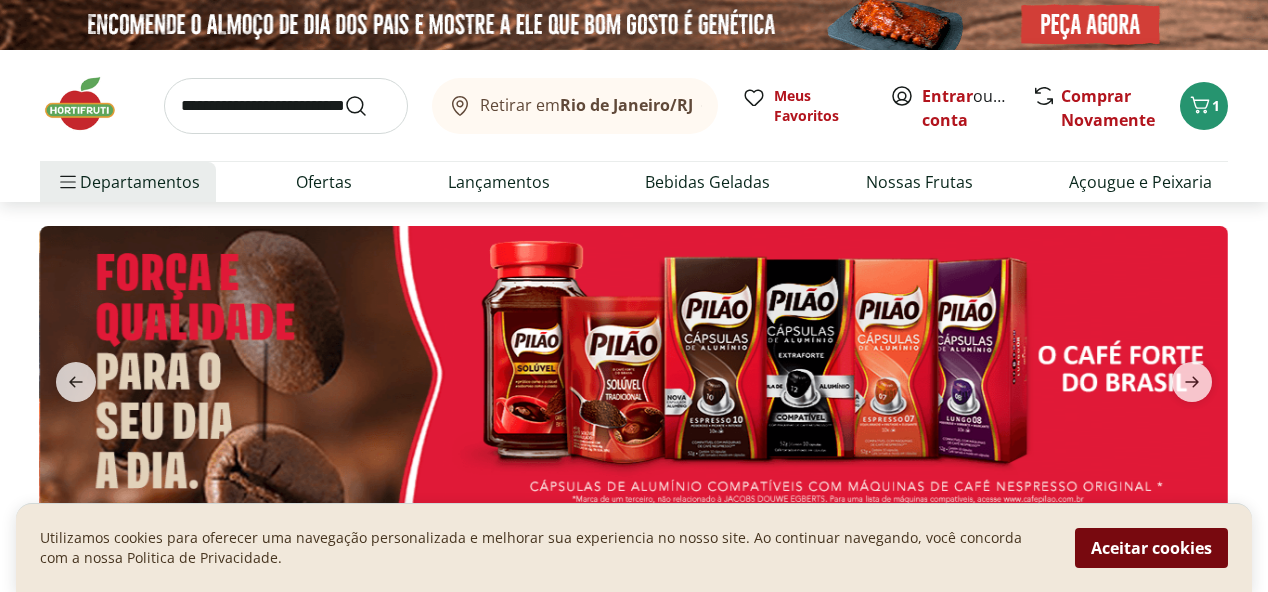 click on "Aceitar cookies" at bounding box center (1151, 548) 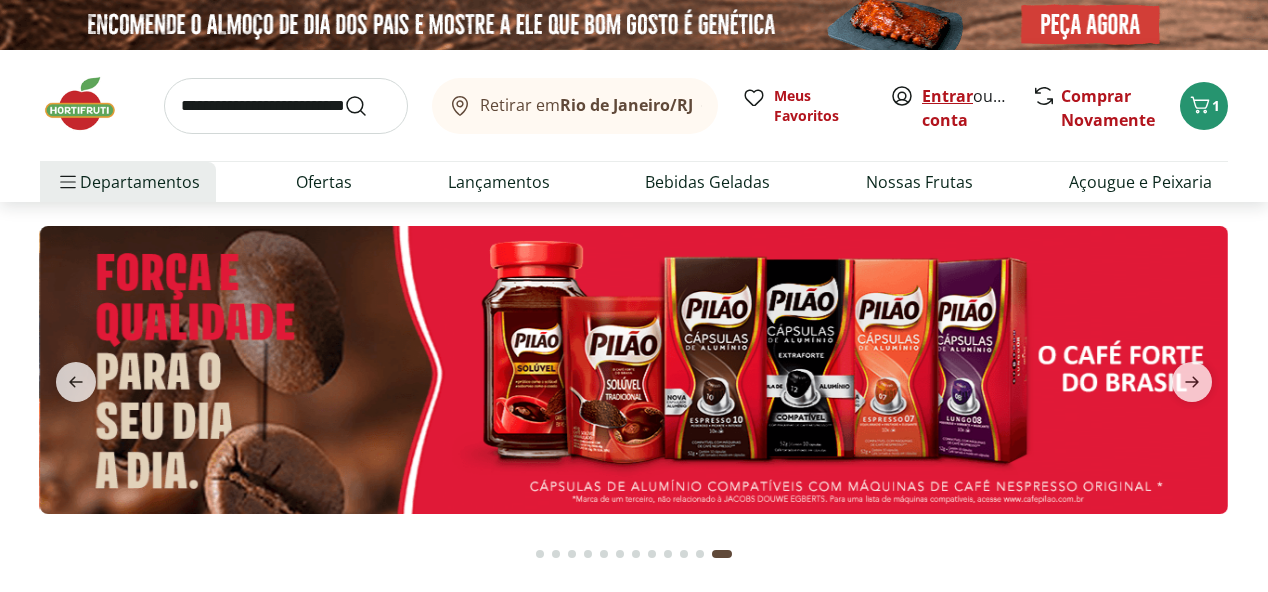 click on "Entrar" at bounding box center (947, 96) 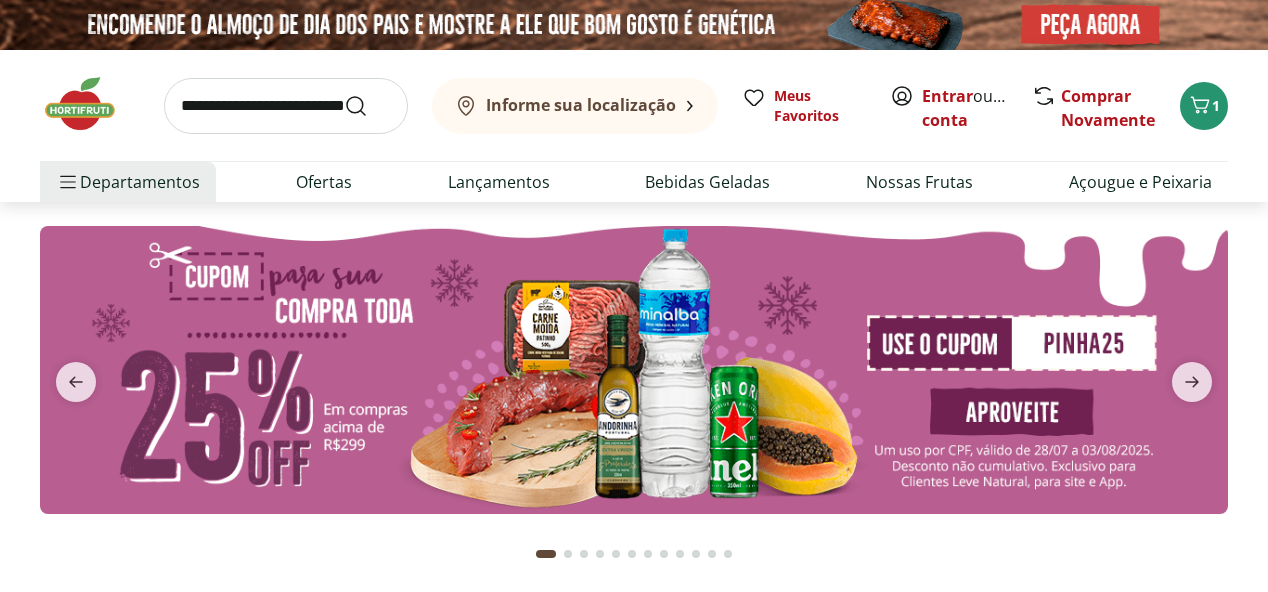scroll, scrollTop: 0, scrollLeft: 0, axis: both 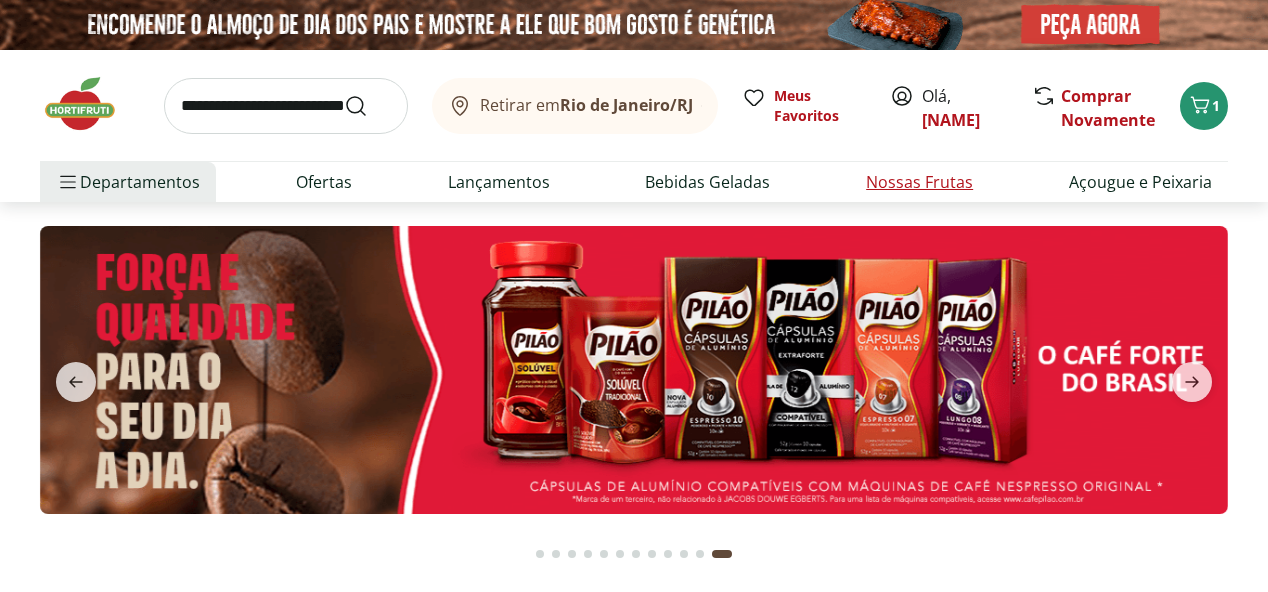 click on "Nossas Frutas" at bounding box center (919, 182) 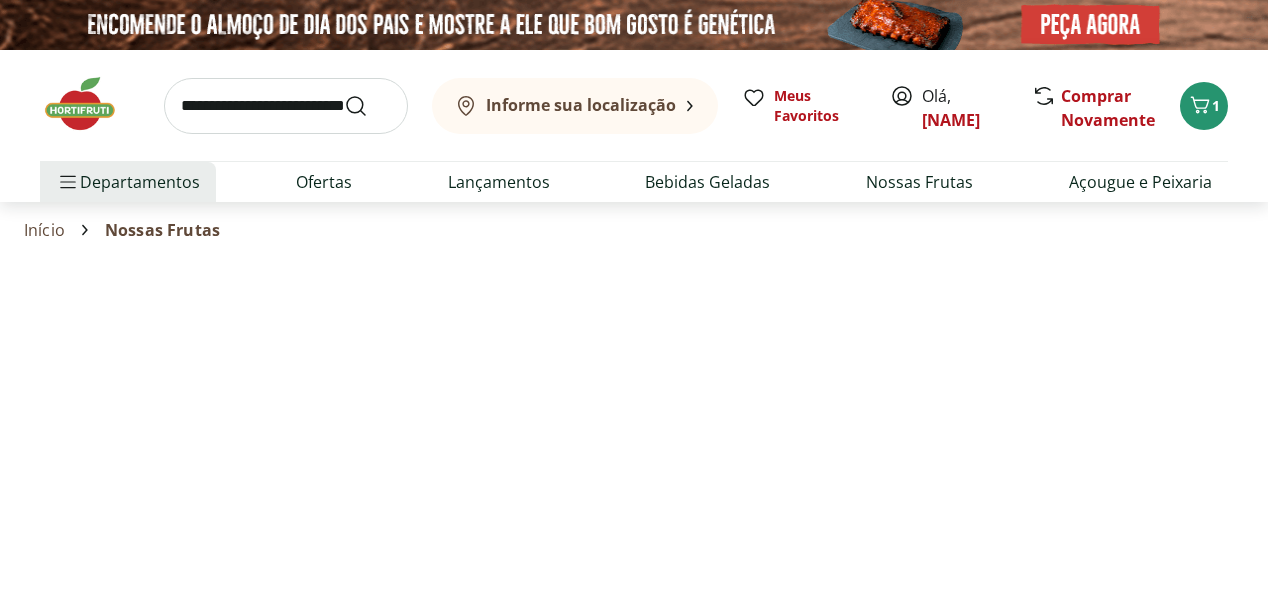 select on "**********" 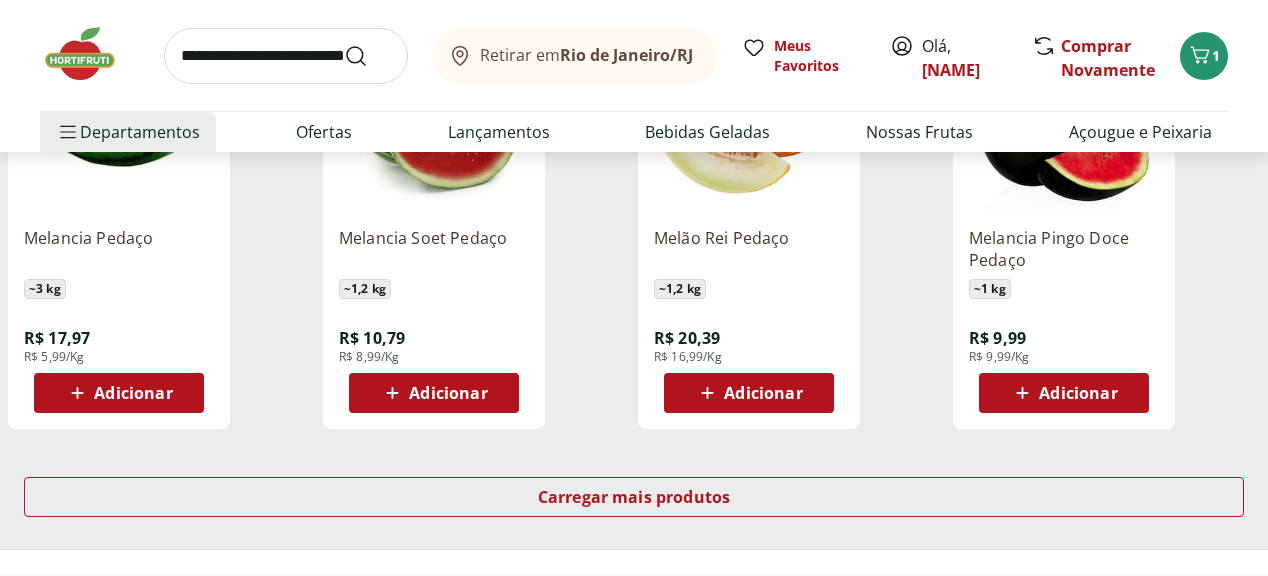 scroll, scrollTop: 1281, scrollLeft: 0, axis: vertical 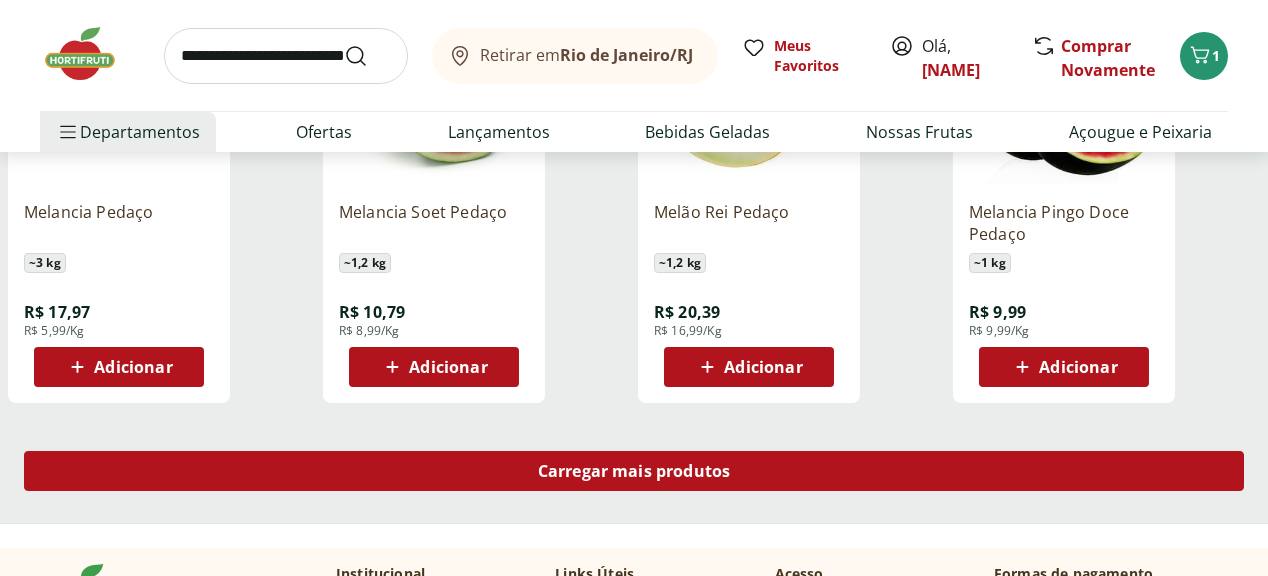 click on "Carregar mais produtos" at bounding box center (634, 471) 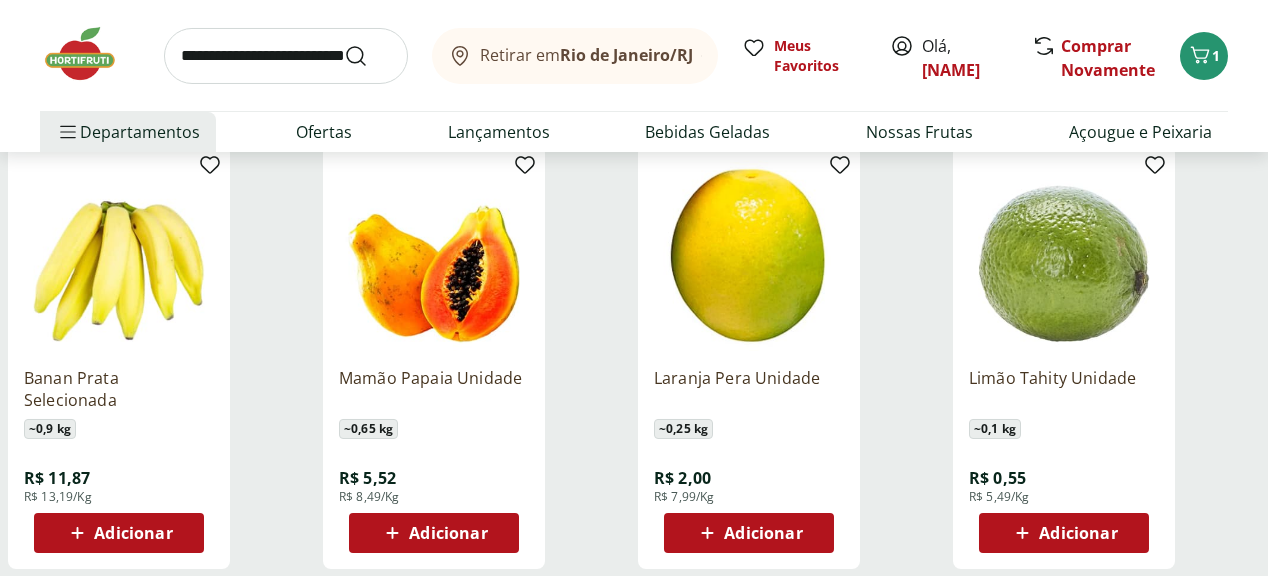 scroll, scrollTop: 2000, scrollLeft: 0, axis: vertical 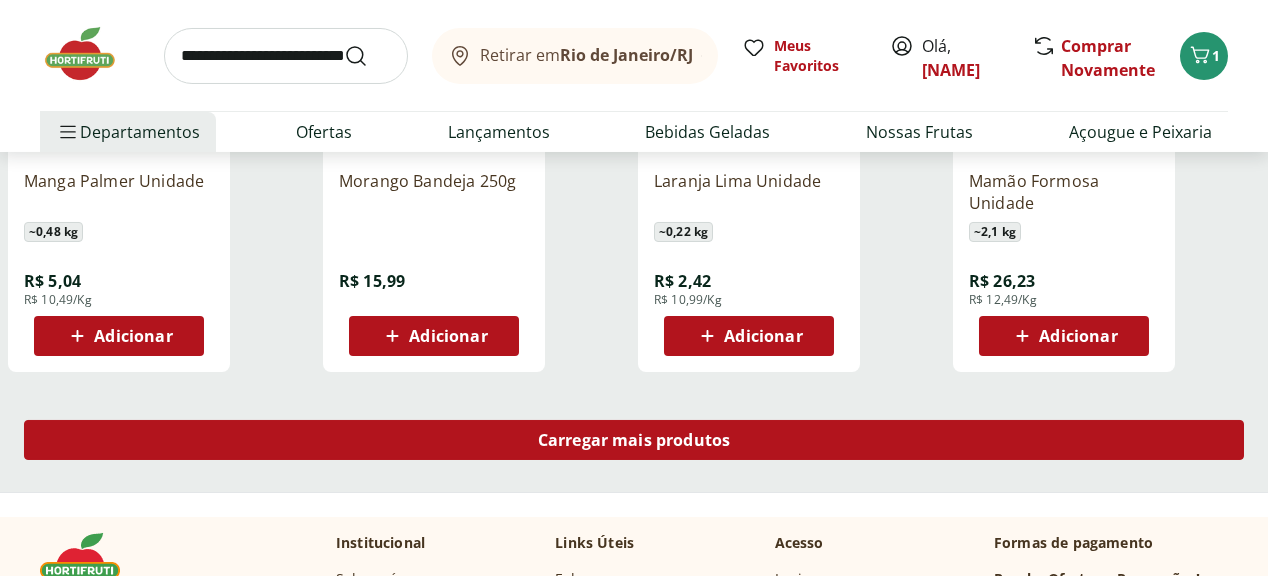 click on "Carregar mais produtos" at bounding box center [634, 440] 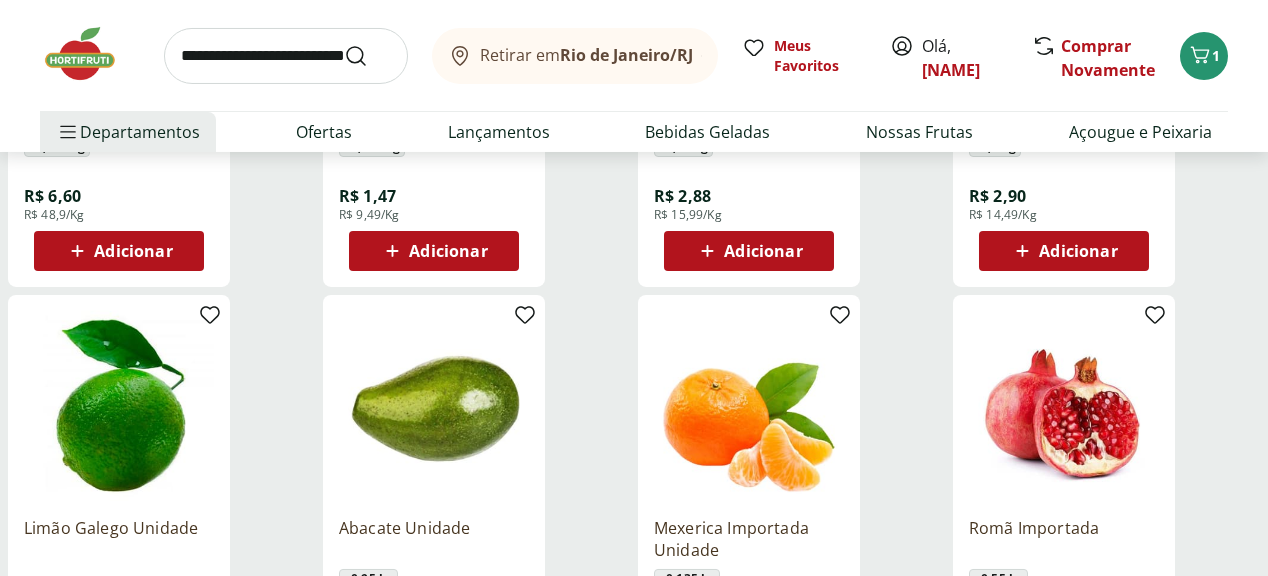 scroll, scrollTop: 3604, scrollLeft: 0, axis: vertical 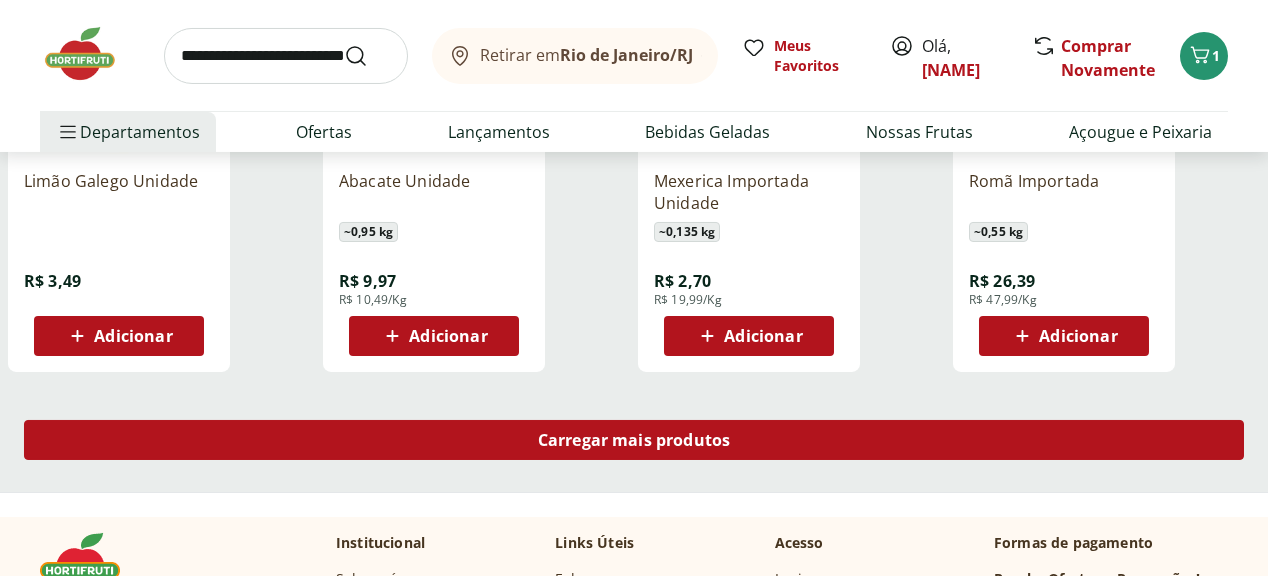 click on "Carregar mais produtos" at bounding box center [634, 440] 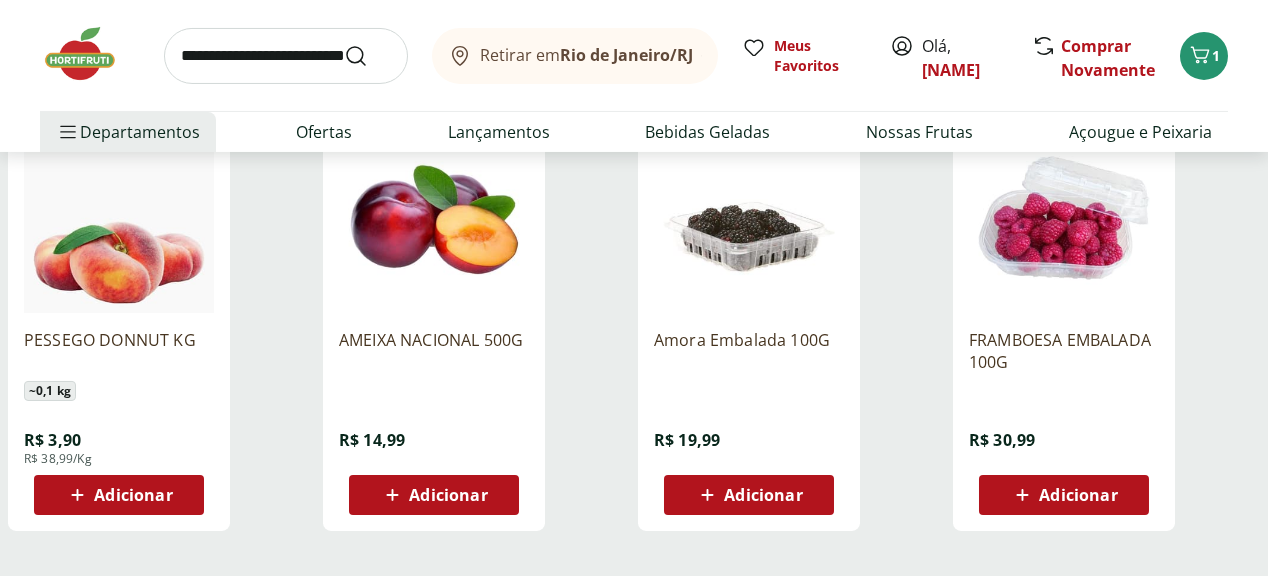 scroll, scrollTop: 5094, scrollLeft: 0, axis: vertical 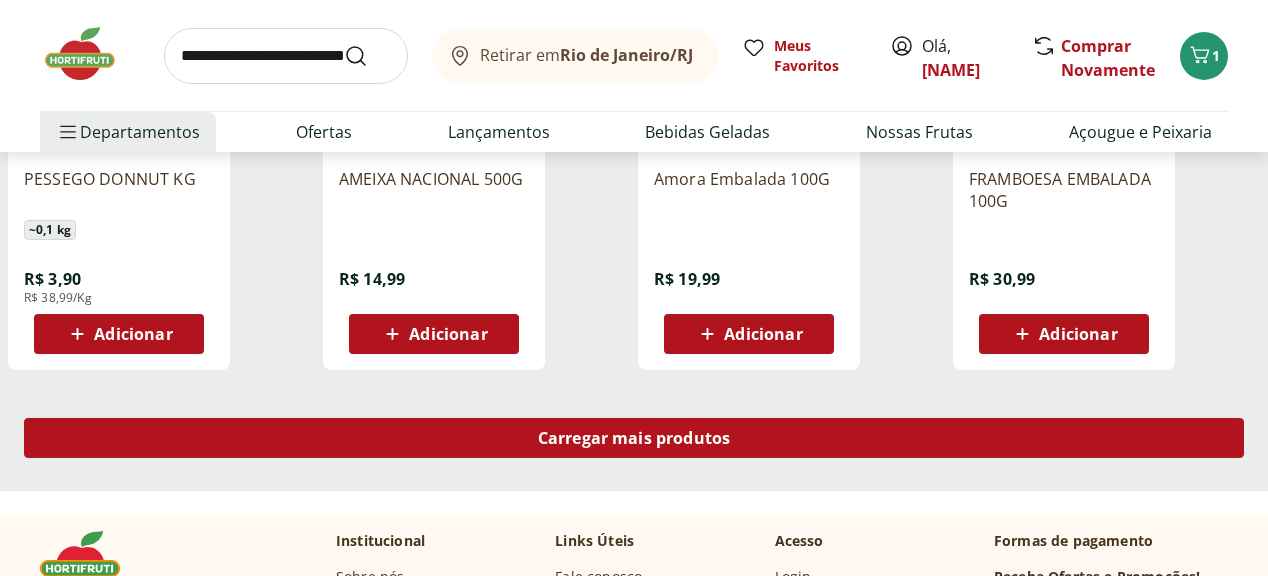 click on "Carregar mais produtos" at bounding box center [634, 438] 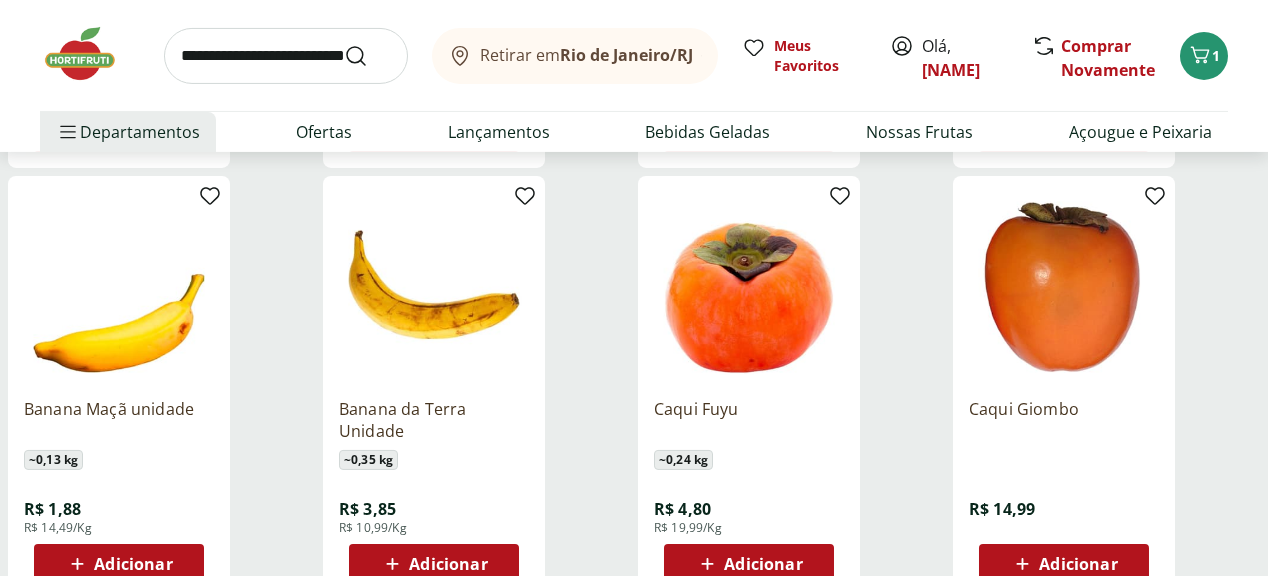 scroll, scrollTop: 6311, scrollLeft: 0, axis: vertical 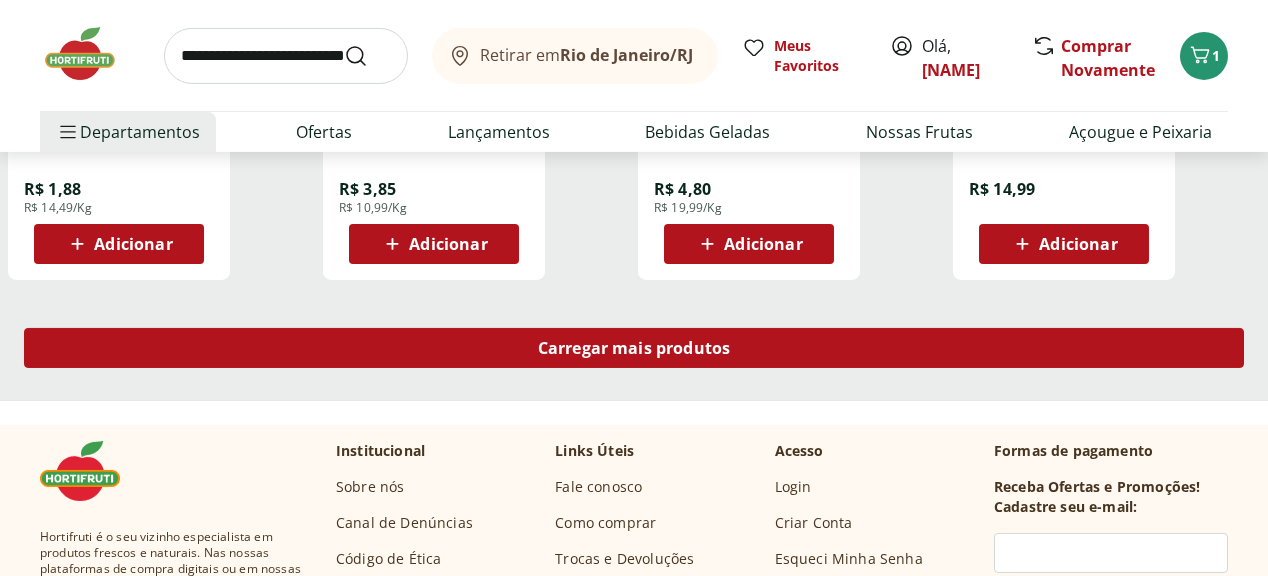 click on "Carregar mais produtos" at bounding box center [634, 348] 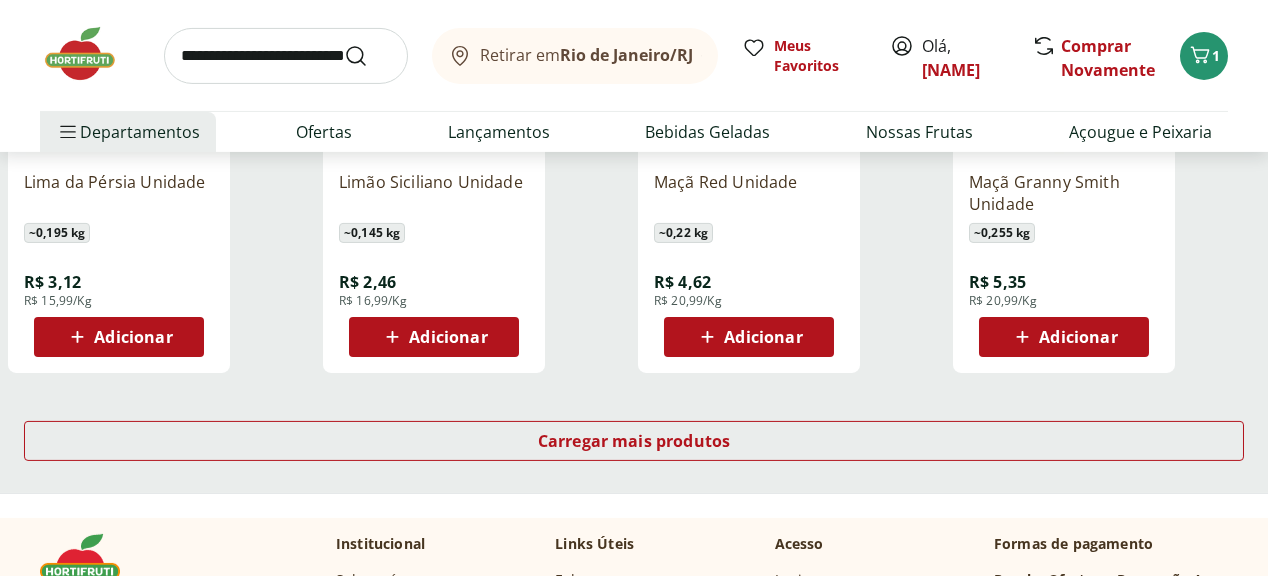 scroll, scrollTop: 7907, scrollLeft: 0, axis: vertical 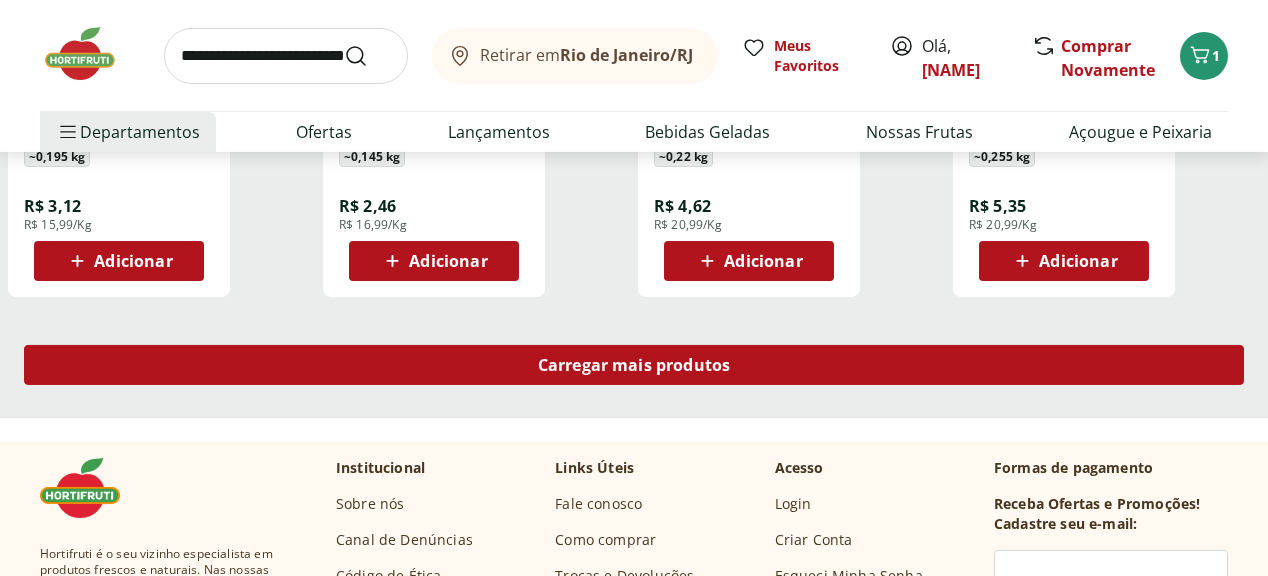 click on "Carregar mais produtos" at bounding box center [634, 365] 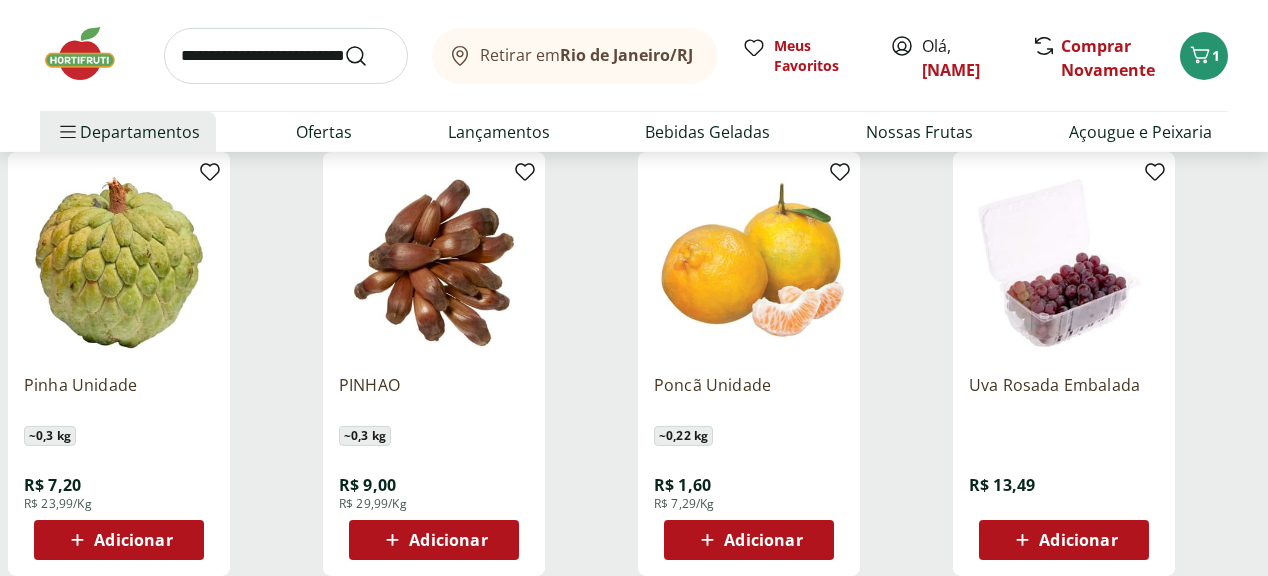scroll, scrollTop: 8946, scrollLeft: 0, axis: vertical 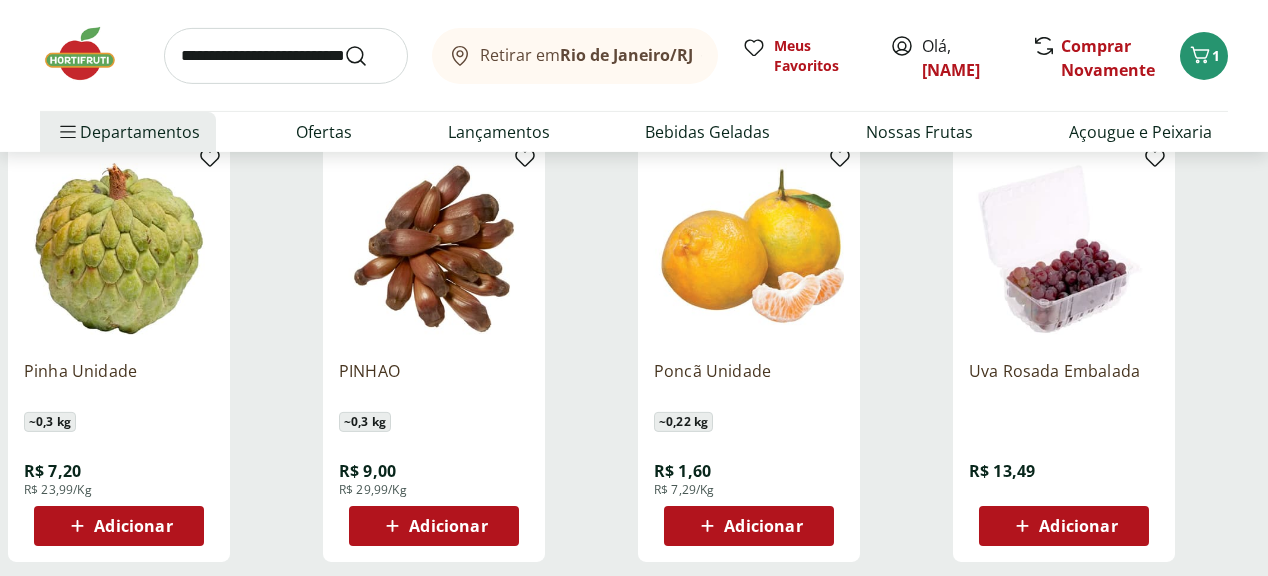 click on "Adicionar" at bounding box center [763, 526] 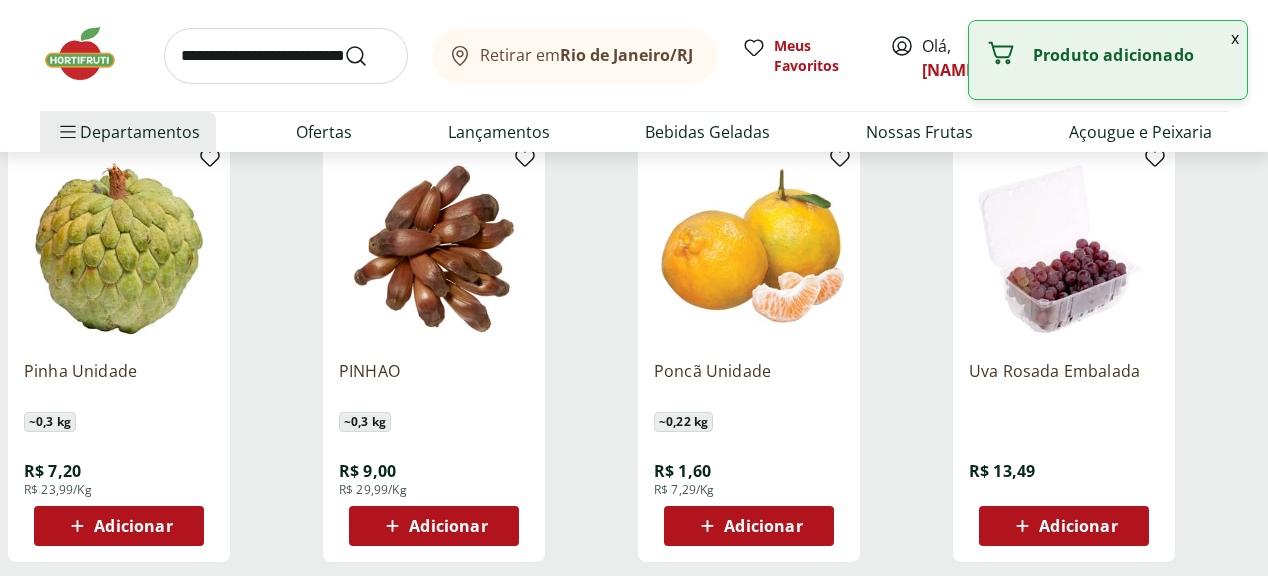 click on "Adicionar" at bounding box center [749, 526] 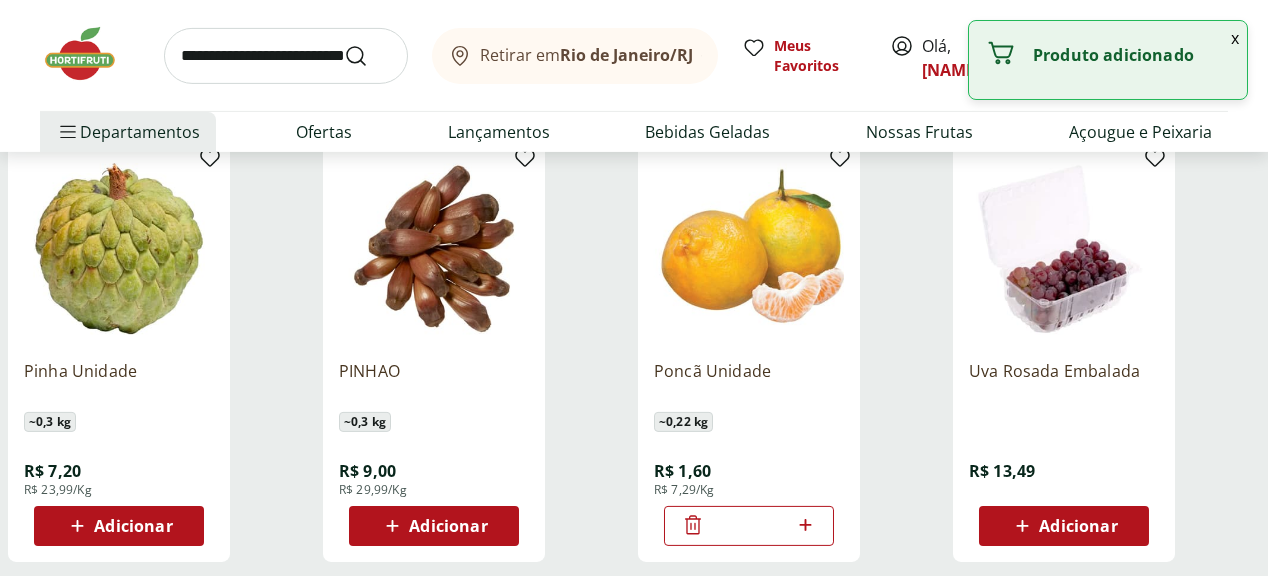 click 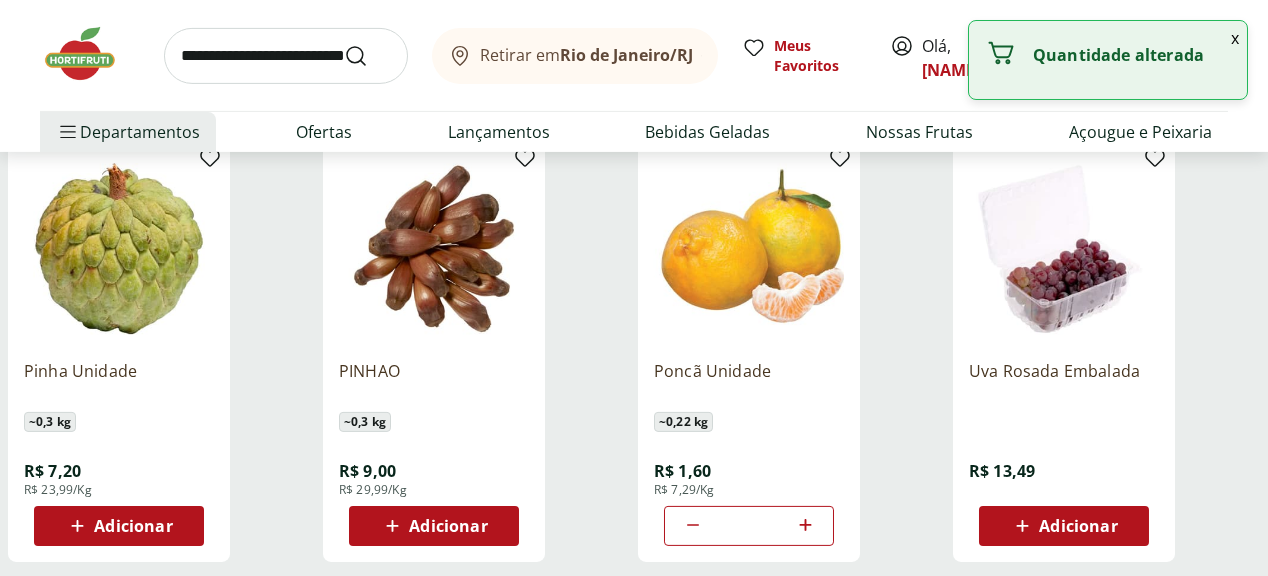 click 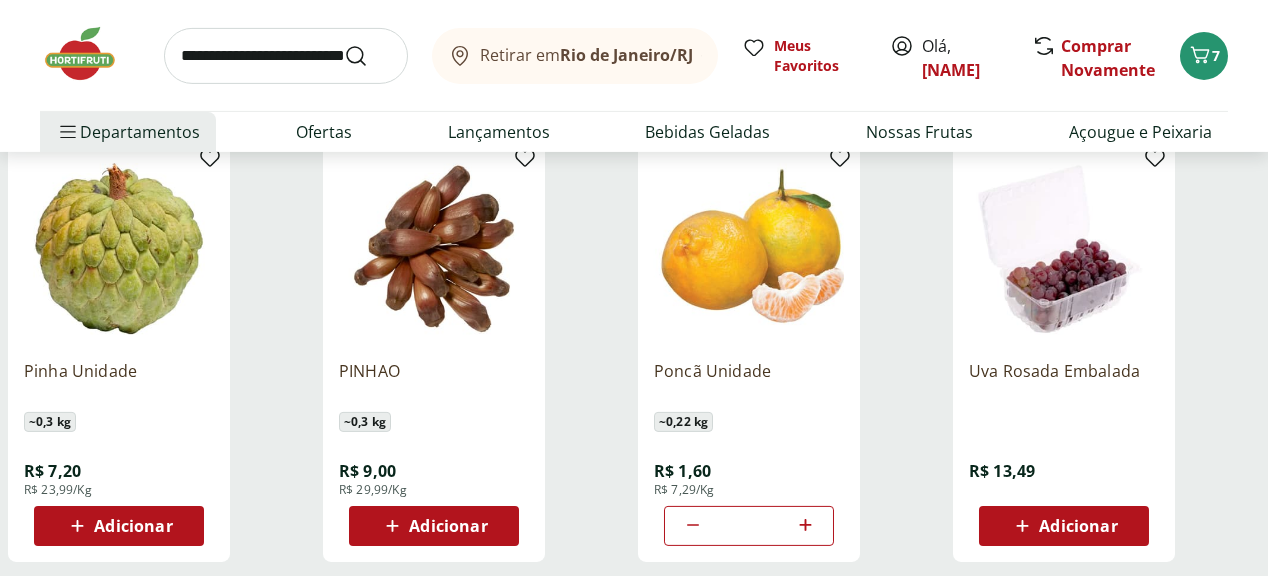 click 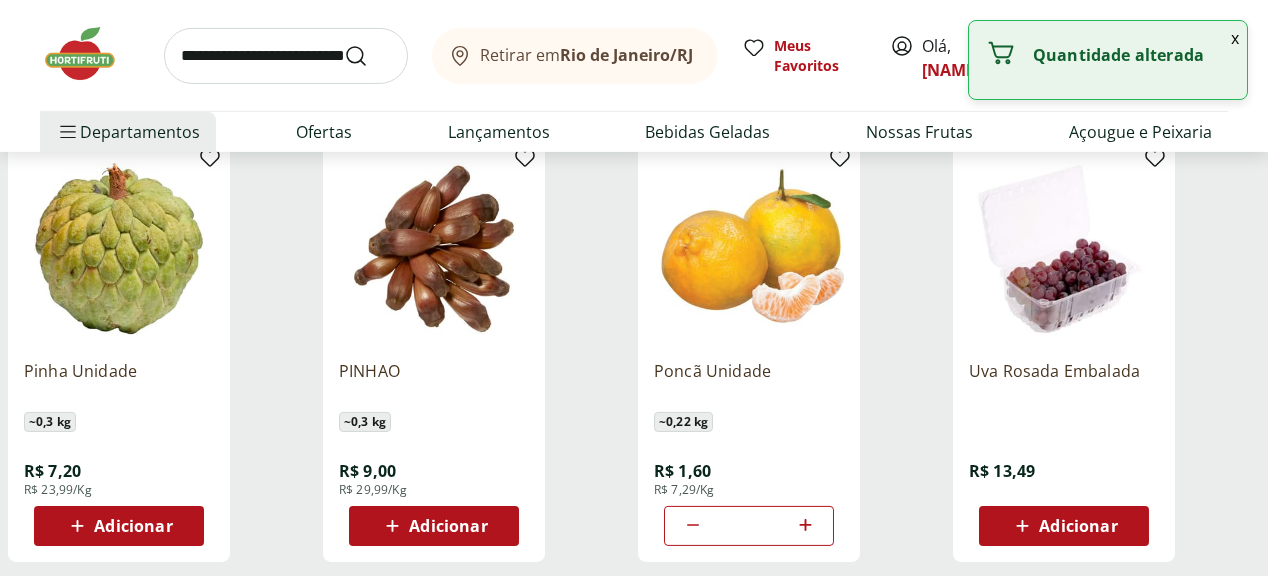 click 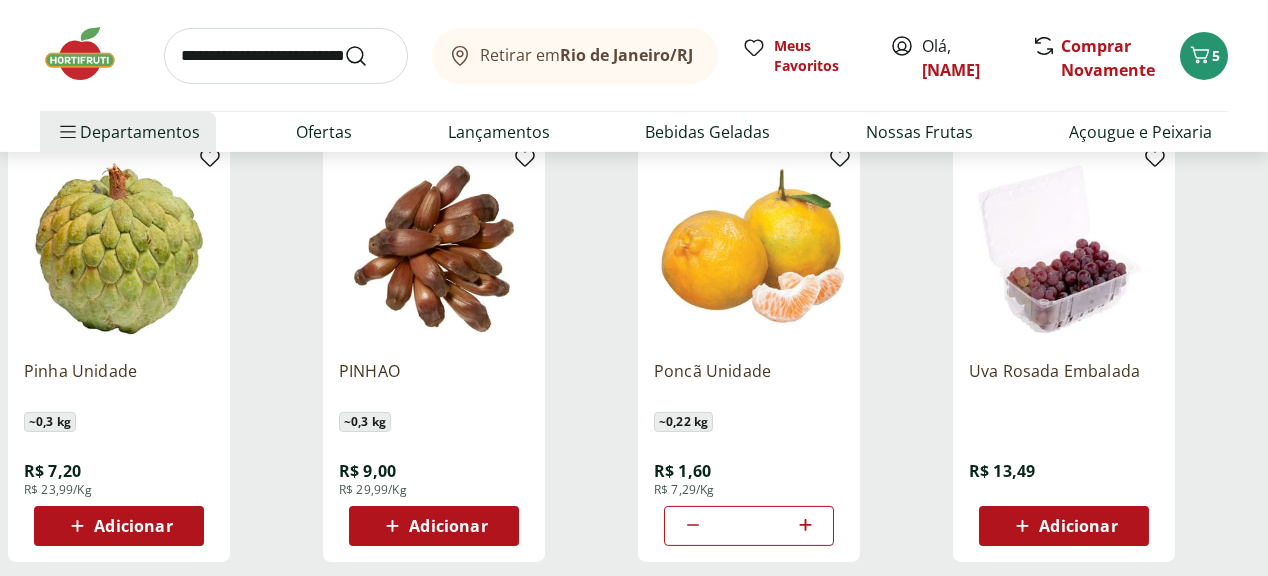 click 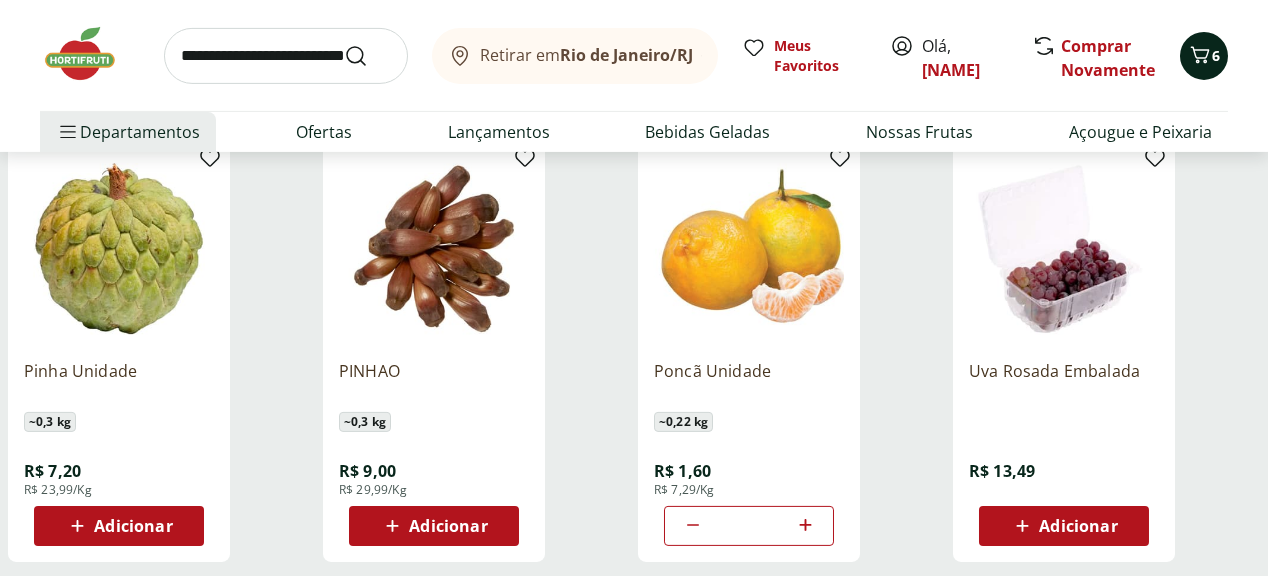 click on "6" at bounding box center (1216, 55) 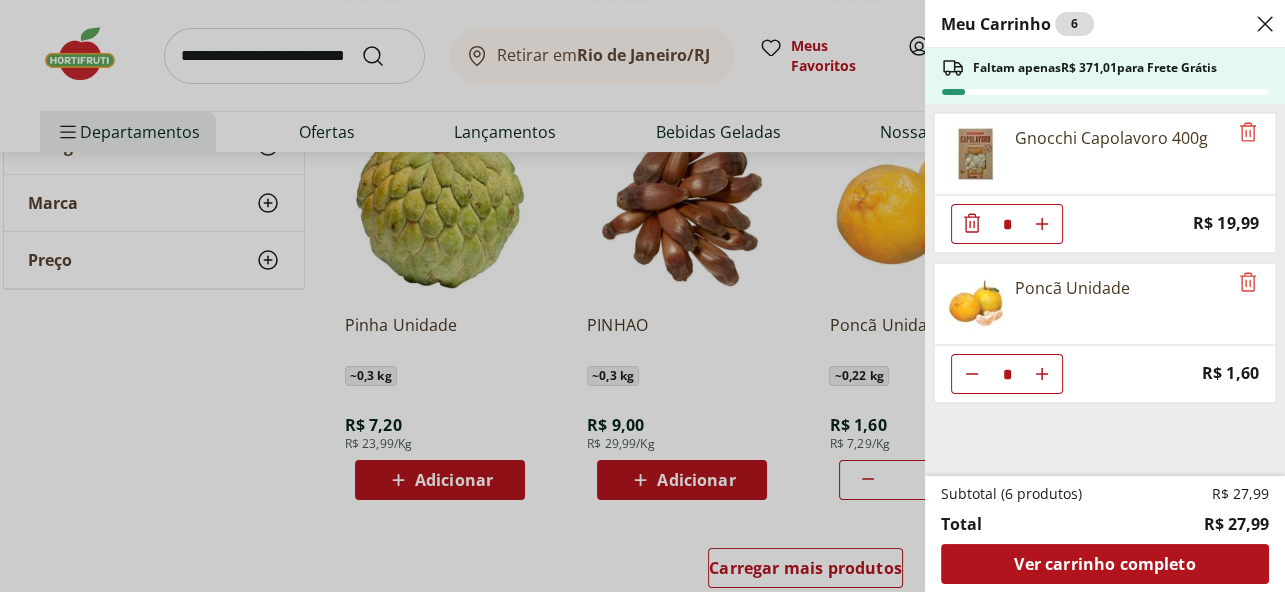 click 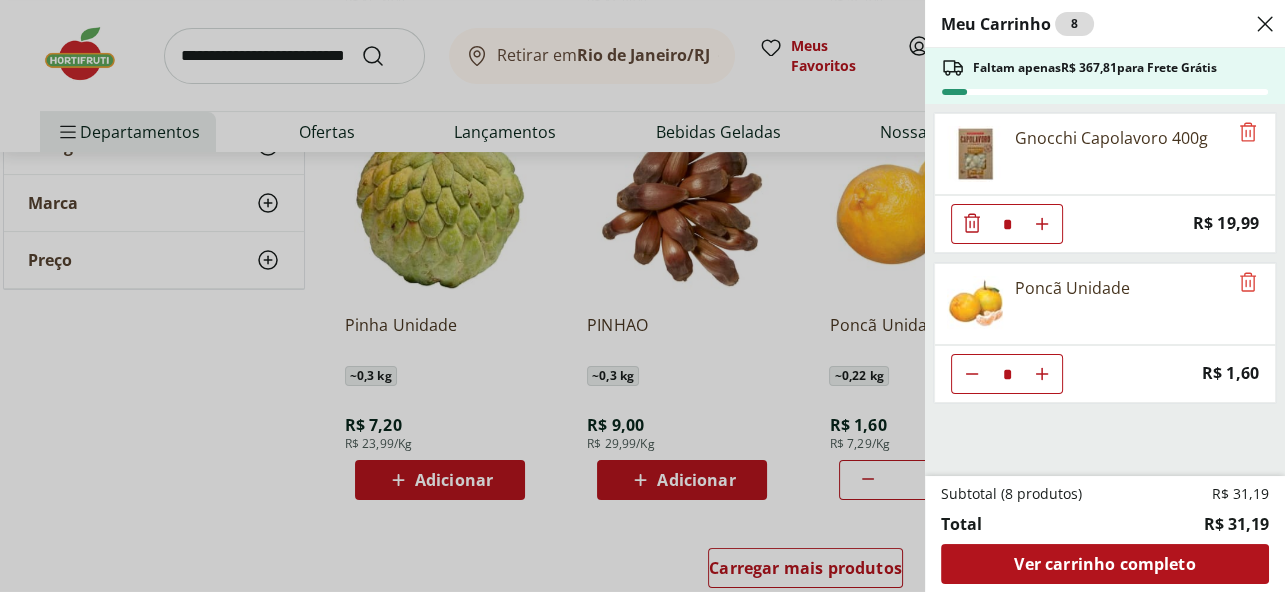 click 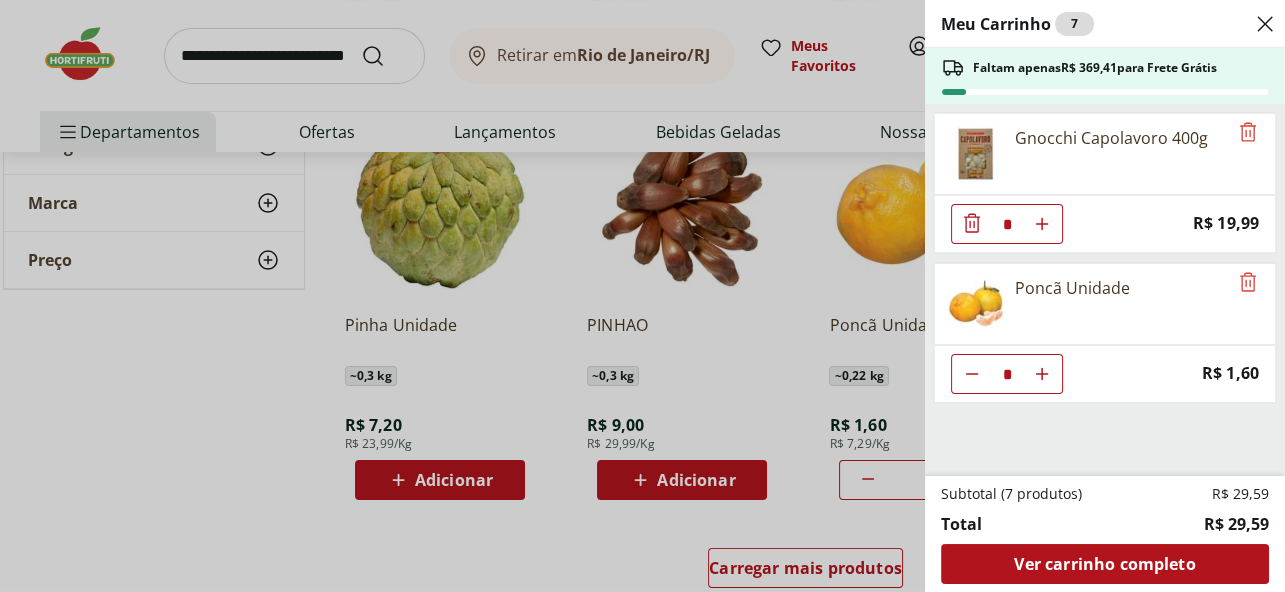 click 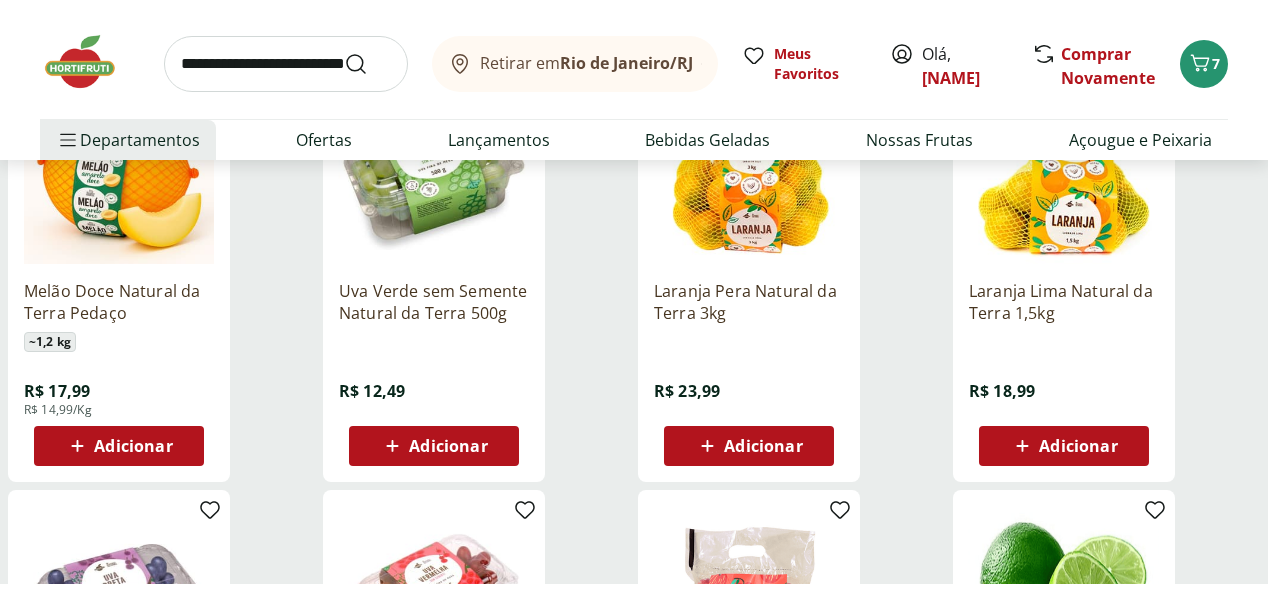 scroll, scrollTop: 0, scrollLeft: 0, axis: both 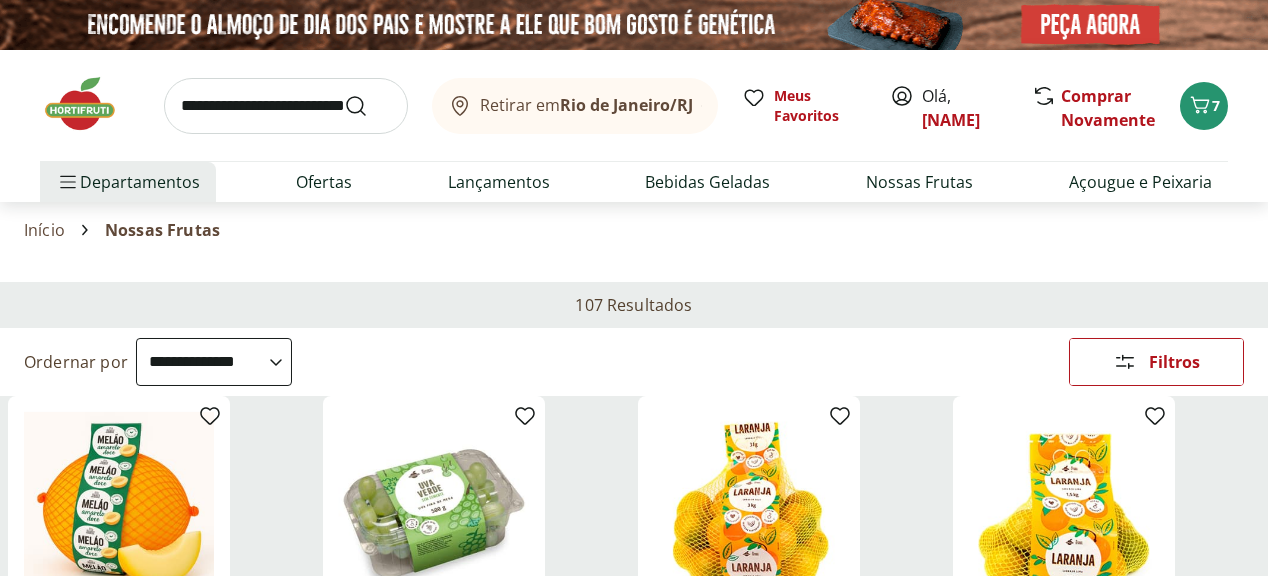 click at bounding box center [90, 104] 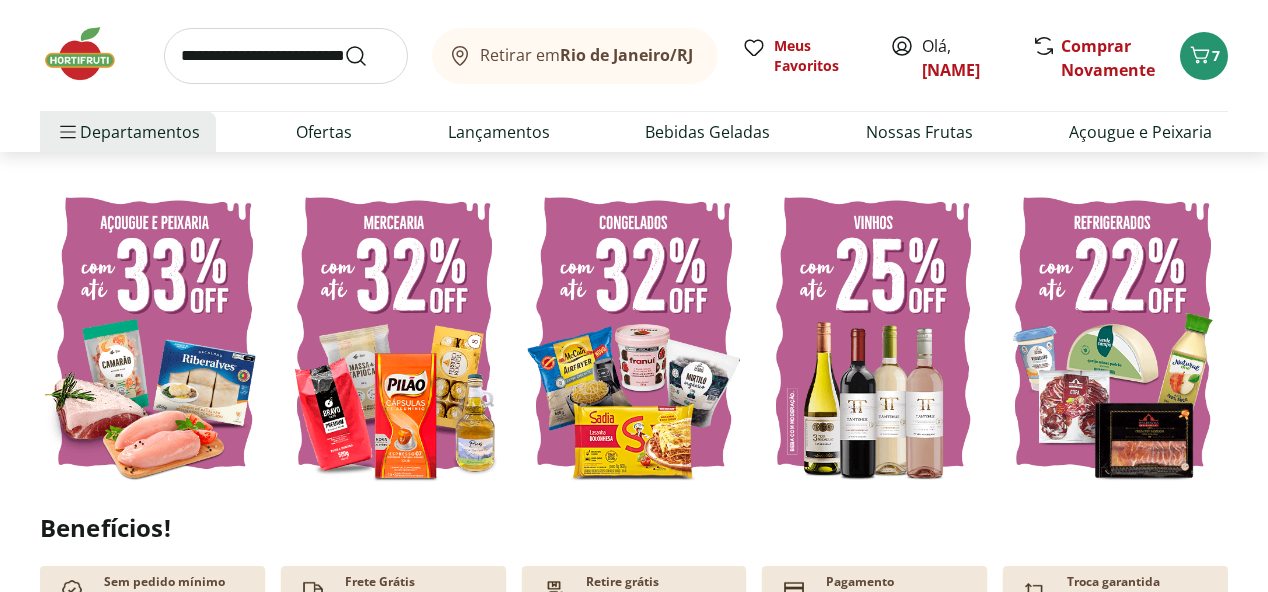 scroll, scrollTop: 435, scrollLeft: 0, axis: vertical 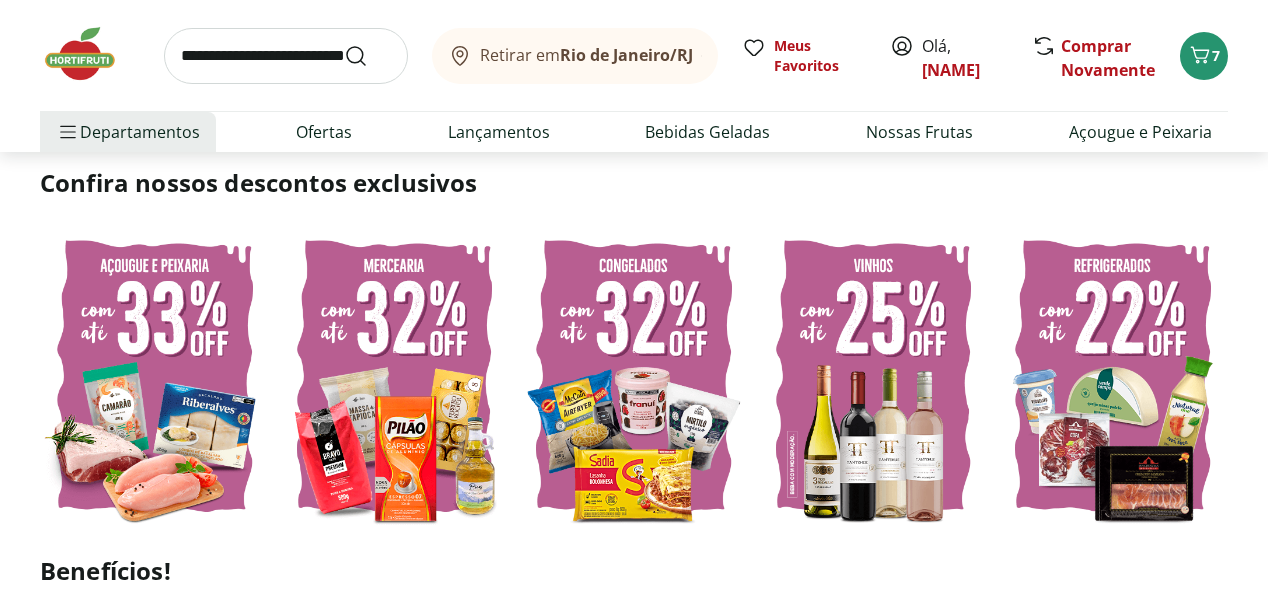 click at bounding box center (1113, 376) 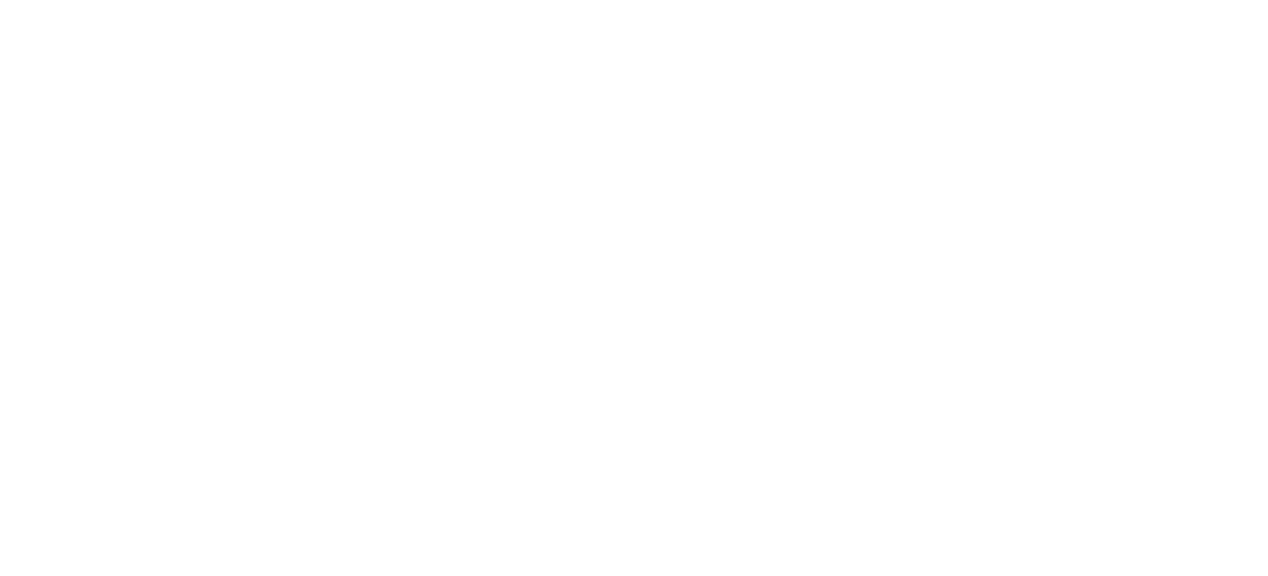 scroll, scrollTop: 0, scrollLeft: 0, axis: both 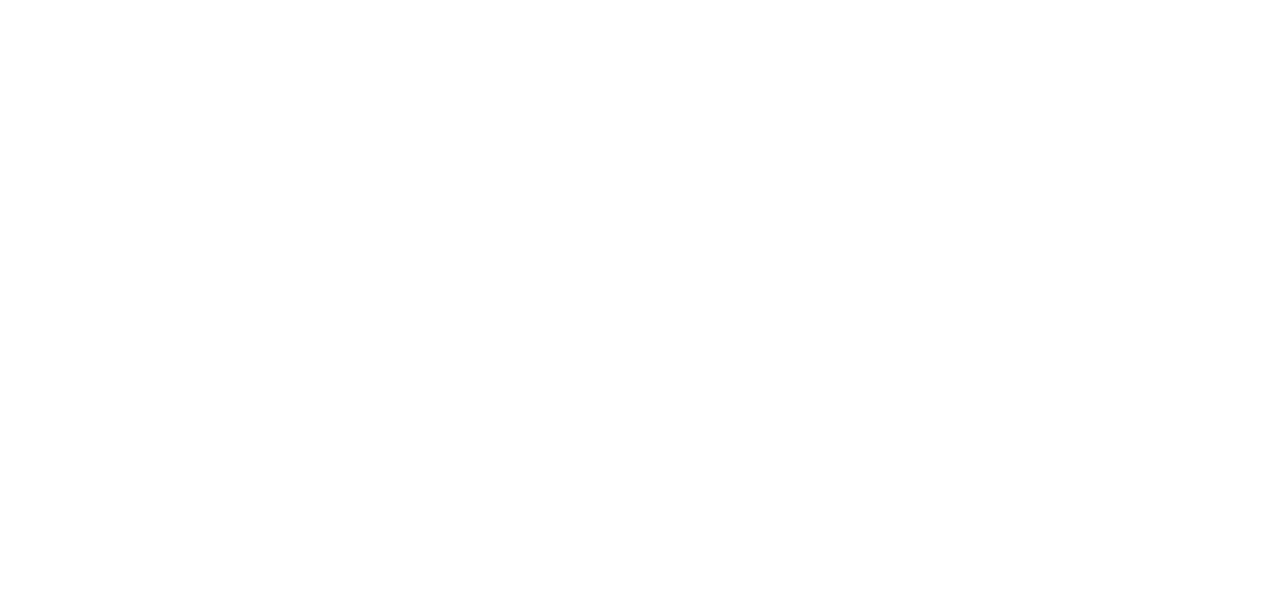 select on "**********" 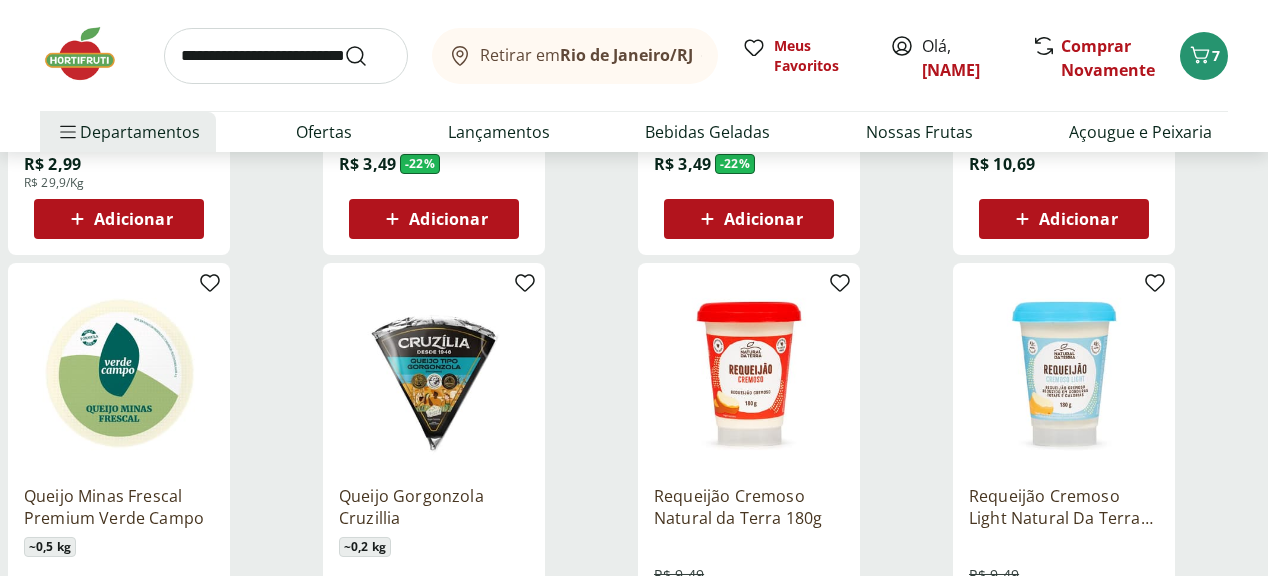 scroll, scrollTop: 1040, scrollLeft: 0, axis: vertical 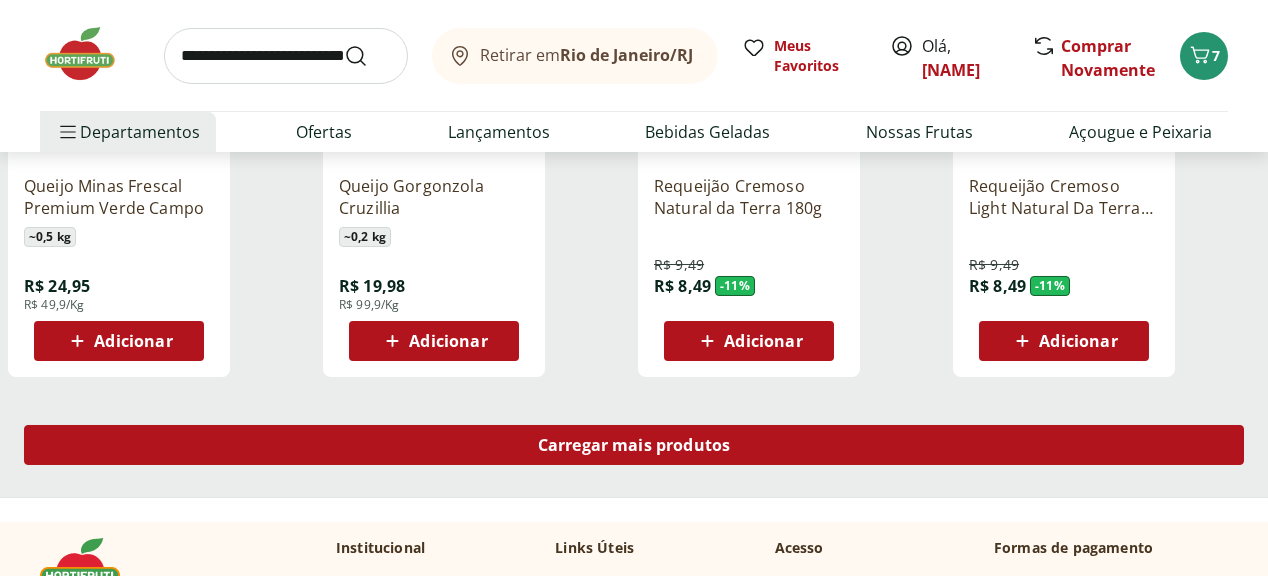 click on "Carregar mais produtos" at bounding box center (634, 445) 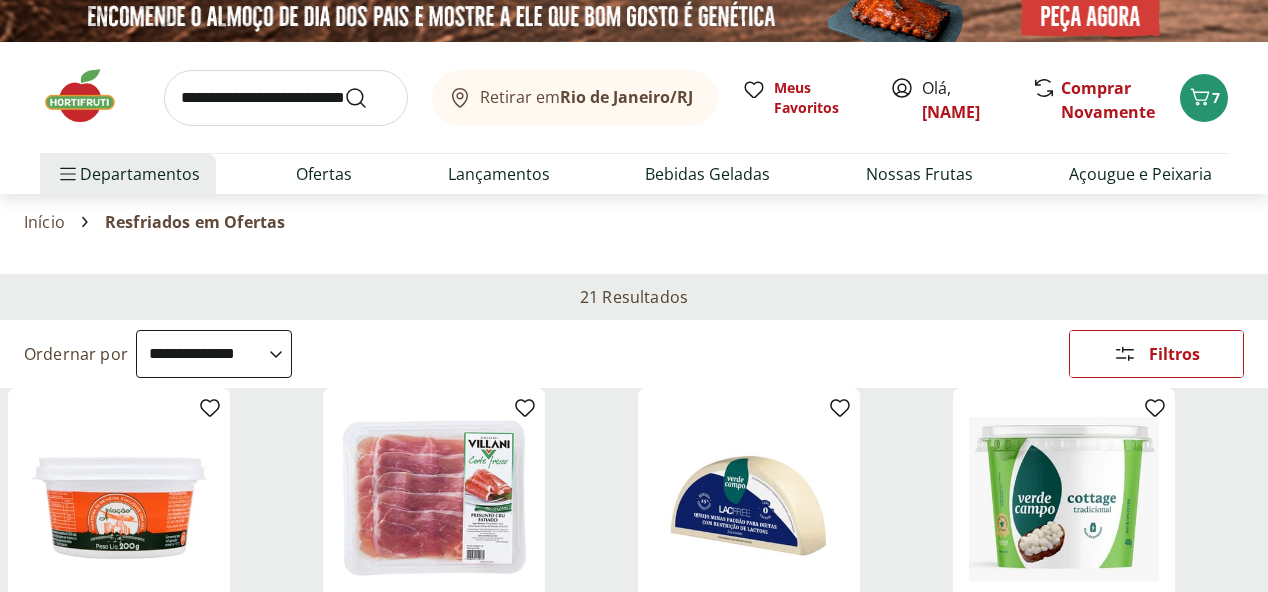 scroll, scrollTop: 0, scrollLeft: 0, axis: both 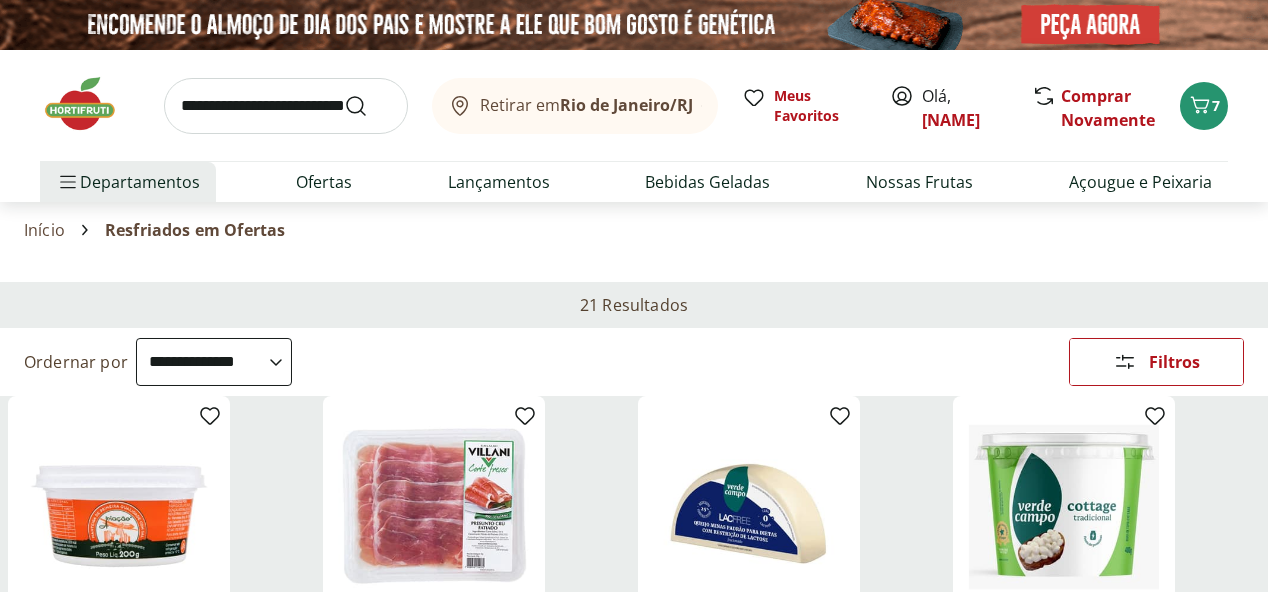 click at bounding box center [90, 104] 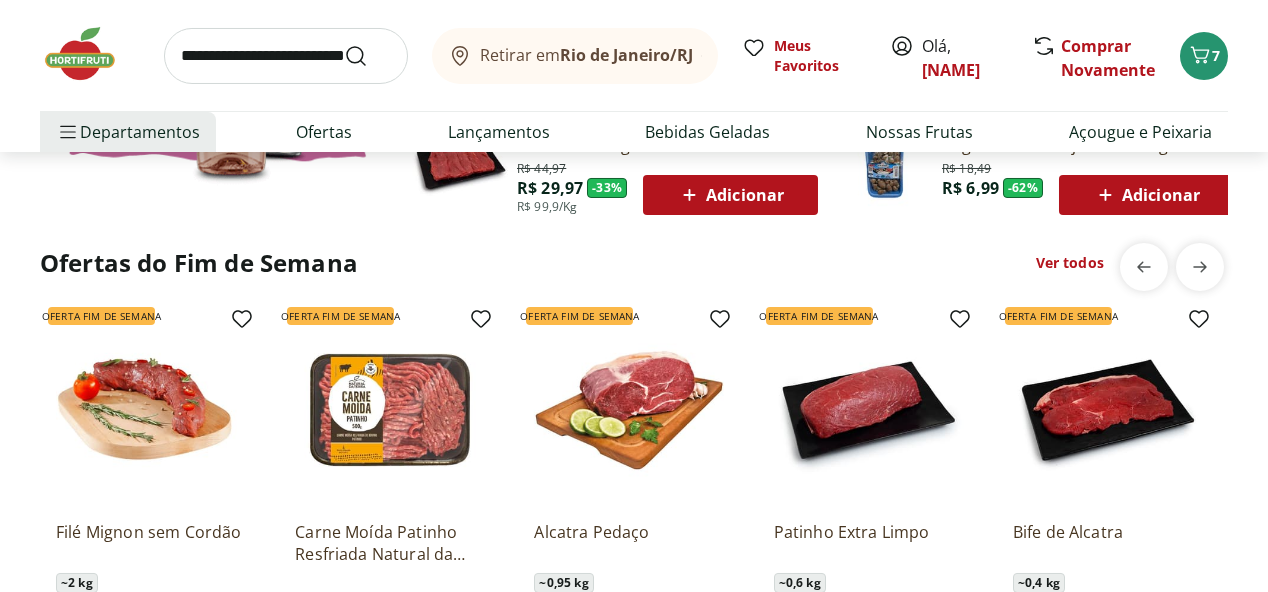scroll, scrollTop: 1443, scrollLeft: 0, axis: vertical 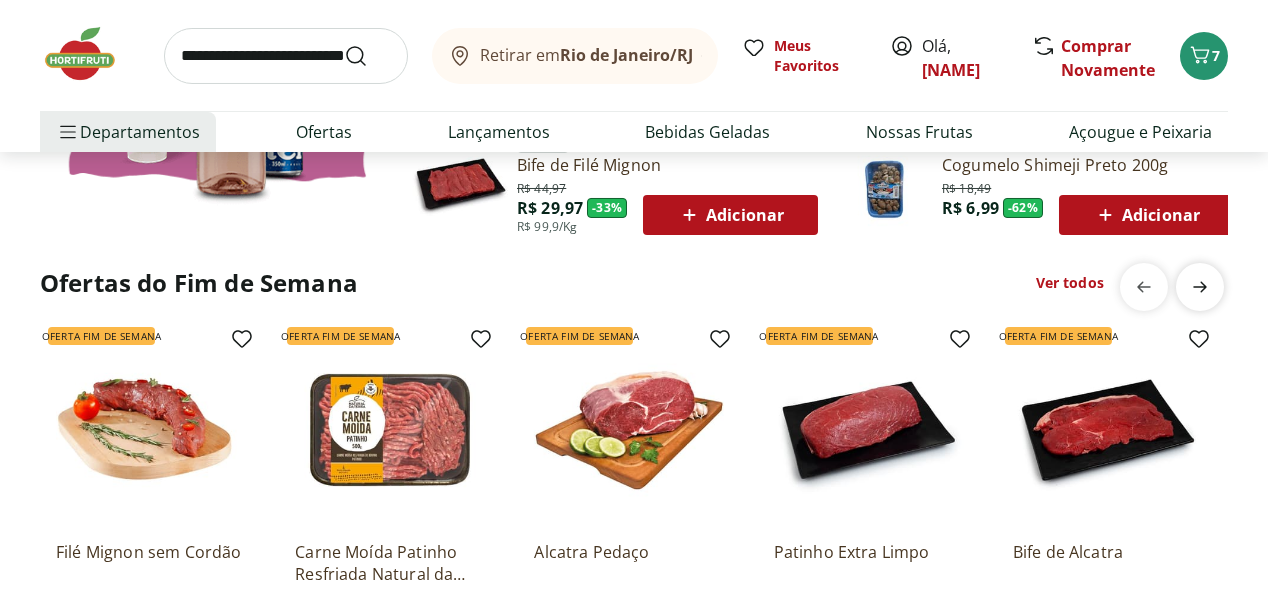 click 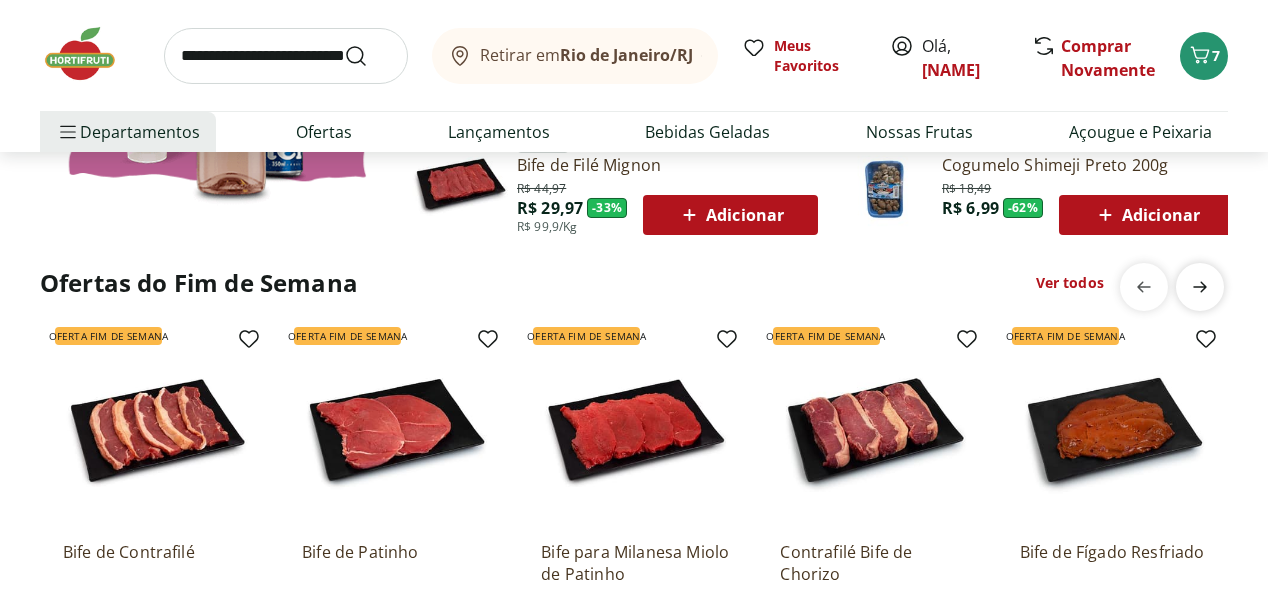 scroll, scrollTop: 0, scrollLeft: 1195, axis: horizontal 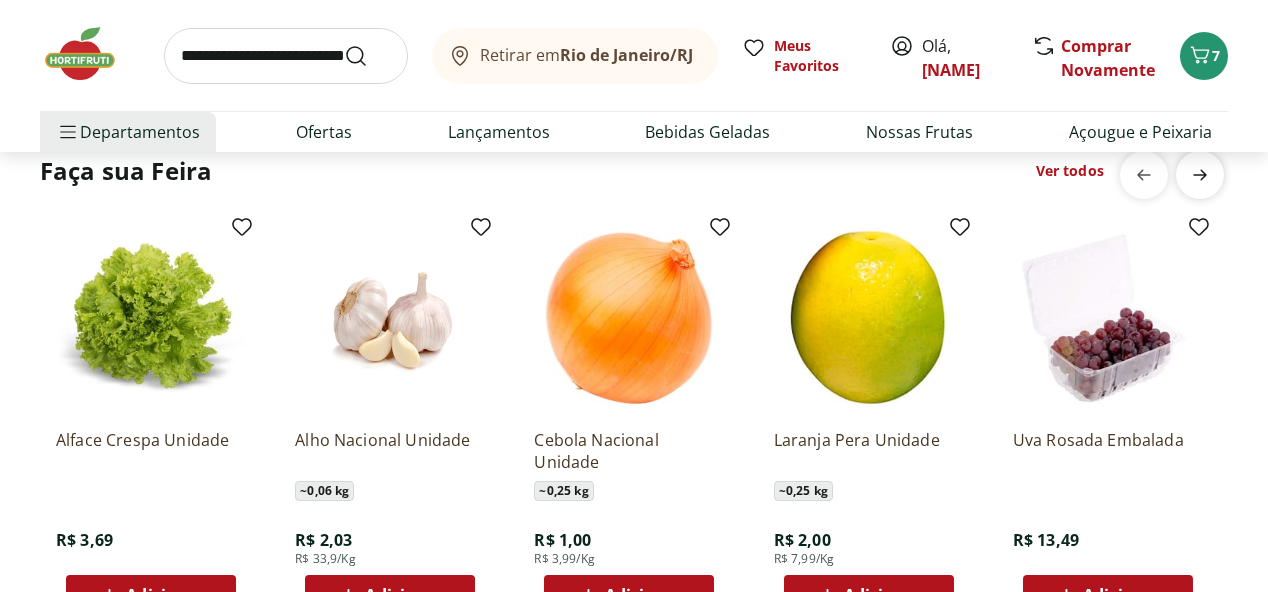 click 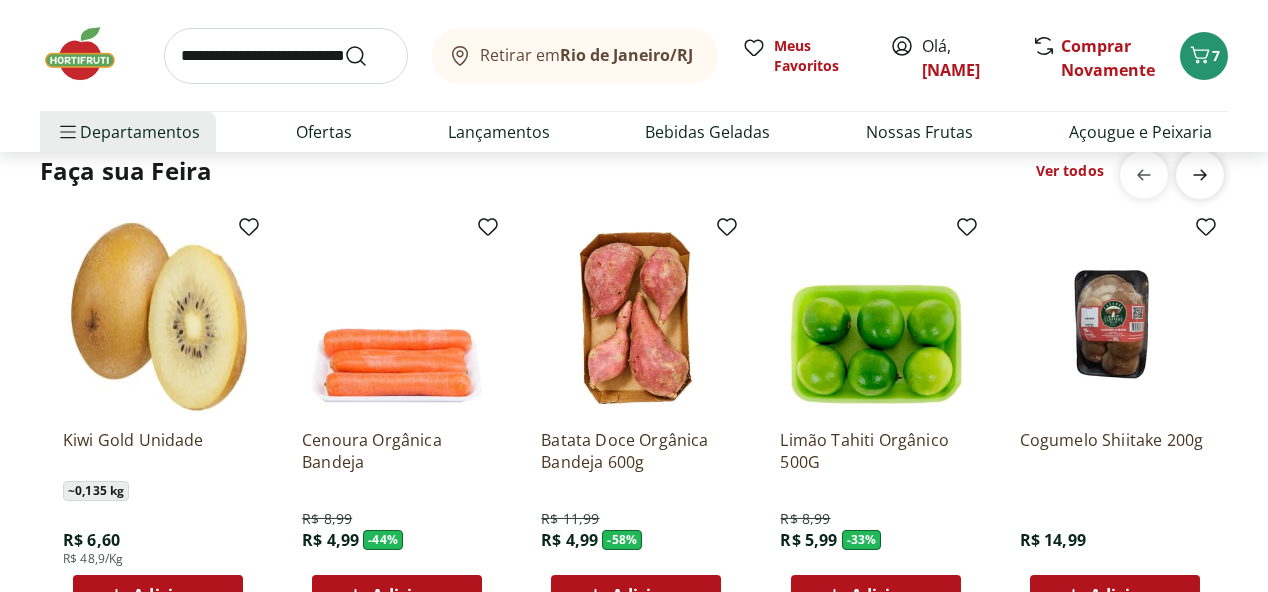 scroll, scrollTop: 0, scrollLeft: 1195, axis: horizontal 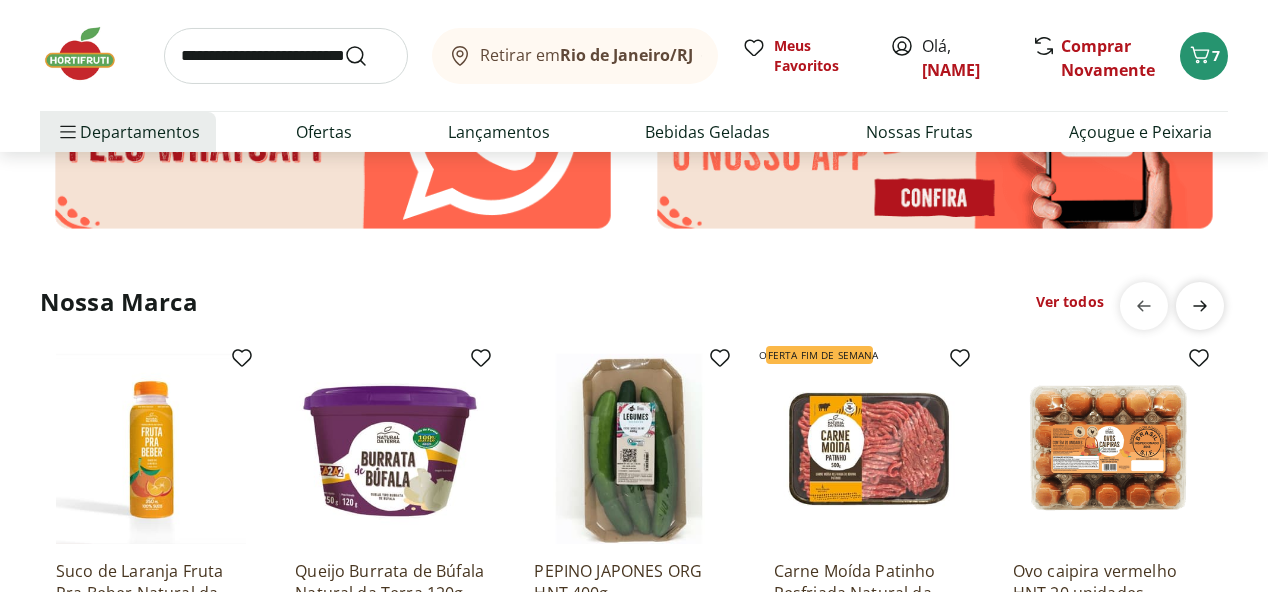 click 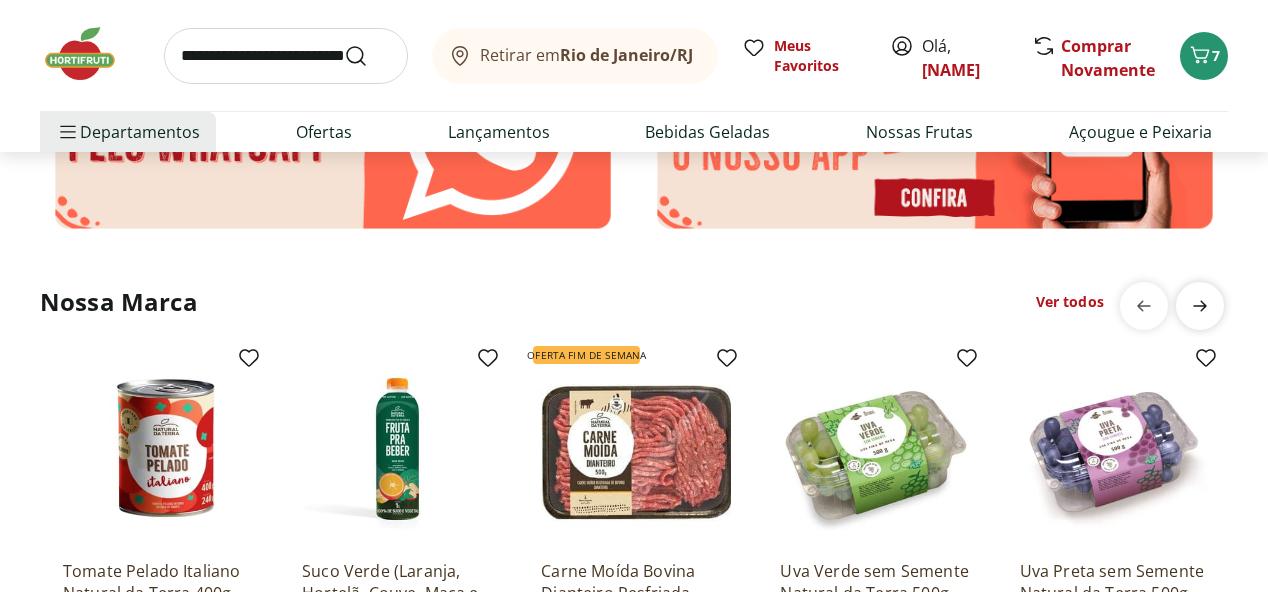 scroll, scrollTop: 0, scrollLeft: 1195, axis: horizontal 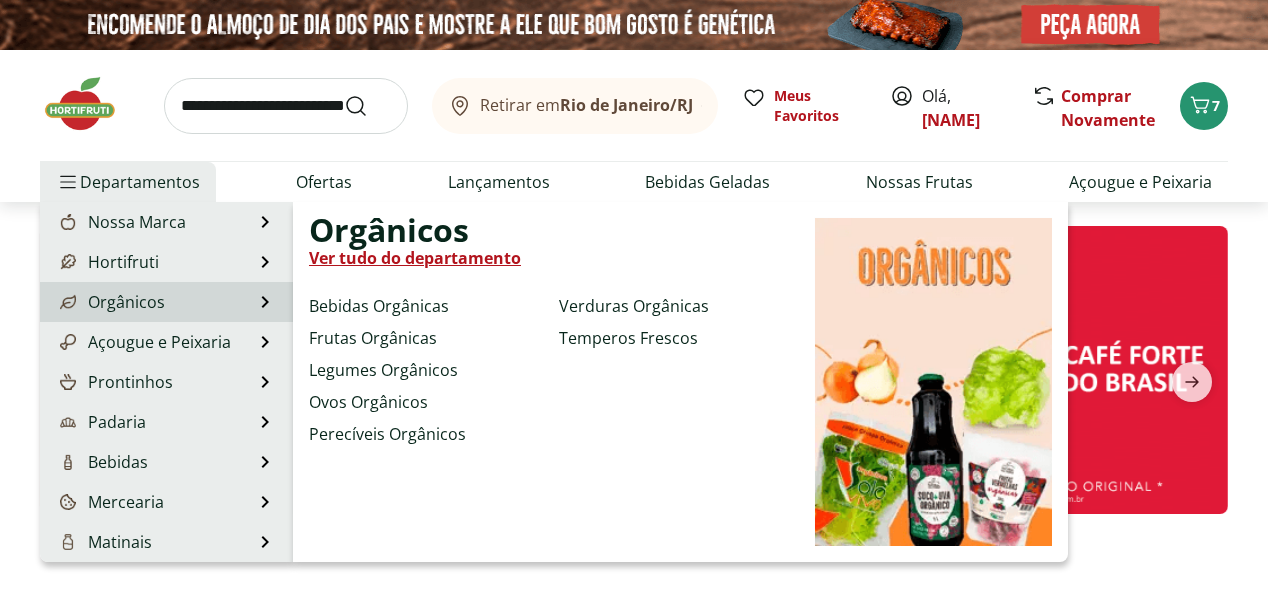 click on "Orgânicos" at bounding box center [110, 302] 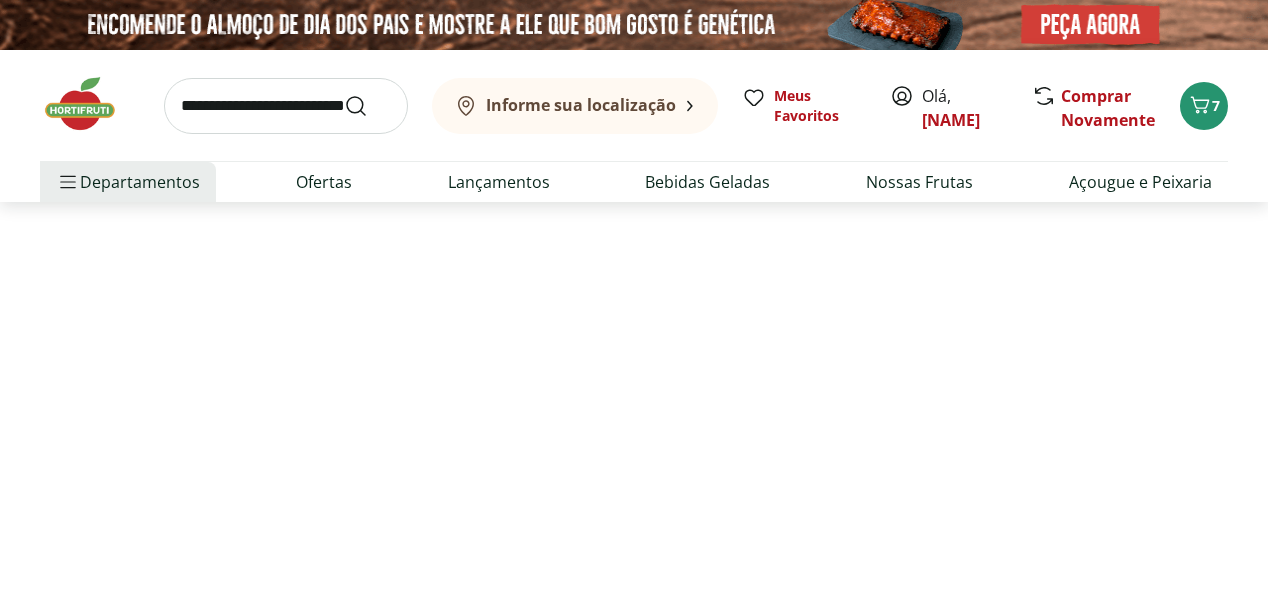 select on "**********" 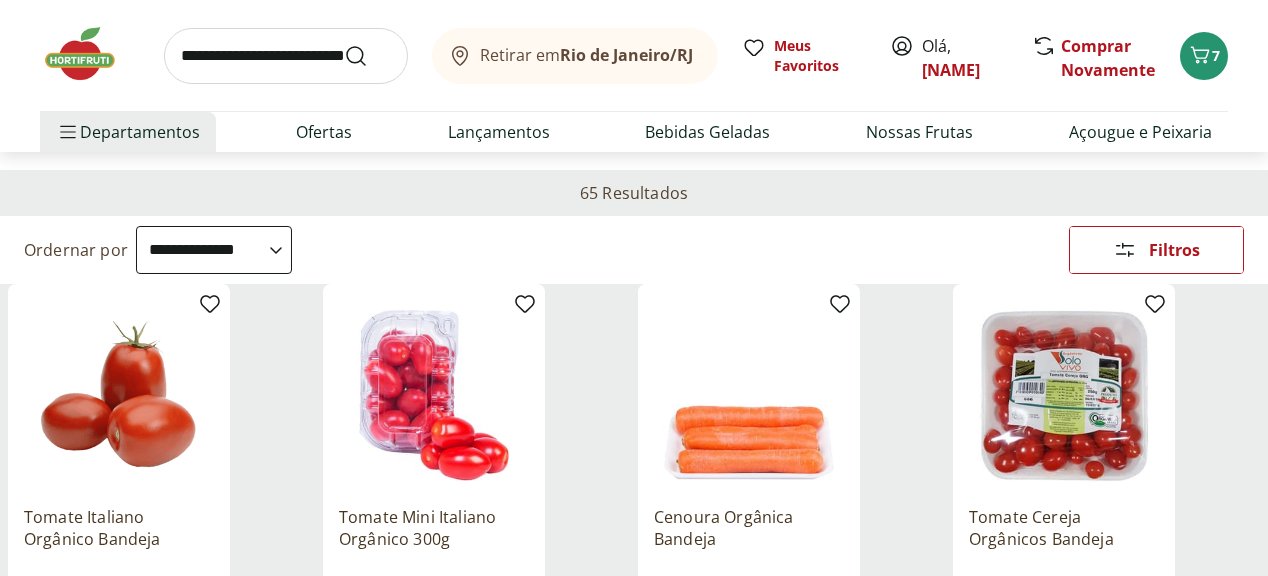 scroll, scrollTop: 121, scrollLeft: 0, axis: vertical 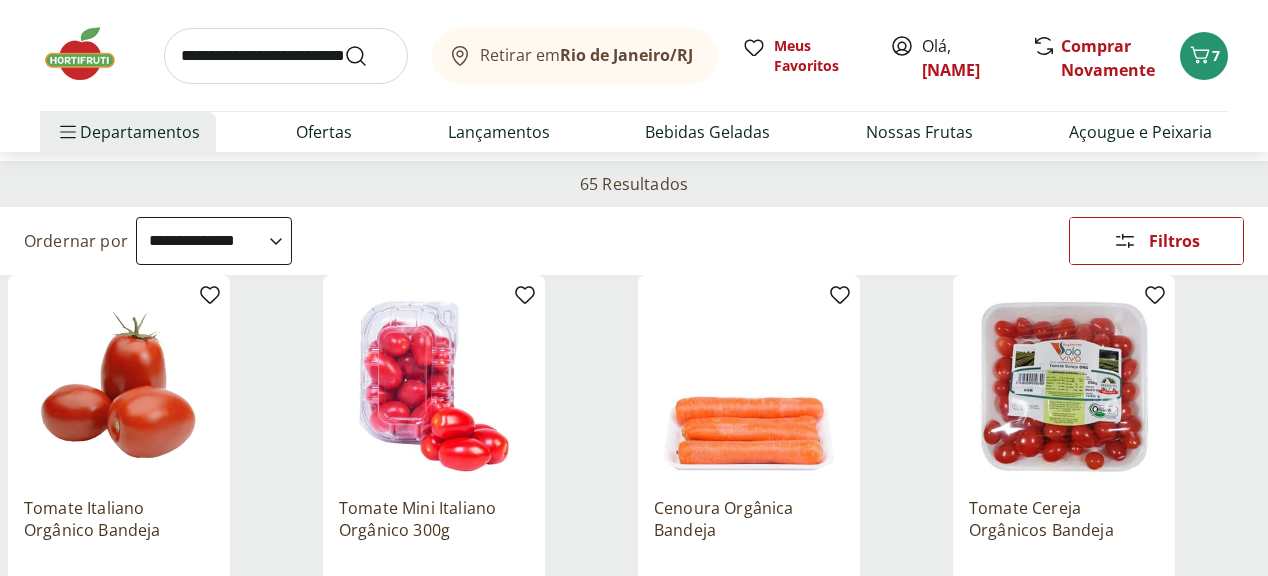 click on "Departamento" at bounding box center [0, 0] 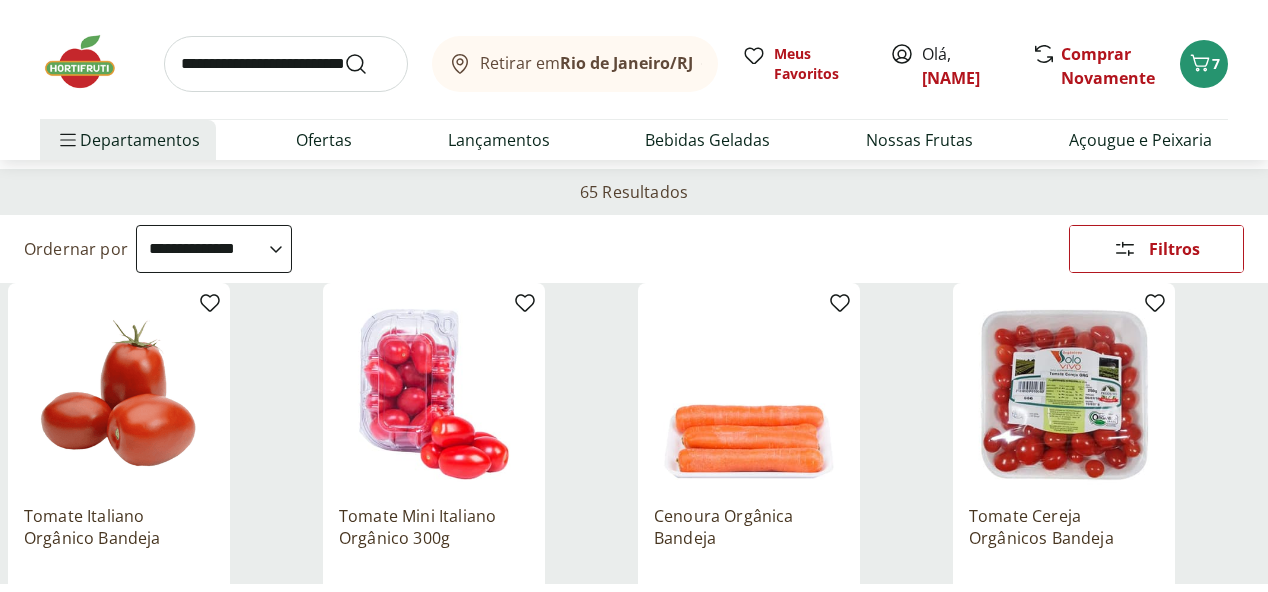 scroll, scrollTop: 0, scrollLeft: 0, axis: both 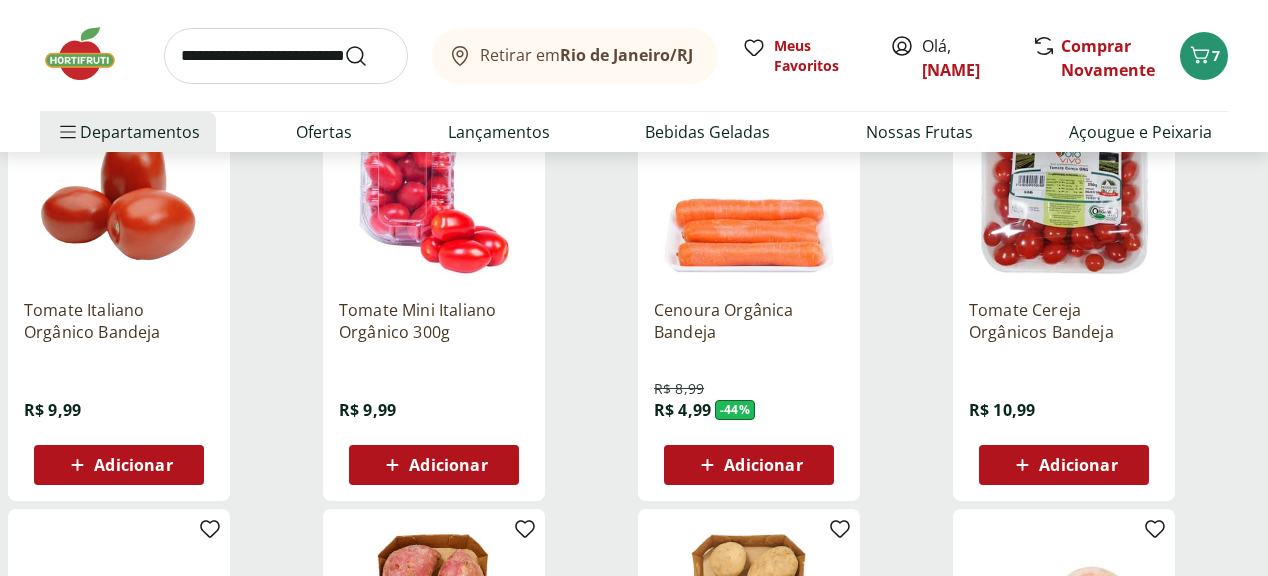 click 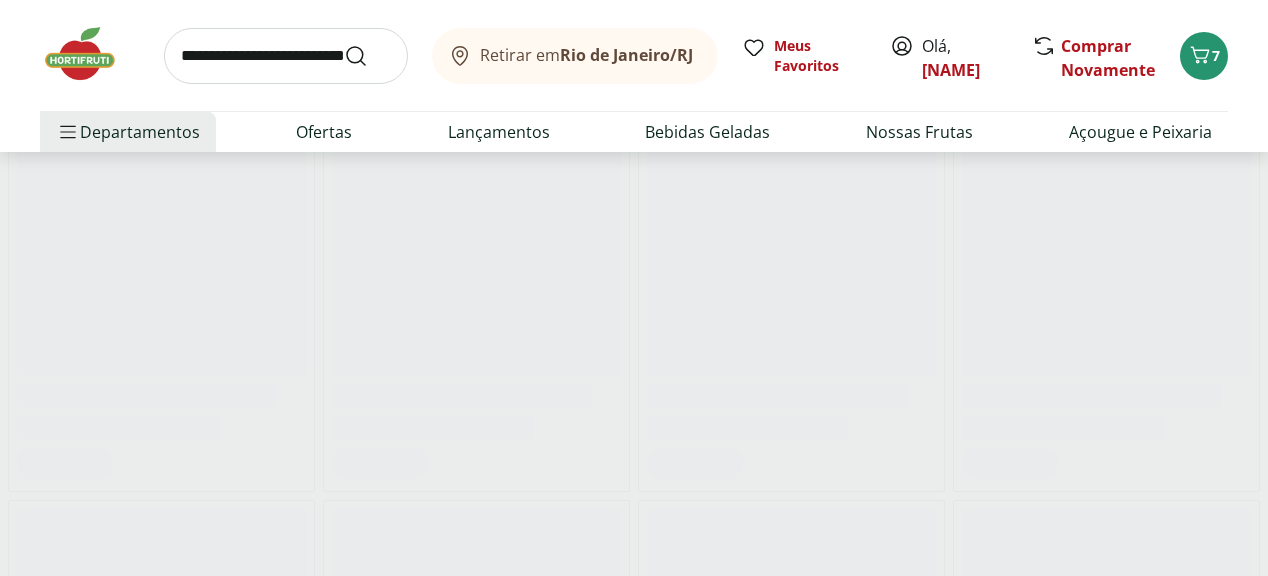 scroll, scrollTop: 0, scrollLeft: 0, axis: both 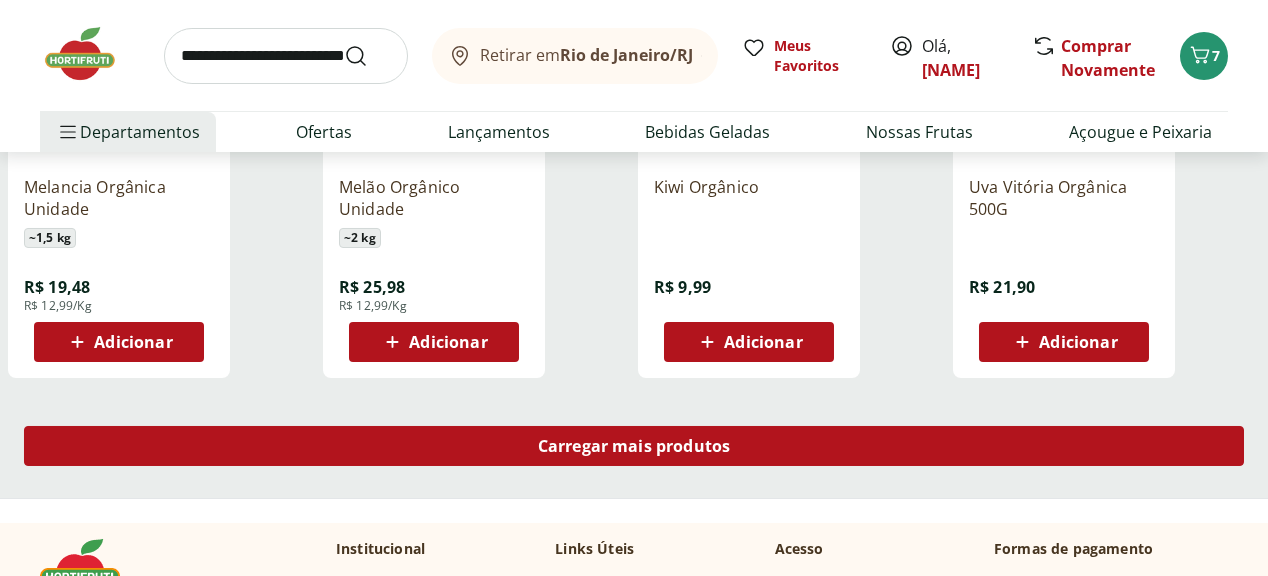 click on "Carregar mais produtos" at bounding box center [634, 446] 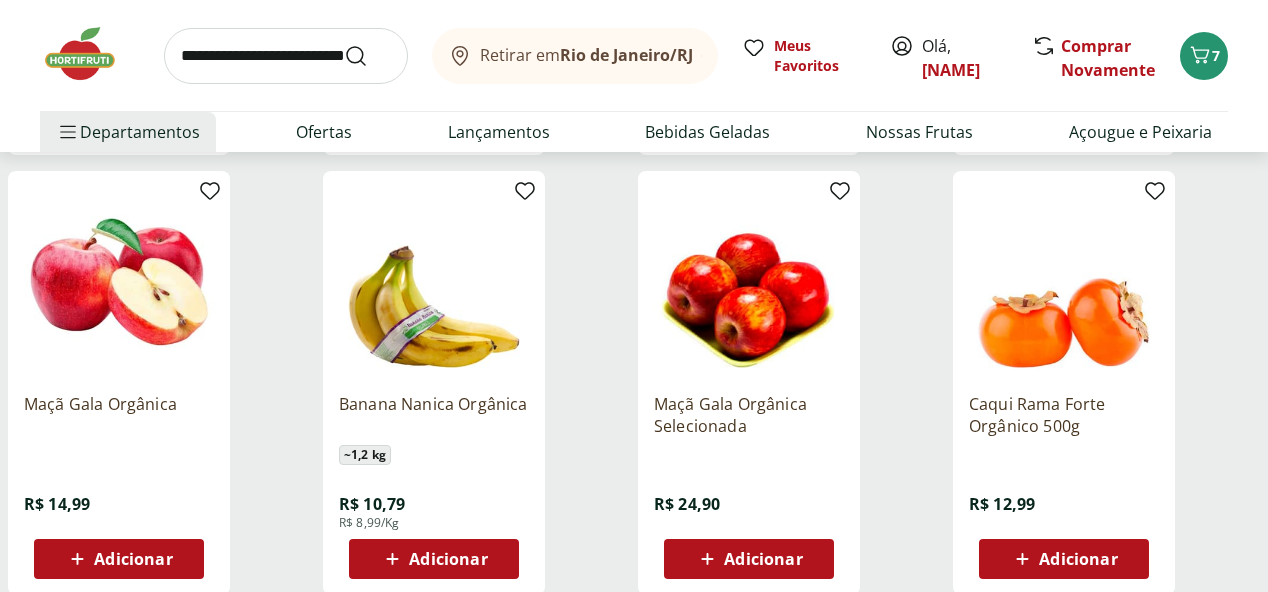 scroll, scrollTop: 1544, scrollLeft: 0, axis: vertical 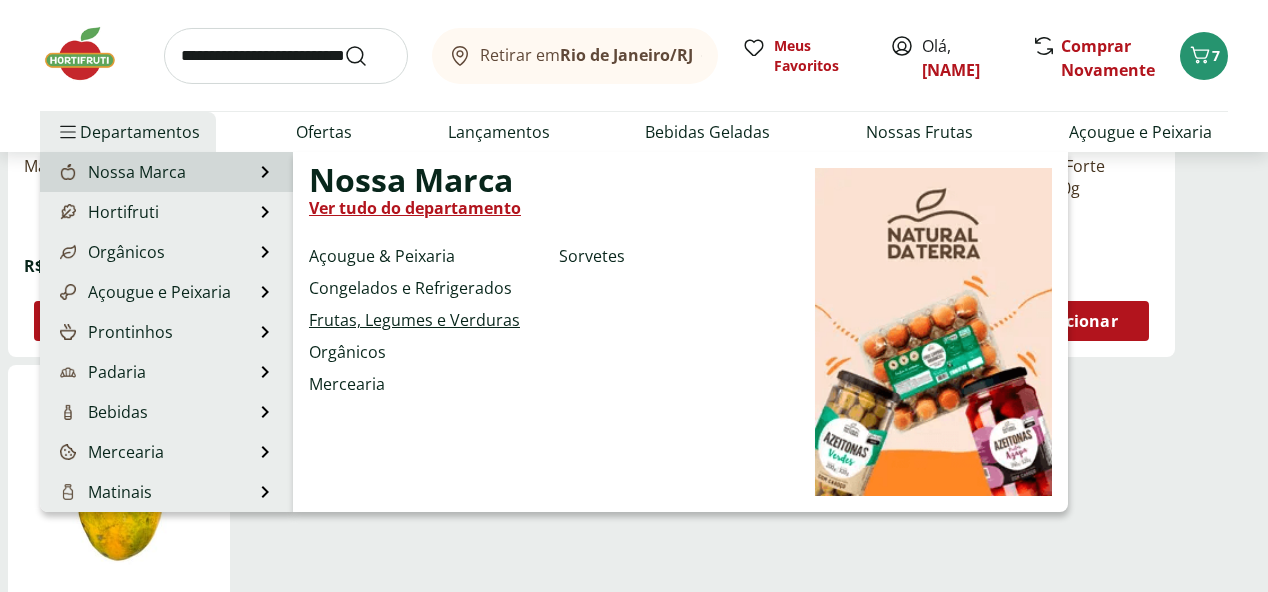 click on "Frutas, Legumes e Verduras" at bounding box center (414, 320) 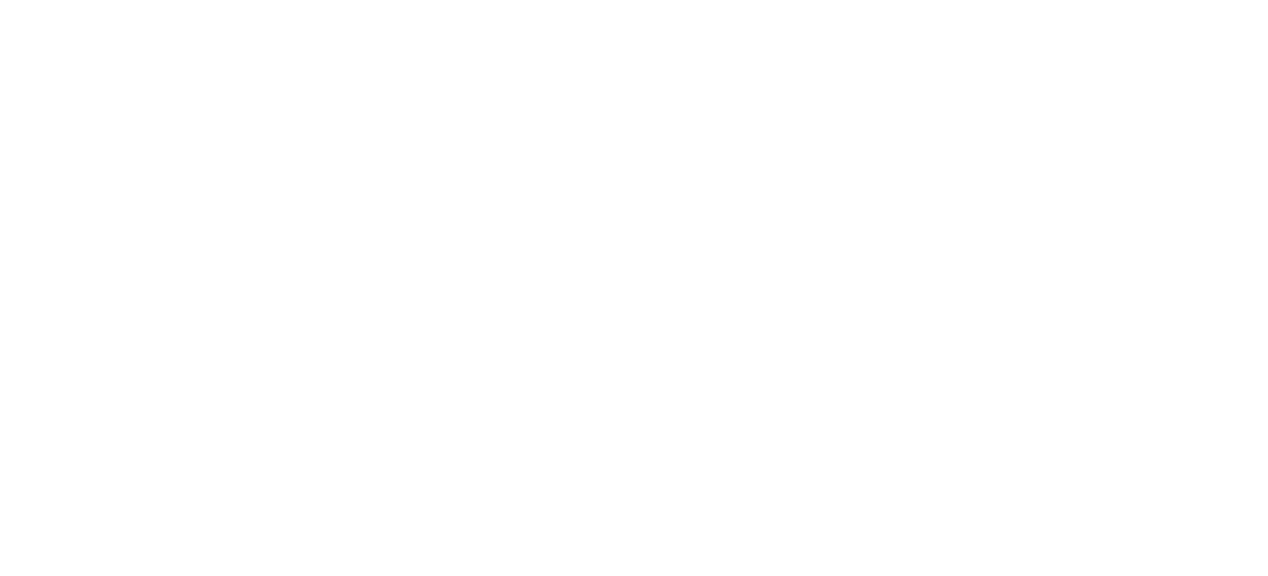 scroll, scrollTop: 0, scrollLeft: 0, axis: both 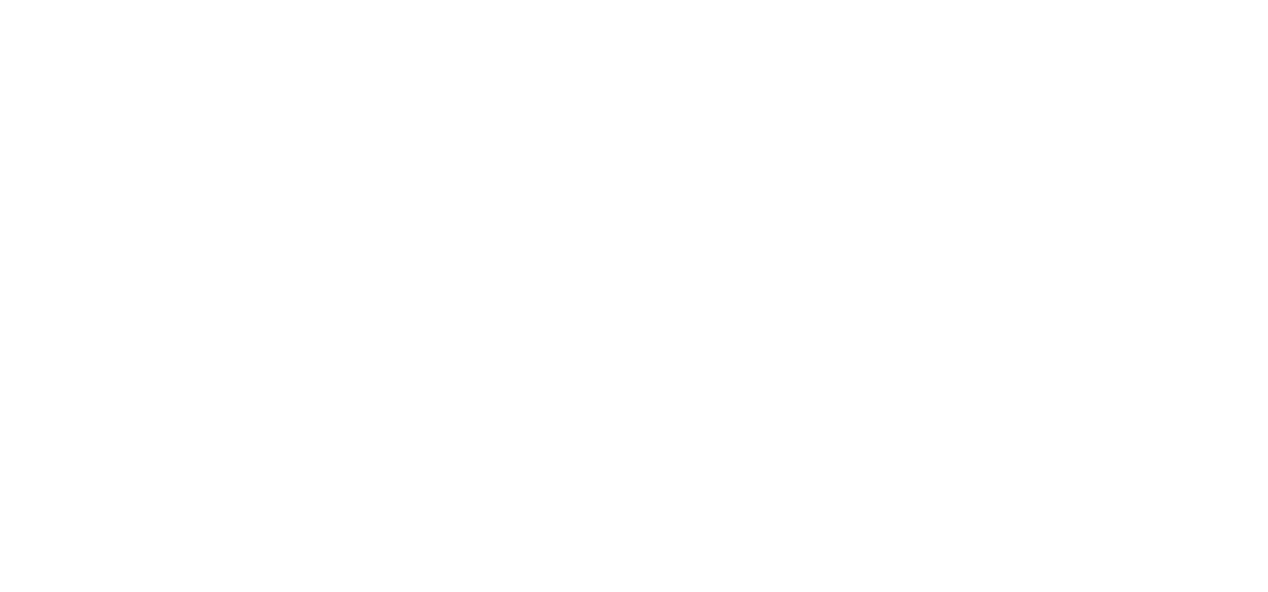 select on "**********" 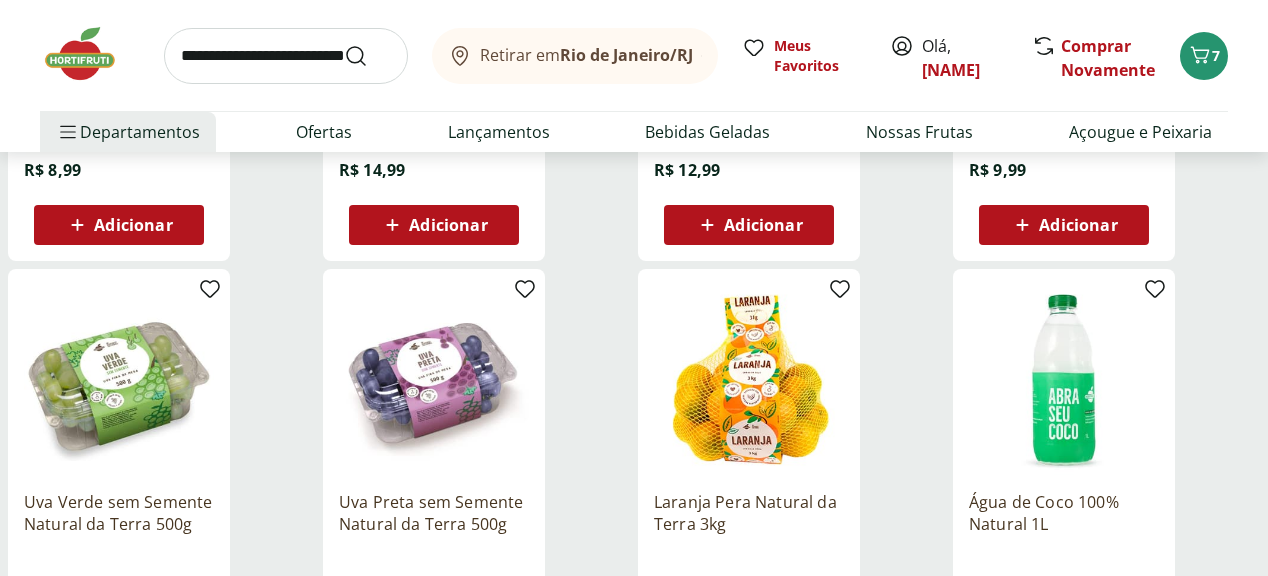 scroll, scrollTop: 576, scrollLeft: 0, axis: vertical 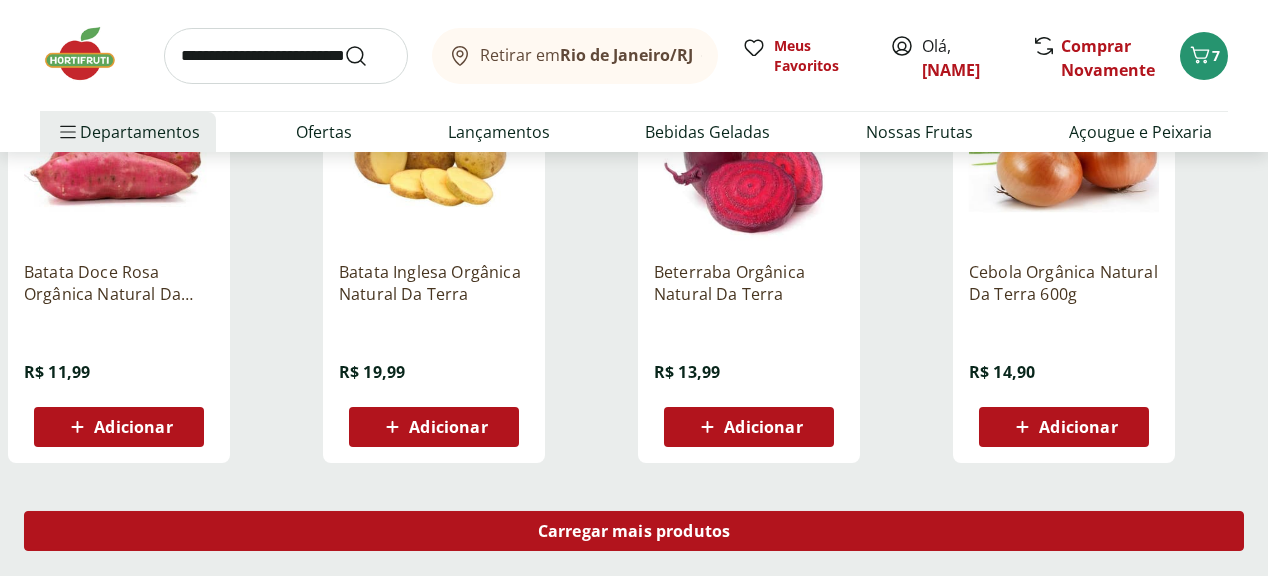 click on "Carregar mais produtos" at bounding box center (634, 531) 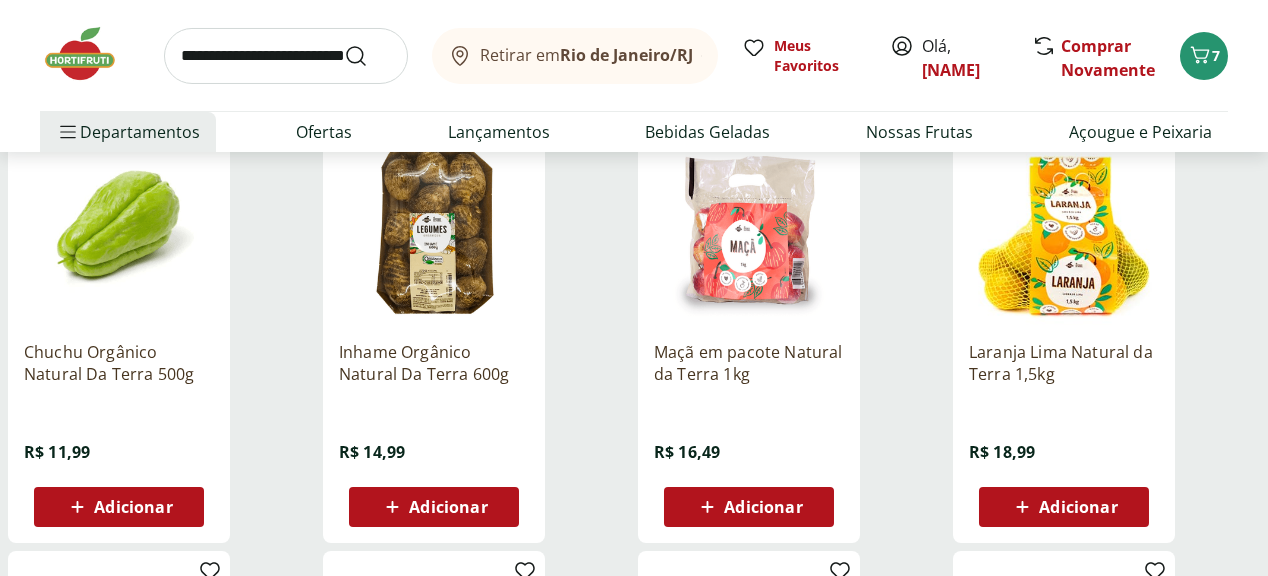 scroll, scrollTop: 1591, scrollLeft: 0, axis: vertical 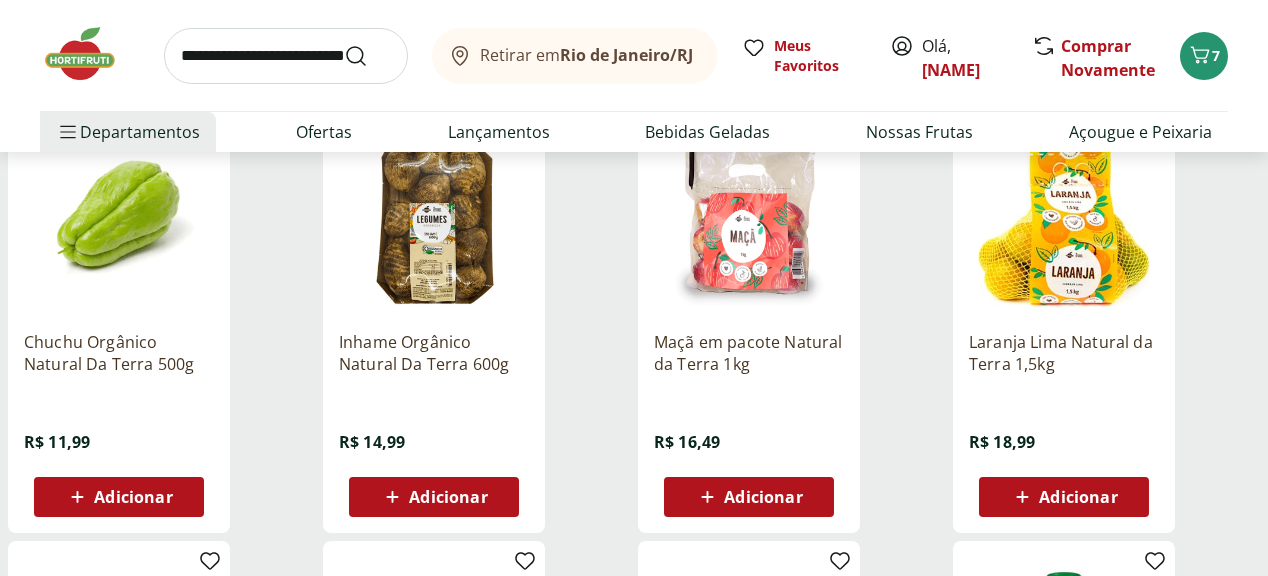 click on "Adicionar" at bounding box center (1078, 497) 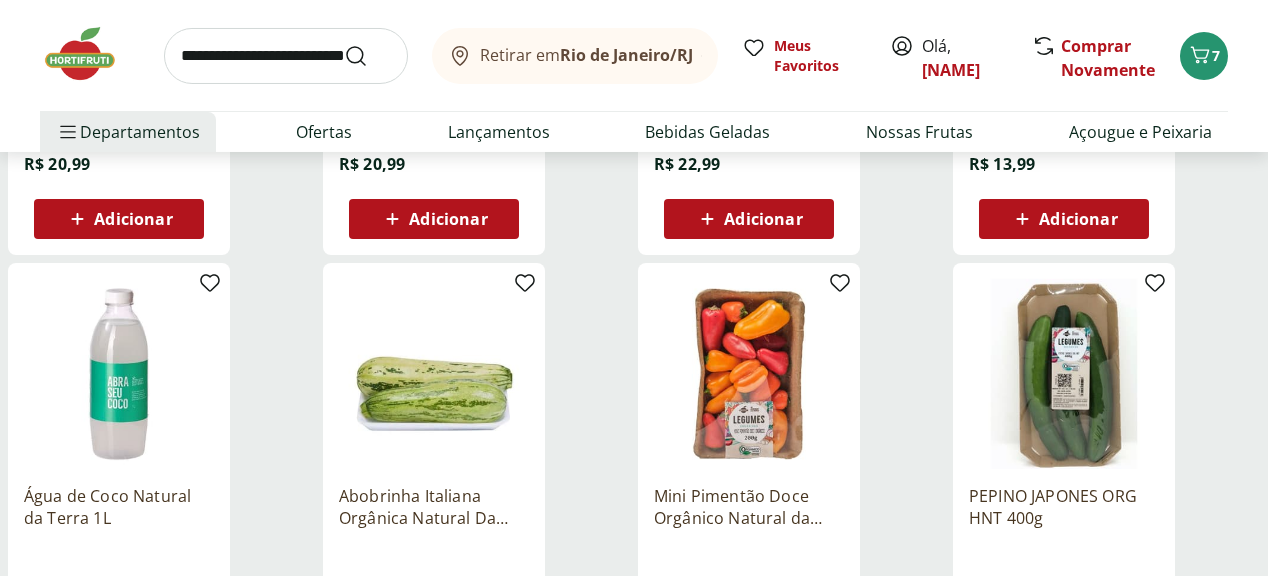 scroll, scrollTop: 2342, scrollLeft: 0, axis: vertical 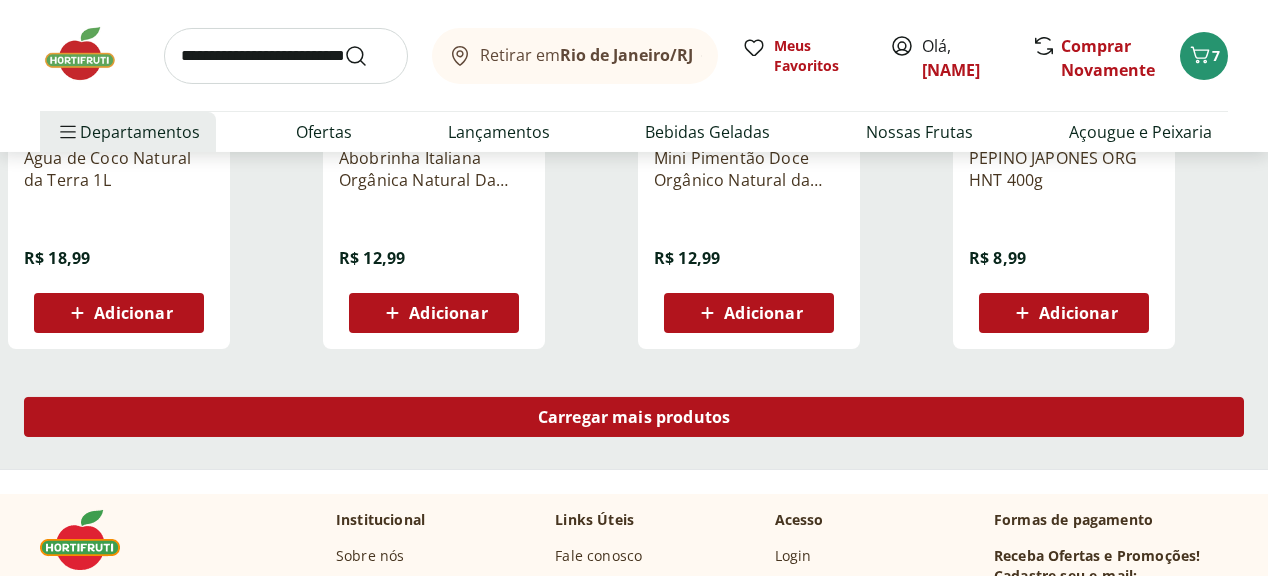 click on "Carregar mais produtos" at bounding box center (634, 417) 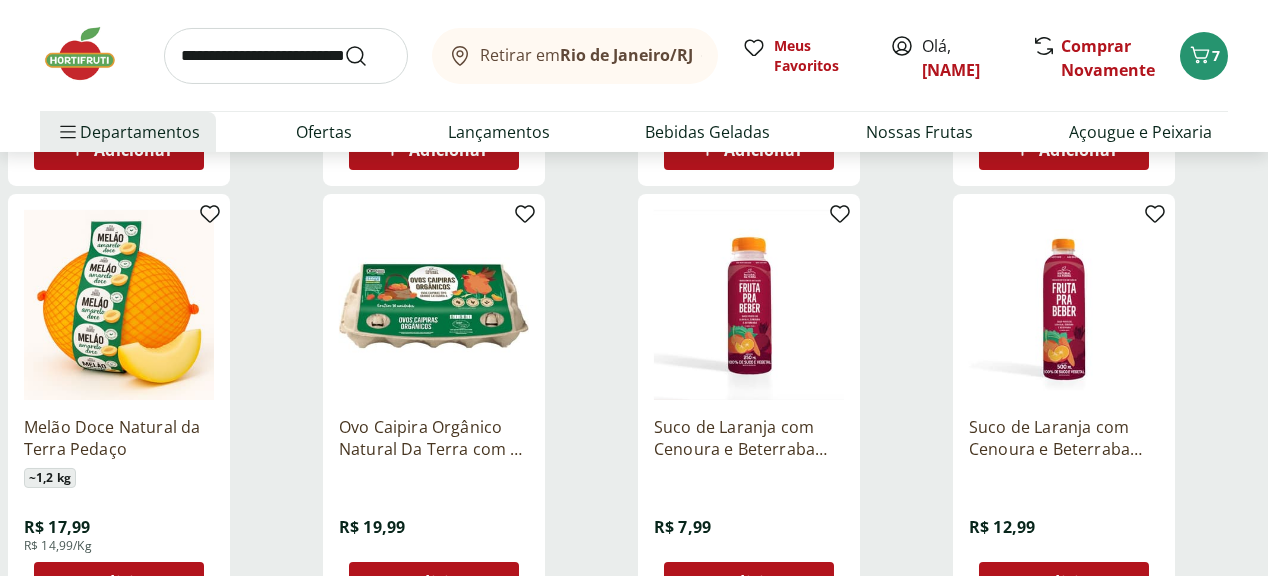 scroll, scrollTop: 3257, scrollLeft: 0, axis: vertical 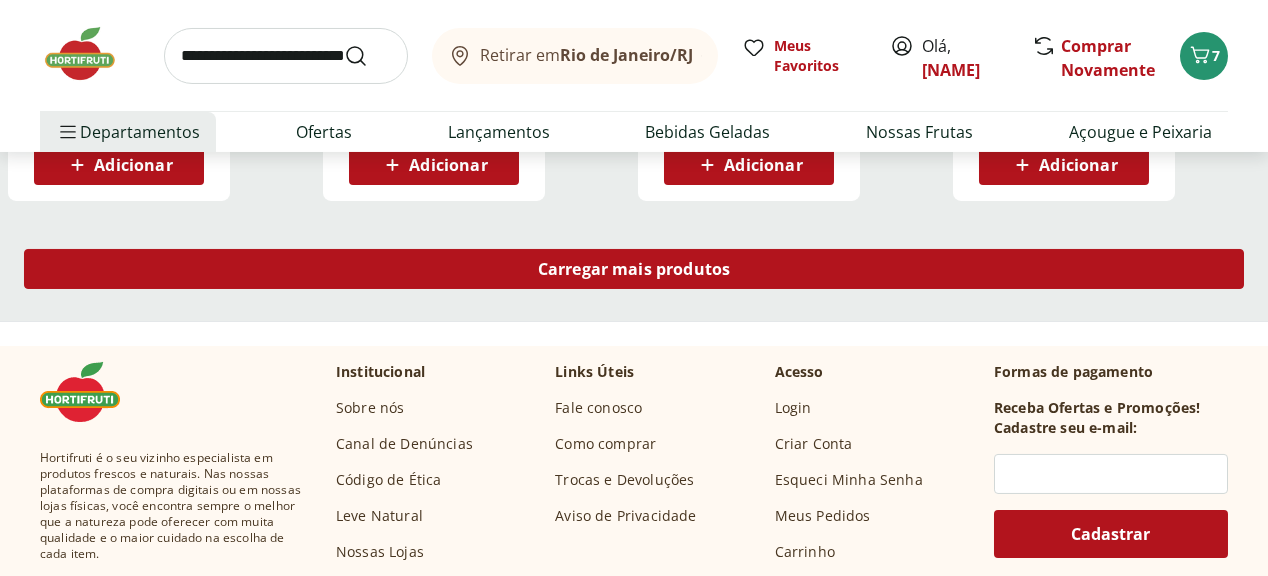 click on "Carregar mais produtos" at bounding box center [634, 269] 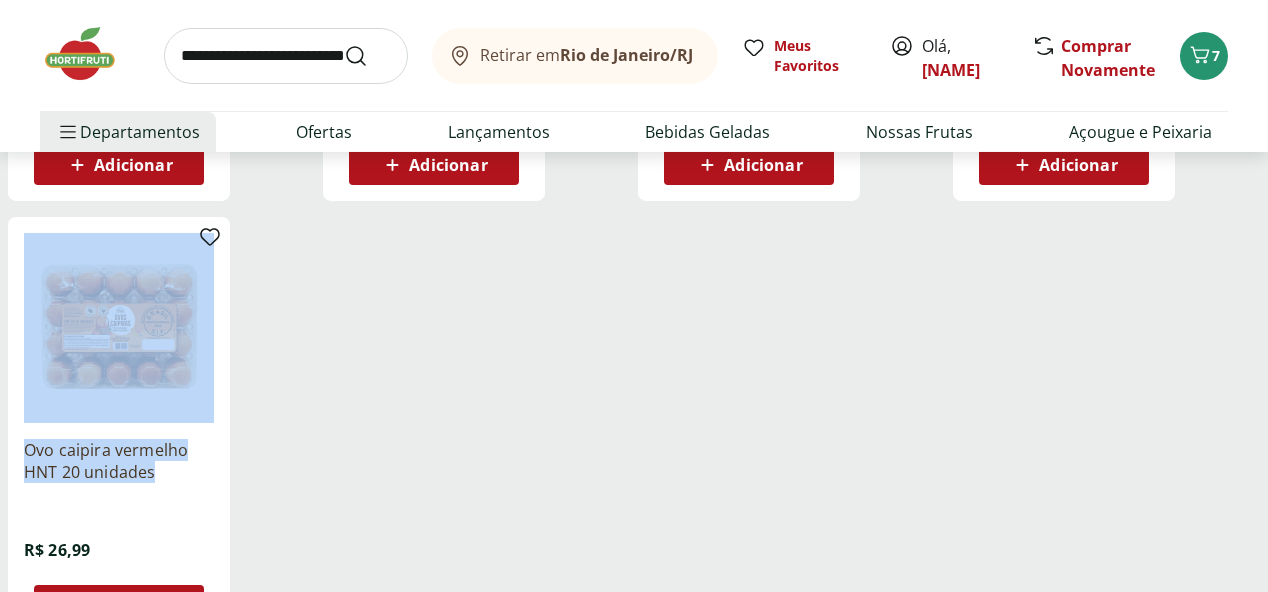 drag, startPoint x: 1264, startPoint y: 411, endPoint x: 1262, endPoint y: 355, distance: 56.0357 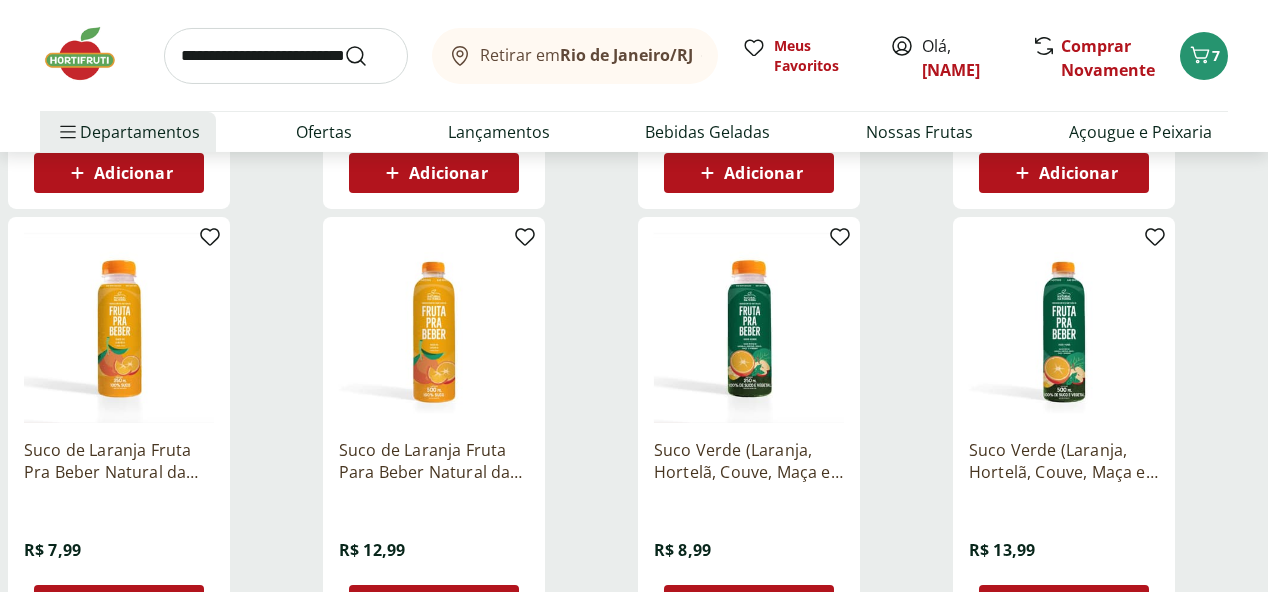 scroll, scrollTop: 3651, scrollLeft: 0, axis: vertical 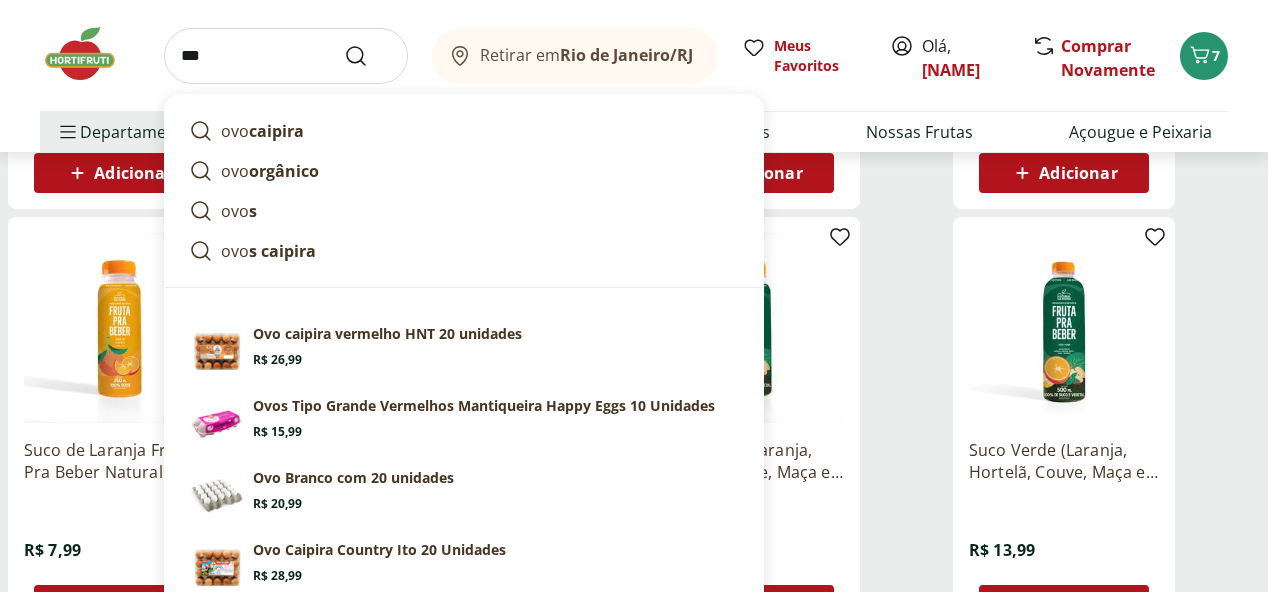 type on "****" 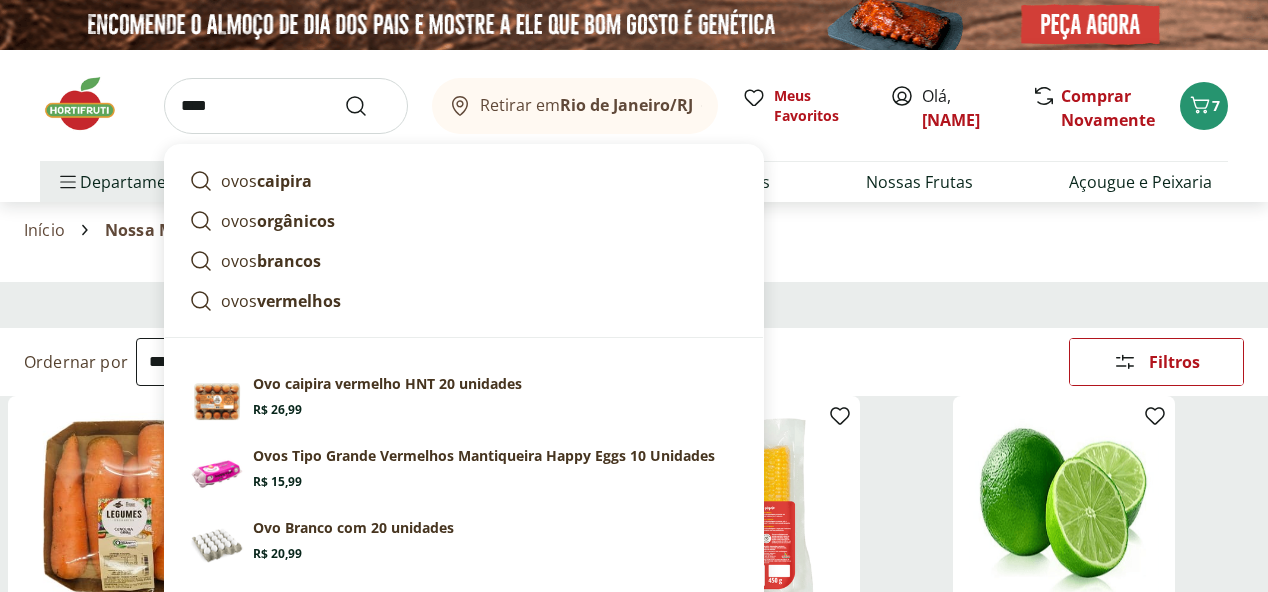 select on "**********" 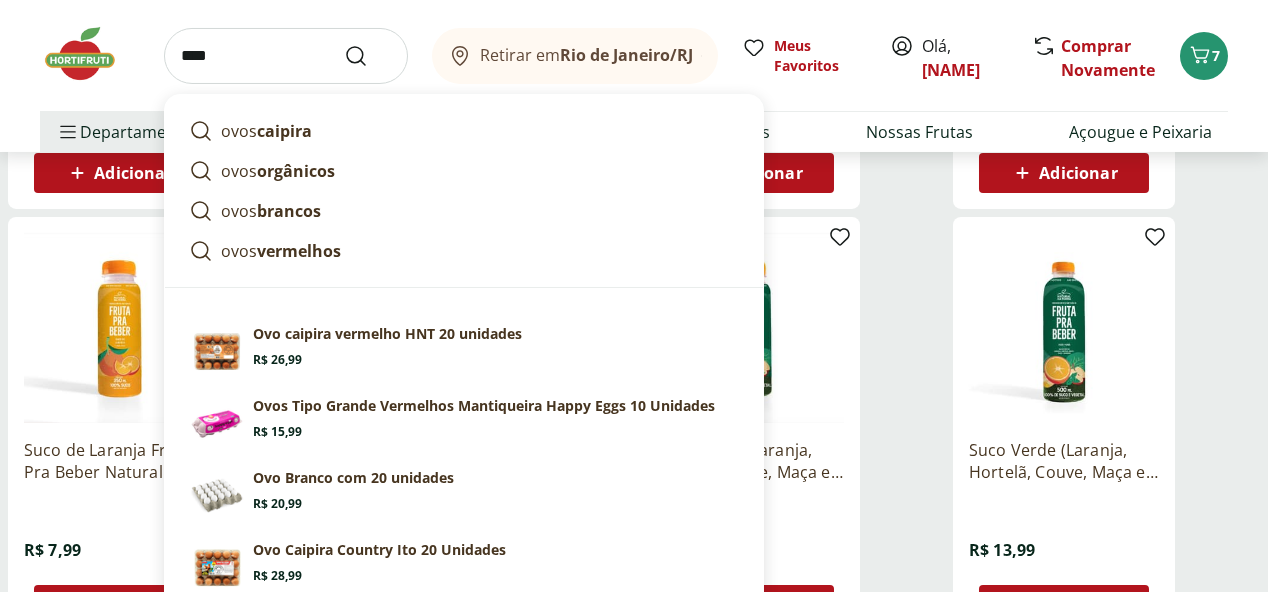 scroll, scrollTop: 0, scrollLeft: 0, axis: both 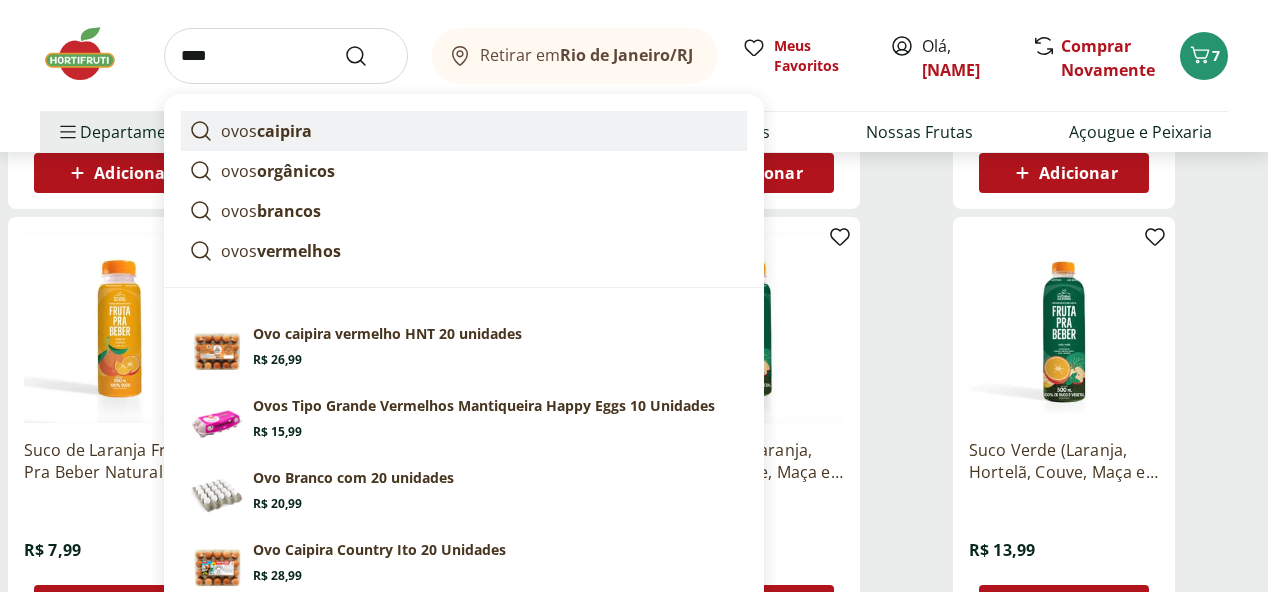 drag, startPoint x: 0, startPoint y: 0, endPoint x: 284, endPoint y: 125, distance: 310.2918 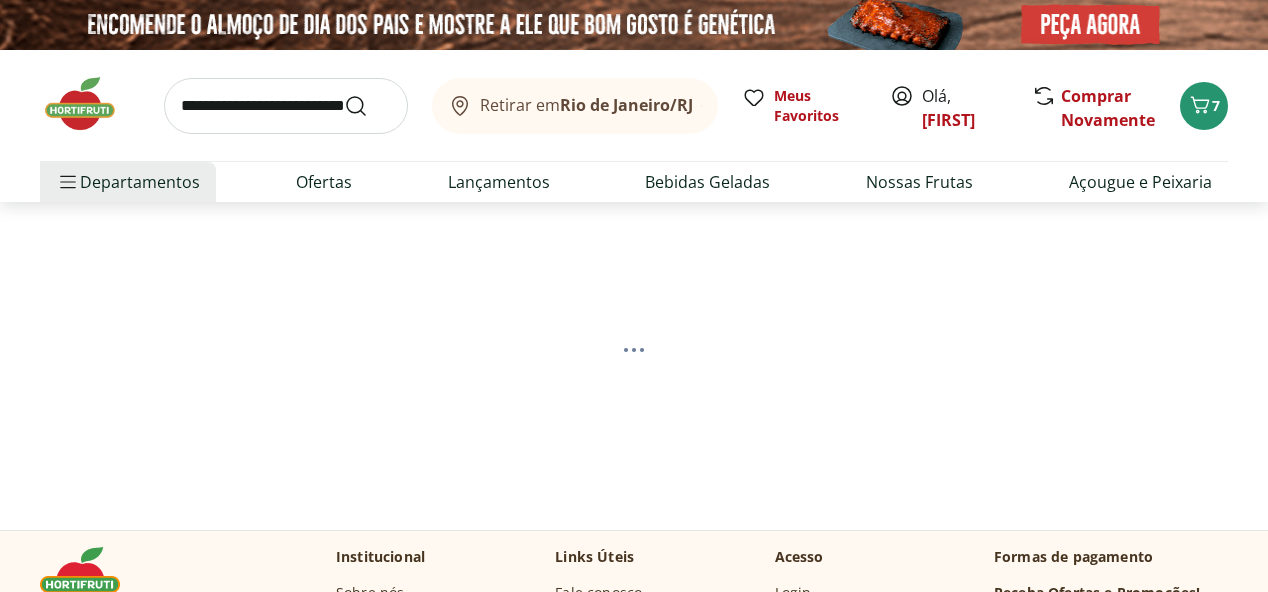 scroll, scrollTop: 0, scrollLeft: 0, axis: both 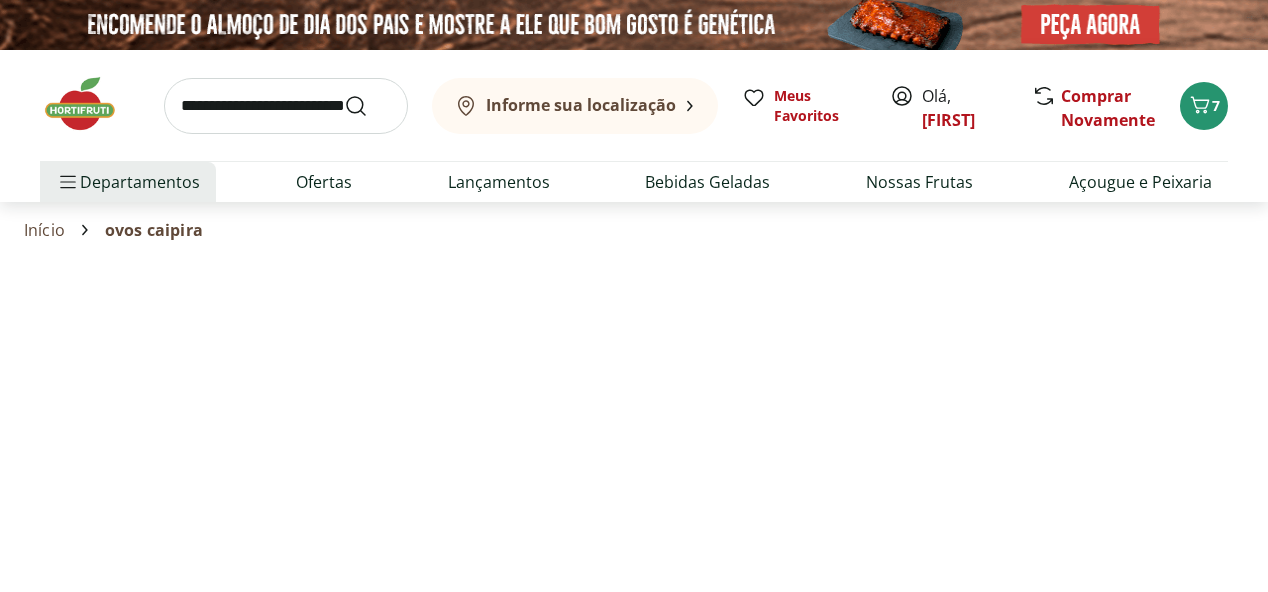 select on "**********" 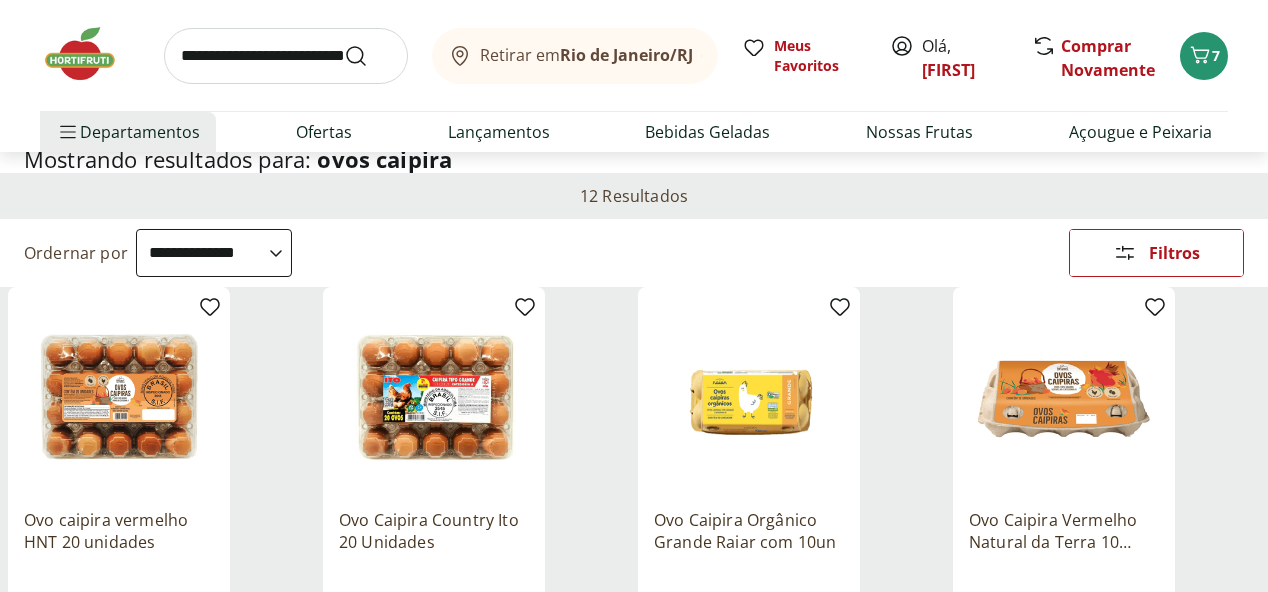 scroll, scrollTop: 195, scrollLeft: 0, axis: vertical 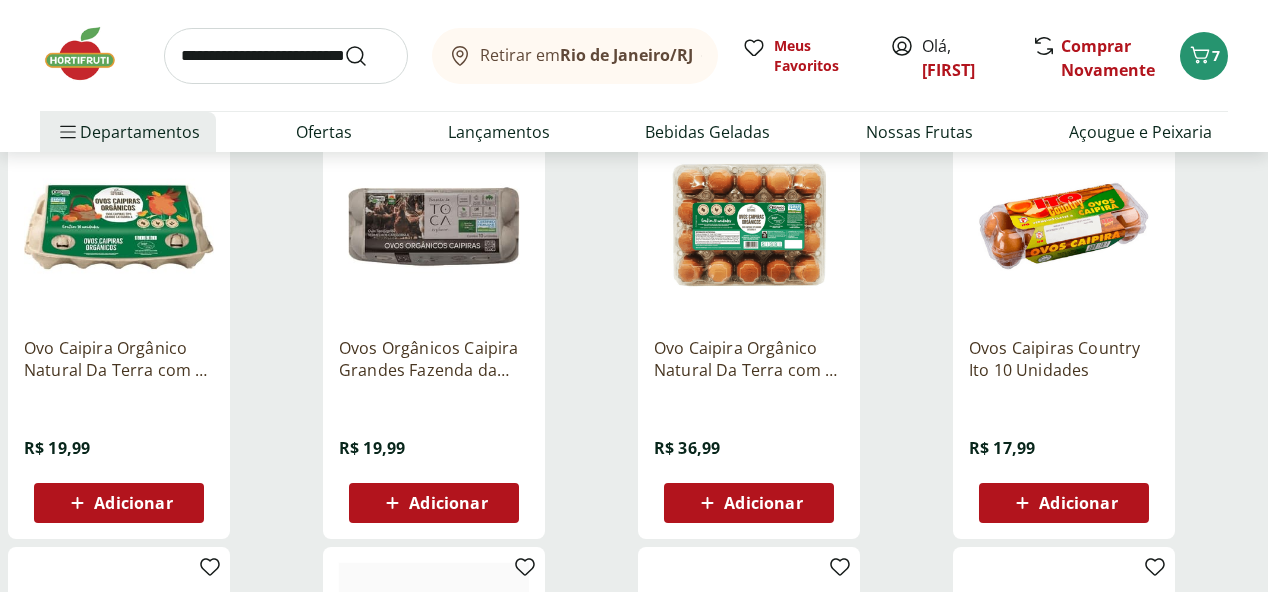 click on "Adicionar" at bounding box center [1078, 503] 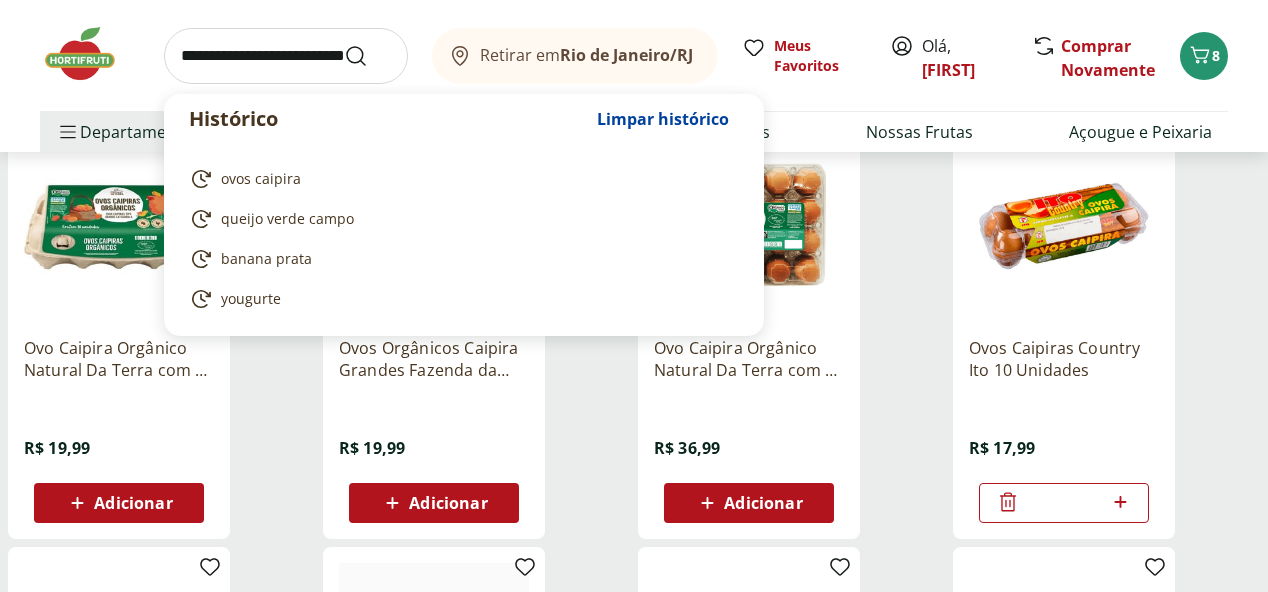 click at bounding box center (286, 56) 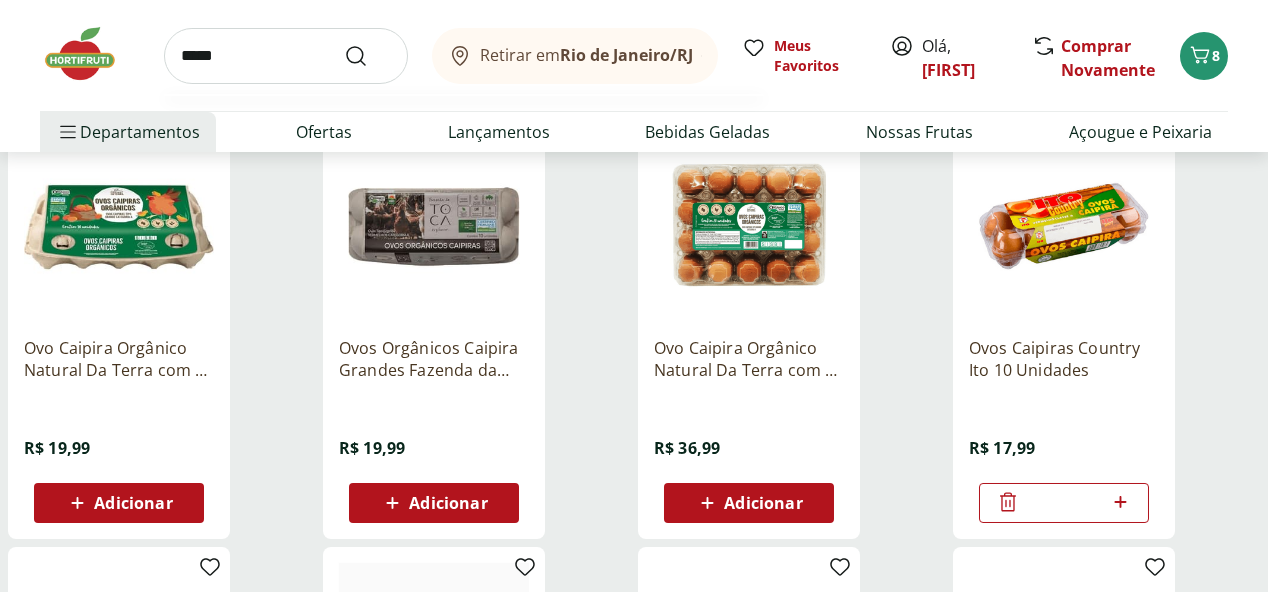 type on "*****" 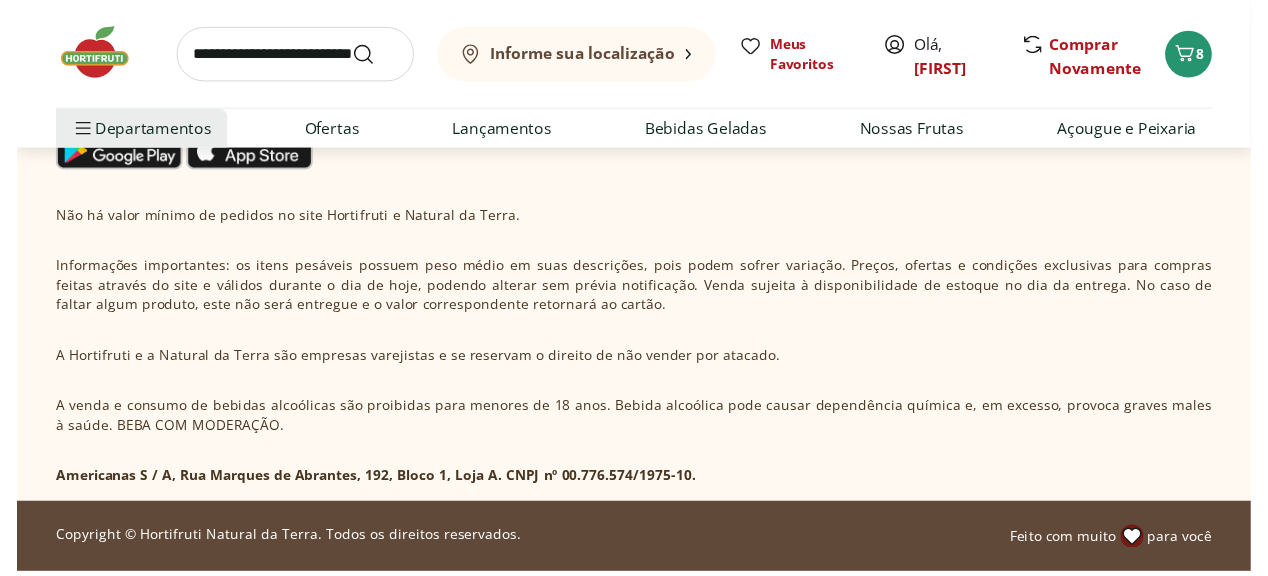 scroll, scrollTop: 0, scrollLeft: 0, axis: both 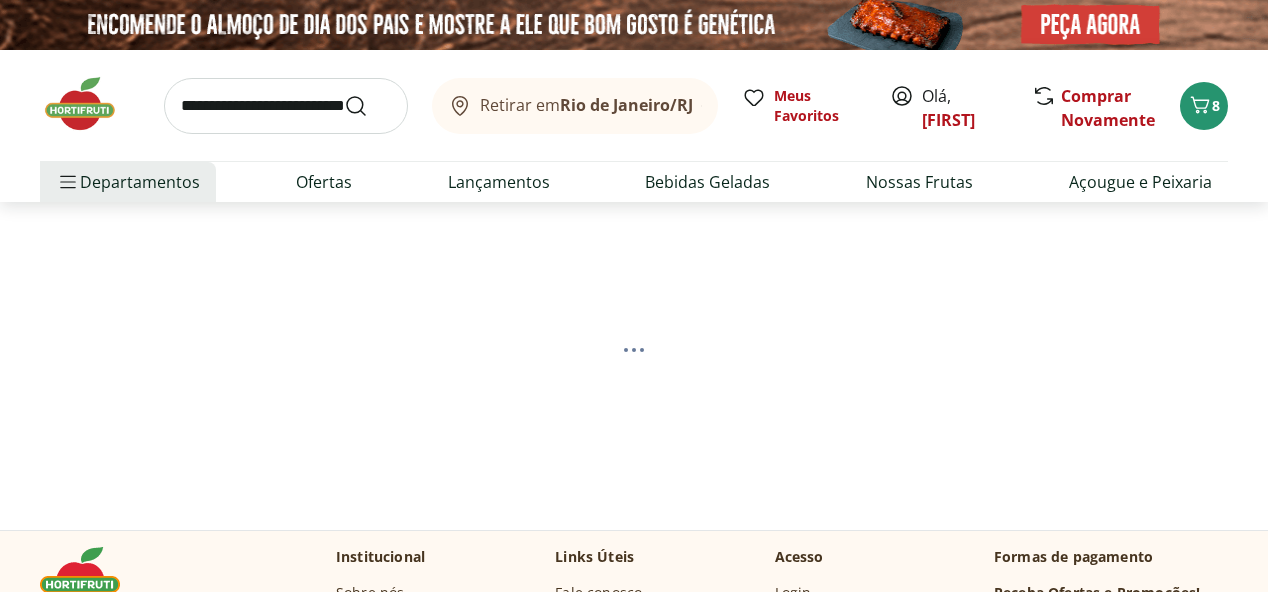select on "**********" 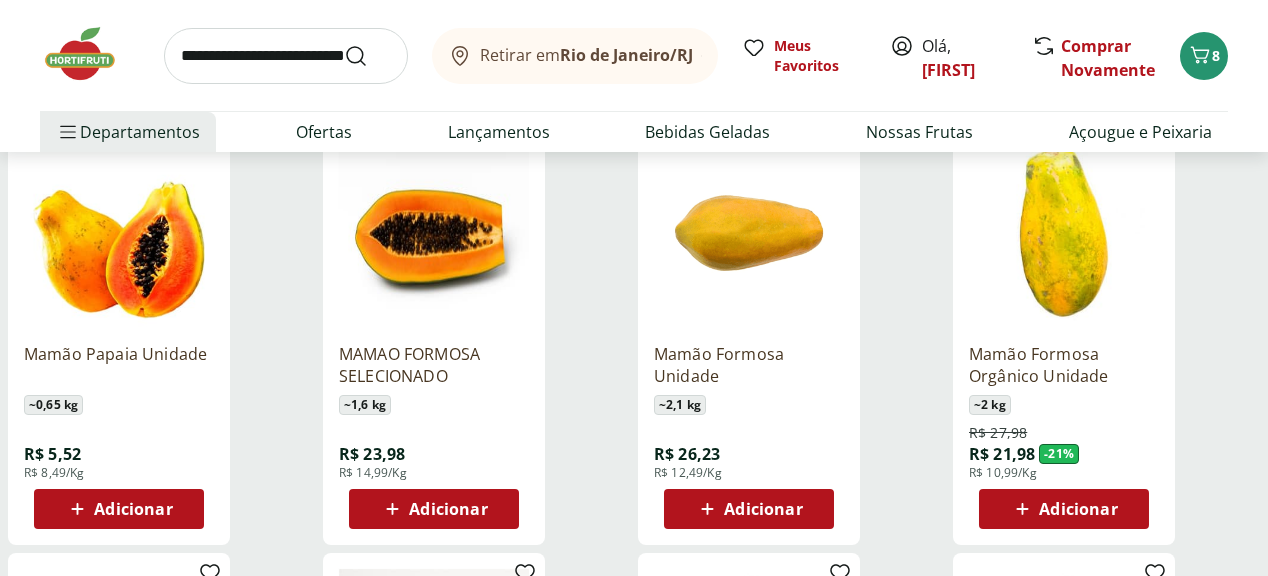 scroll, scrollTop: 251, scrollLeft: 0, axis: vertical 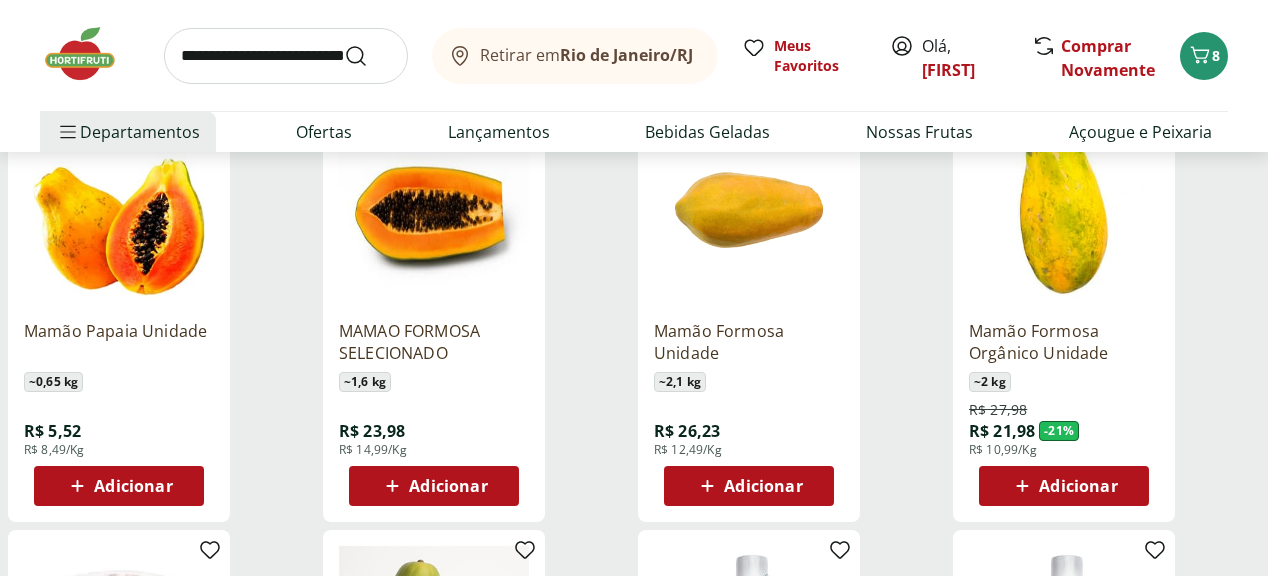 click on "Adicionar" at bounding box center [133, 486] 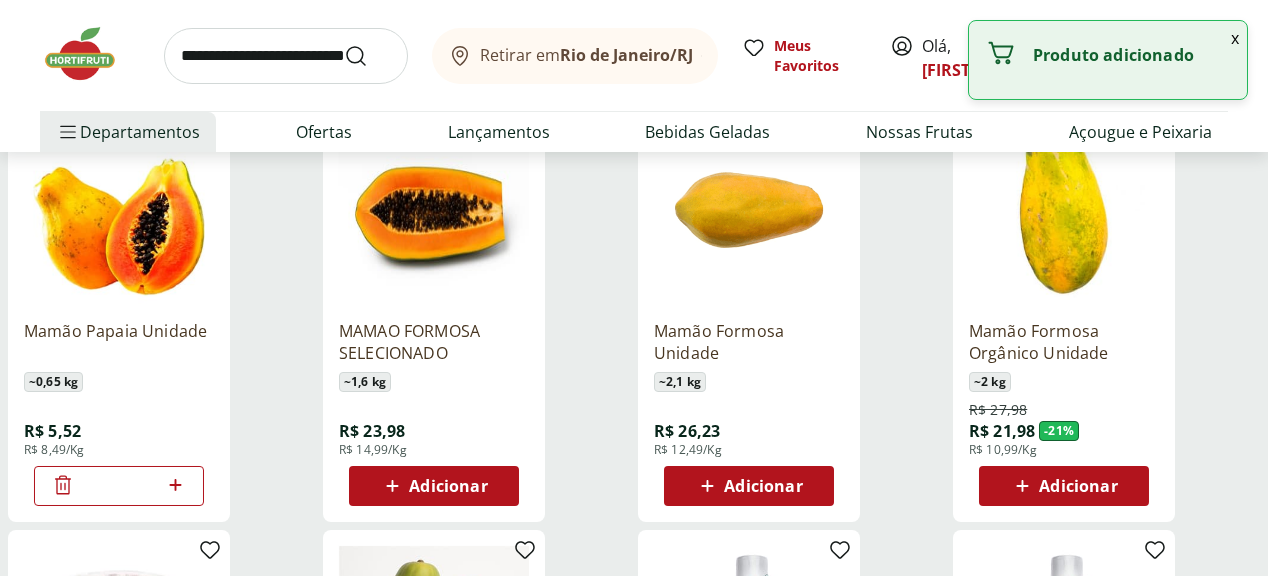 click 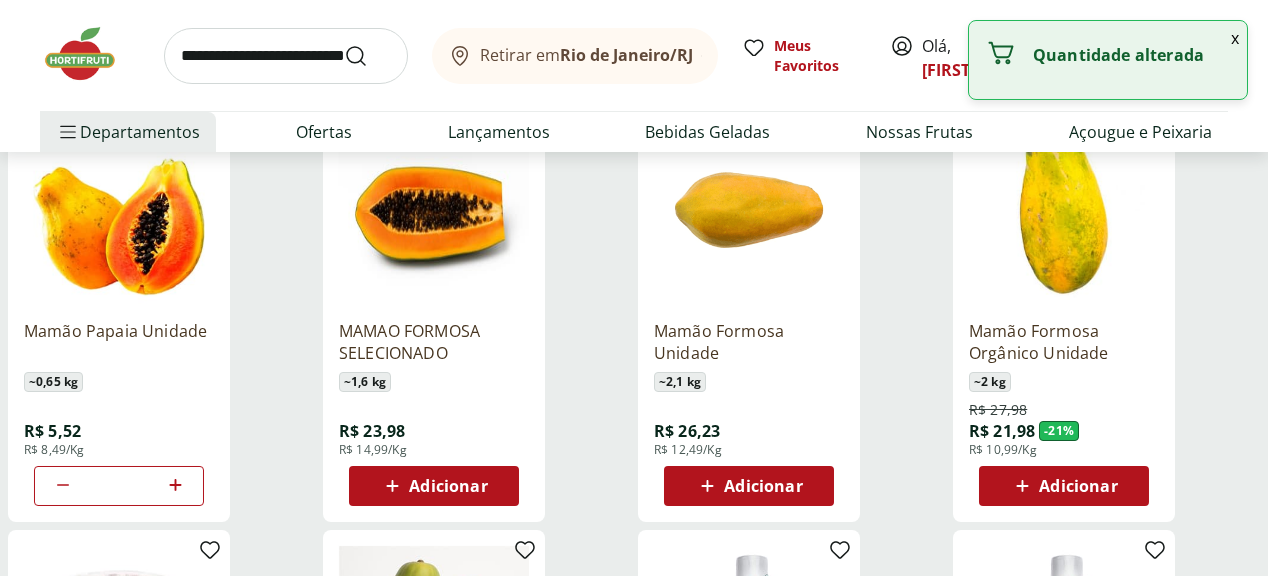 click 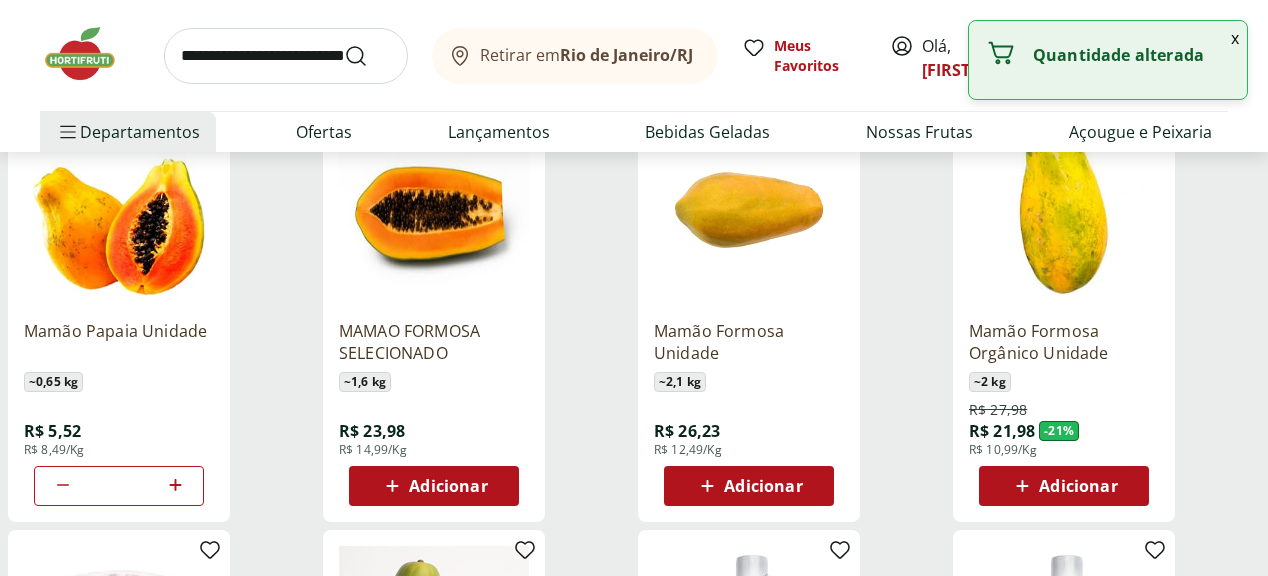 click 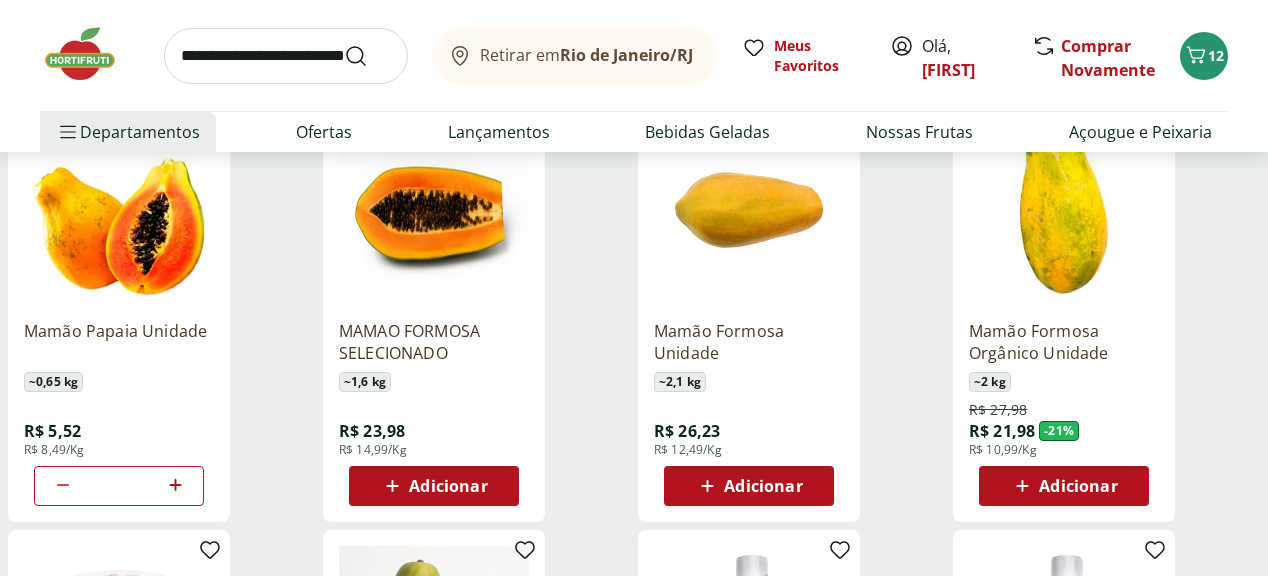 click on "Adicionar" at bounding box center (448, 486) 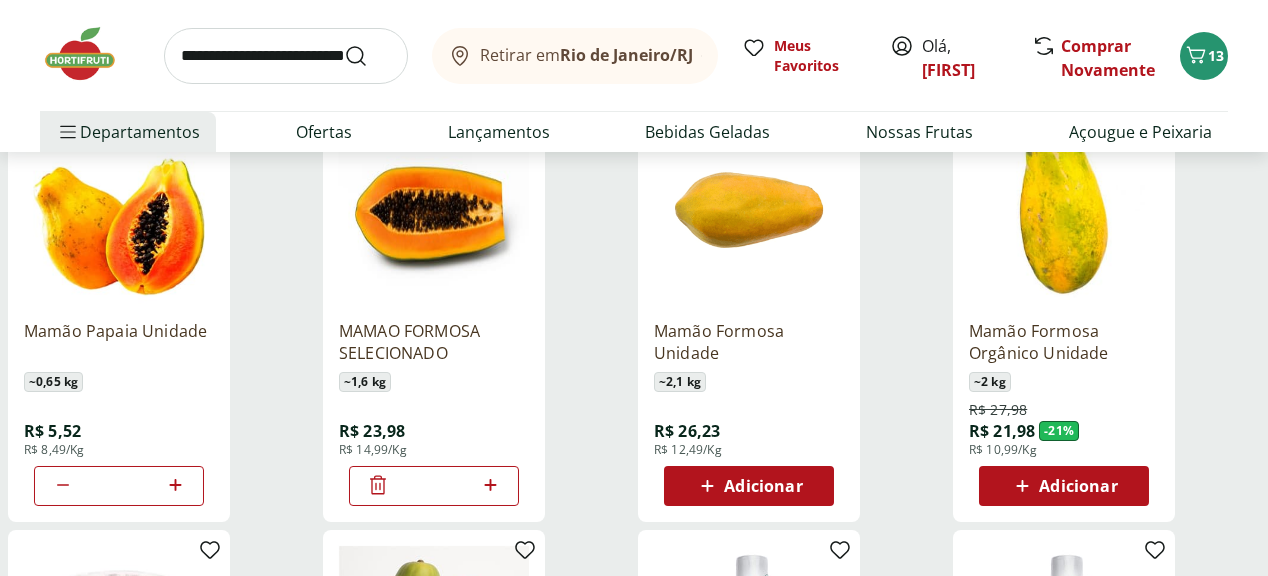 click 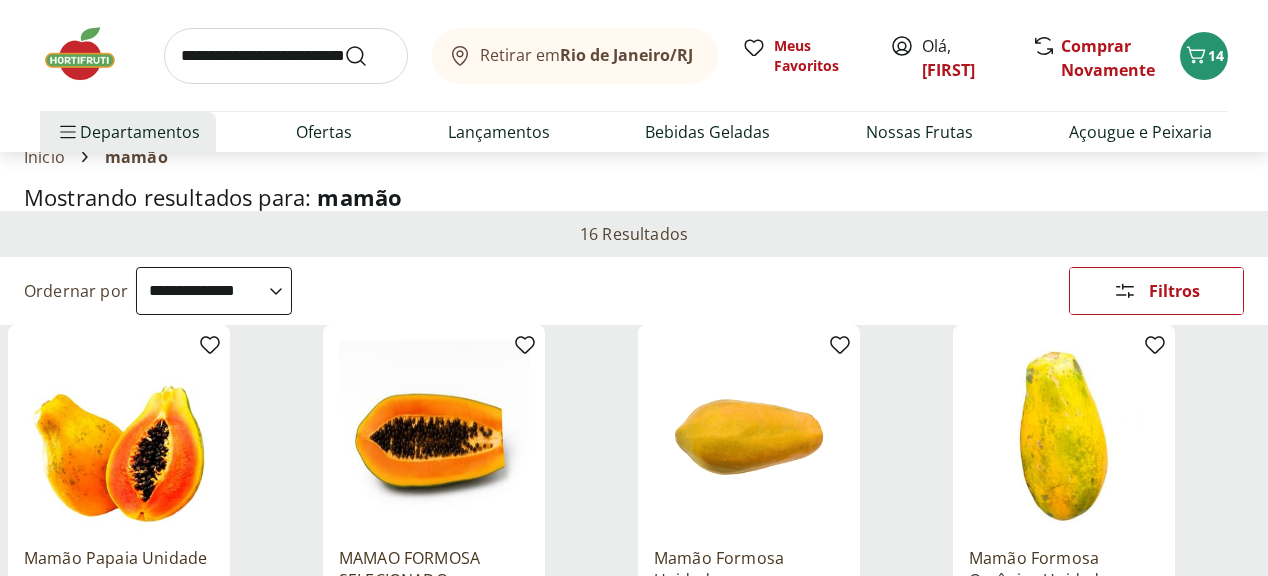 scroll, scrollTop: 0, scrollLeft: 0, axis: both 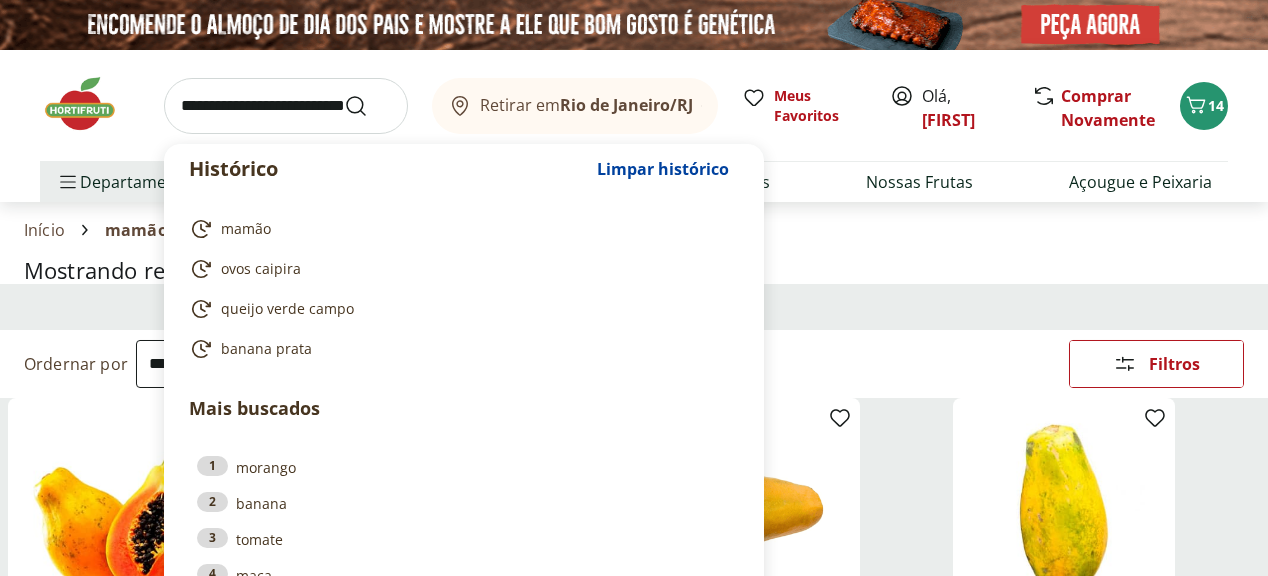 click at bounding box center (286, 106) 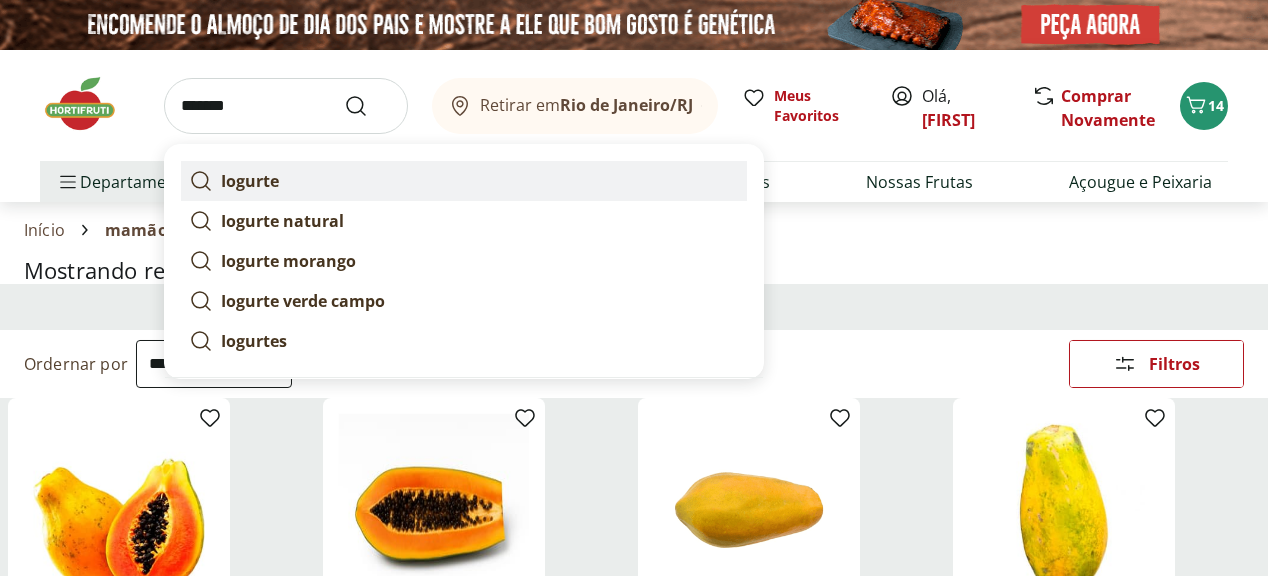 click on "Iogurte" at bounding box center [250, 181] 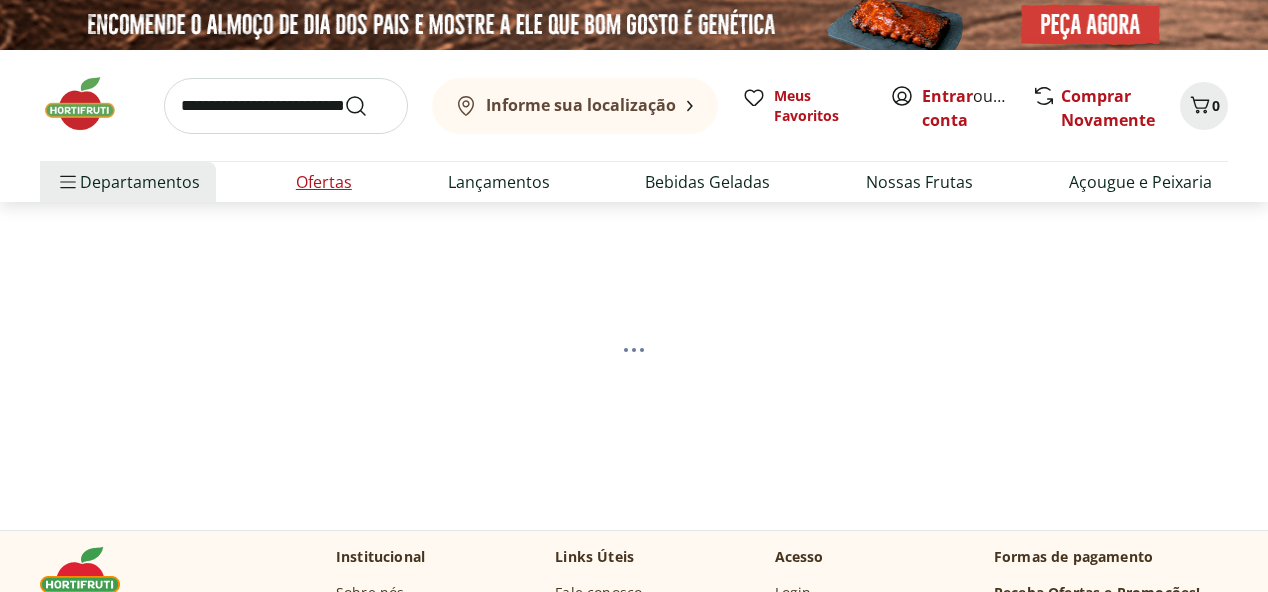 scroll, scrollTop: 0, scrollLeft: 0, axis: both 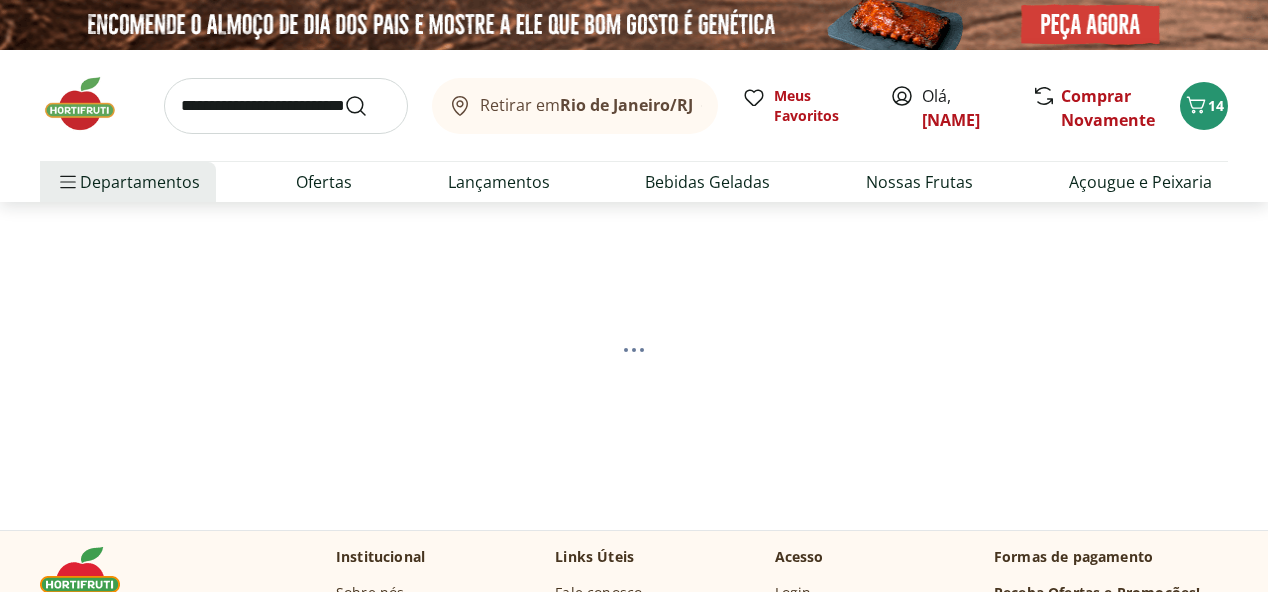 select on "**********" 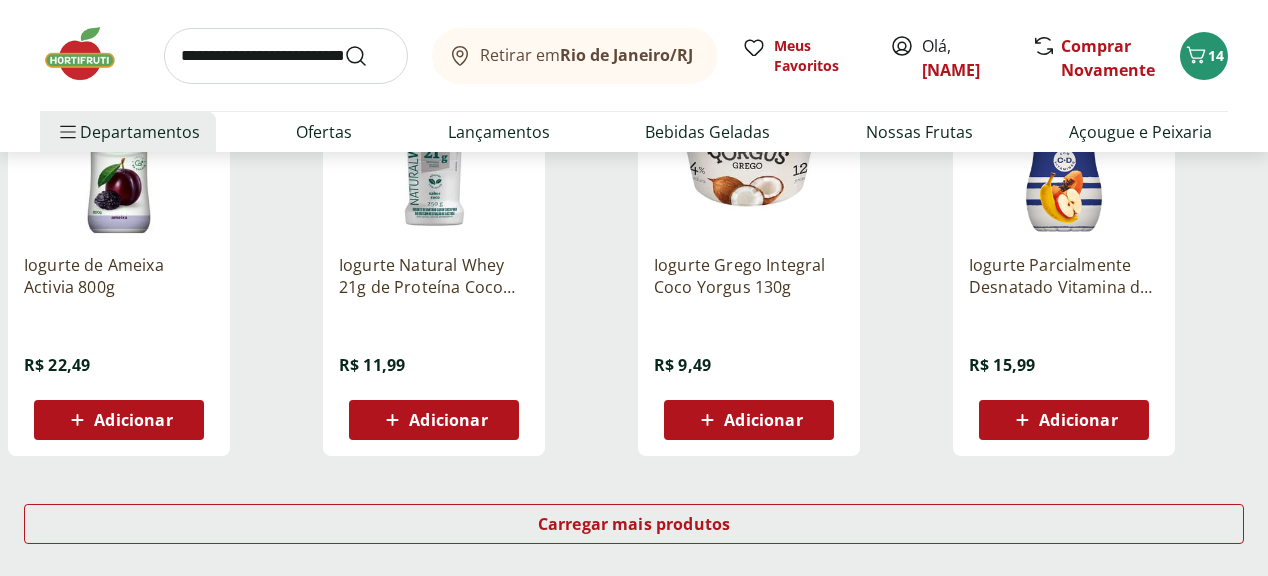 scroll, scrollTop: 1276, scrollLeft: 0, axis: vertical 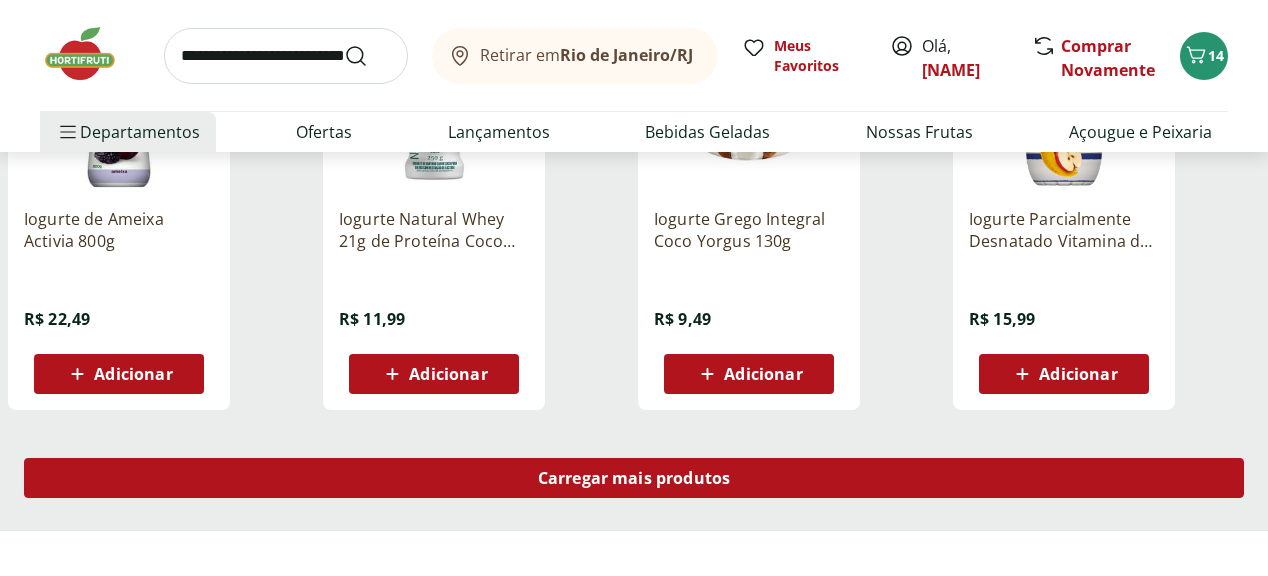 click on "Carregar mais produtos" at bounding box center (634, 478) 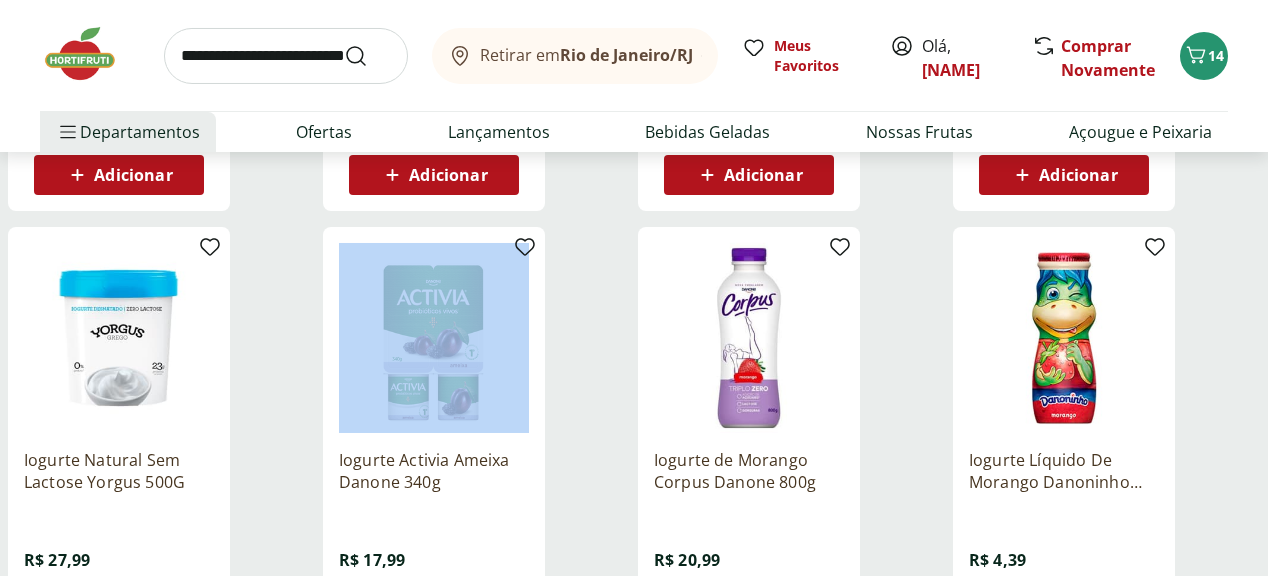 scroll, scrollTop: 1500, scrollLeft: 0, axis: vertical 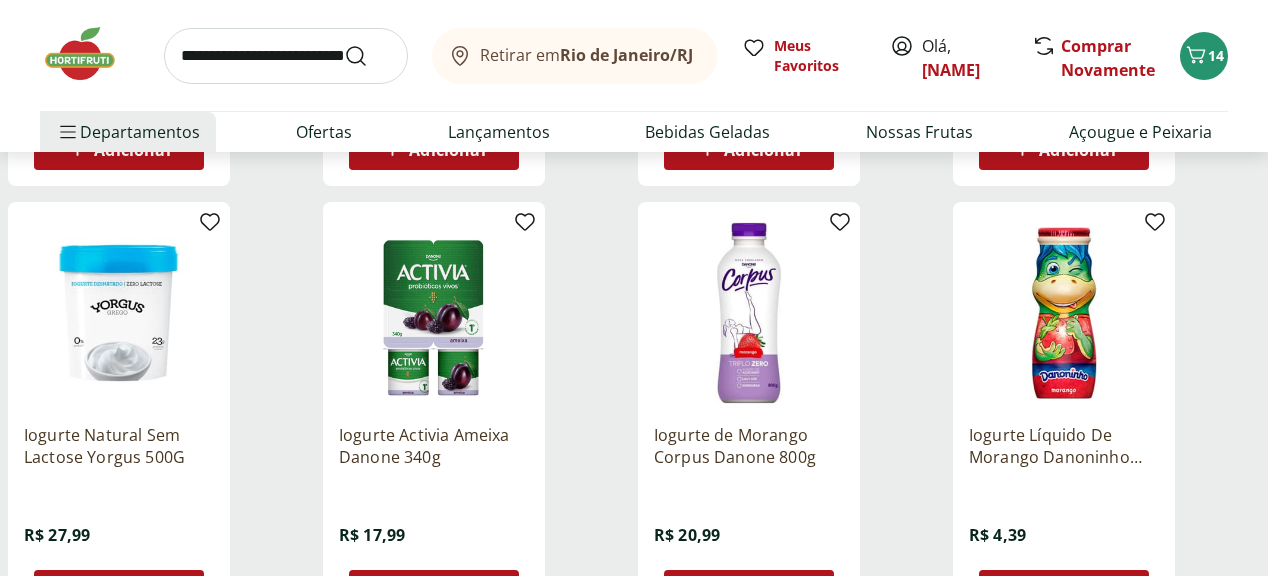 click on "Iogurte Natural Sem Lactose Yorgus 500G R$ 27,99 Adicionar Iogurte Activia Ameixa Danone 340g R$ 17,99 Adicionar Iogurte de Morango Corpus Danone 800g R$ 20,99 Adicionar Iogurte Líquido De Morango Danoninho 100Gr R$ 4,39 Adicionar Iogurte de Morango Activia 800g R$ 22,49 Adicionar Iogurte Líquido Sem Lactose Morango Corpus 170G R$ 5,29 Adicionar Iogurte Probiótico Tradicional Verde Campo 500g R$ 13,99 Adicionar Iogurte Shot Frambroesa E Hibisco Activia 100G R$ 5,19 Adicionar Iogurte Natural Desnatado Danone 160g R$ 4,99 Adicionar IOGURTE NATURAL NESTLE 170G R$ 5,29 Adicionar Iogurte Grego Tradicional Danone 90g R$ 3,99 Adicionar Iogurte Grego sabor Frutas Vermelhas Danone 90g R$ 3,99 Adicionar" at bounding box center (634, 854) 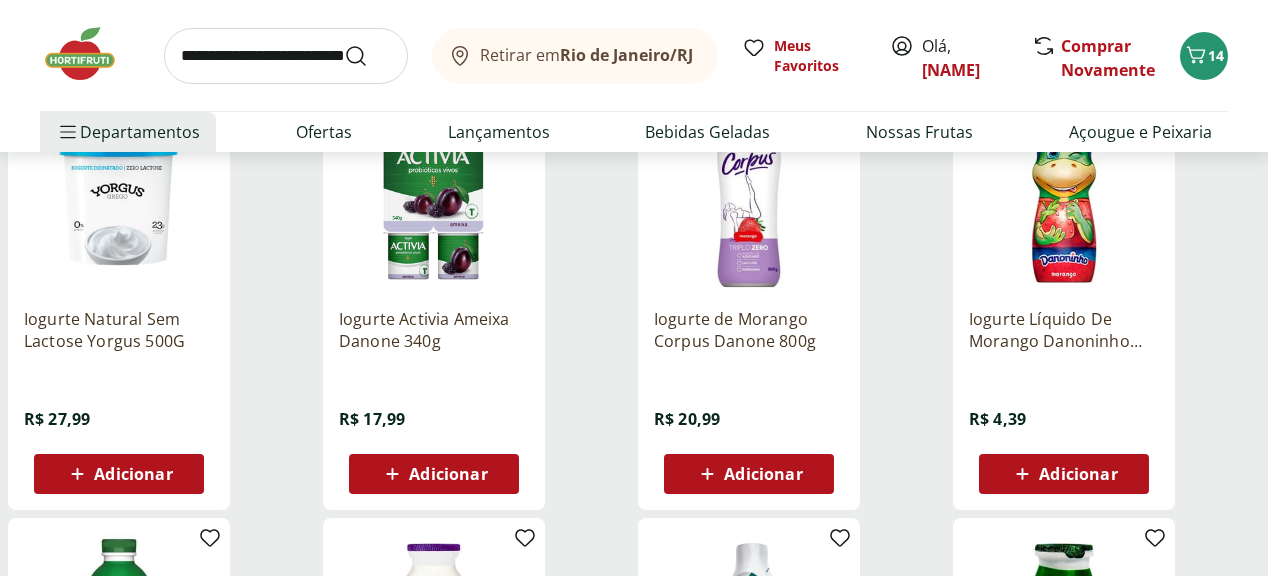 scroll, scrollTop: 1632, scrollLeft: 0, axis: vertical 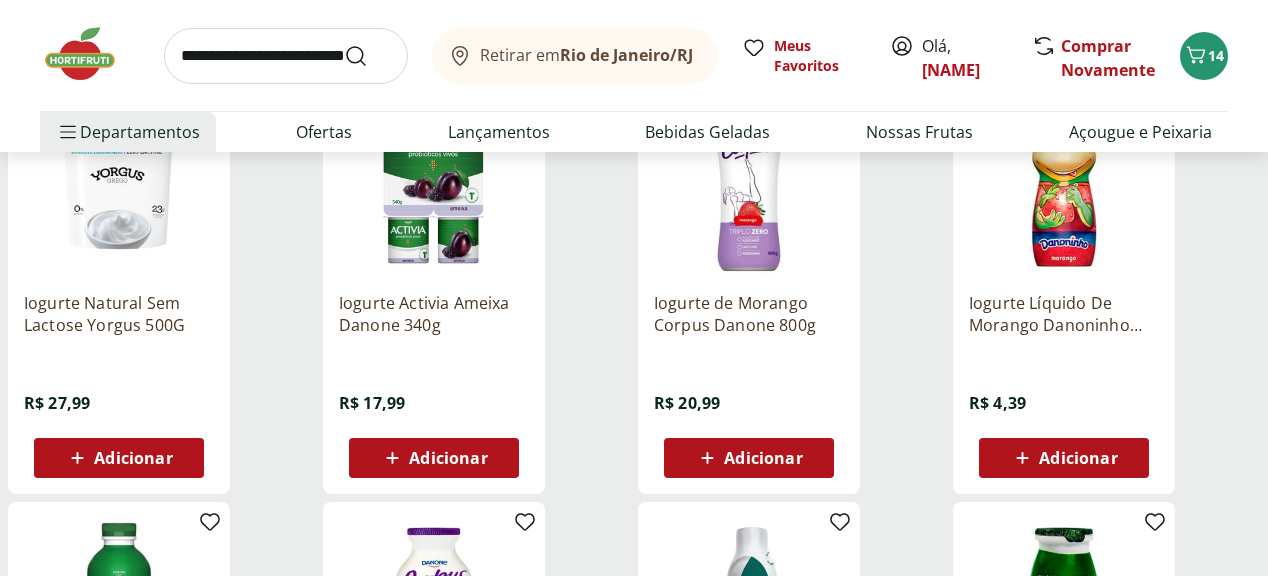 click on "Adicionar" at bounding box center [448, 458] 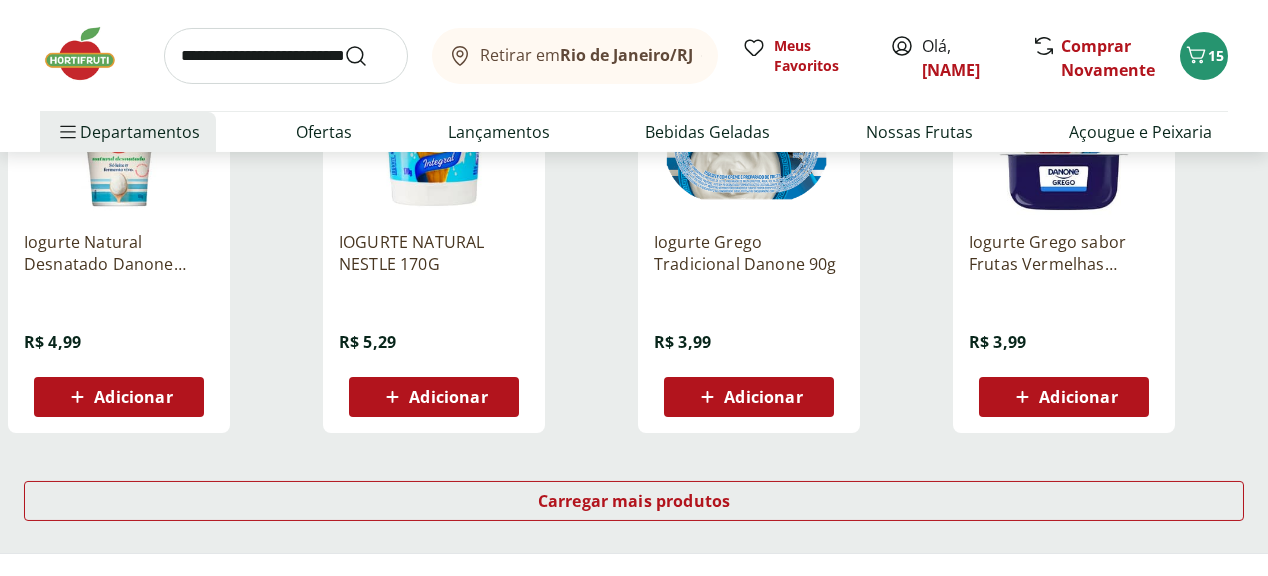 scroll, scrollTop: 2590, scrollLeft: 0, axis: vertical 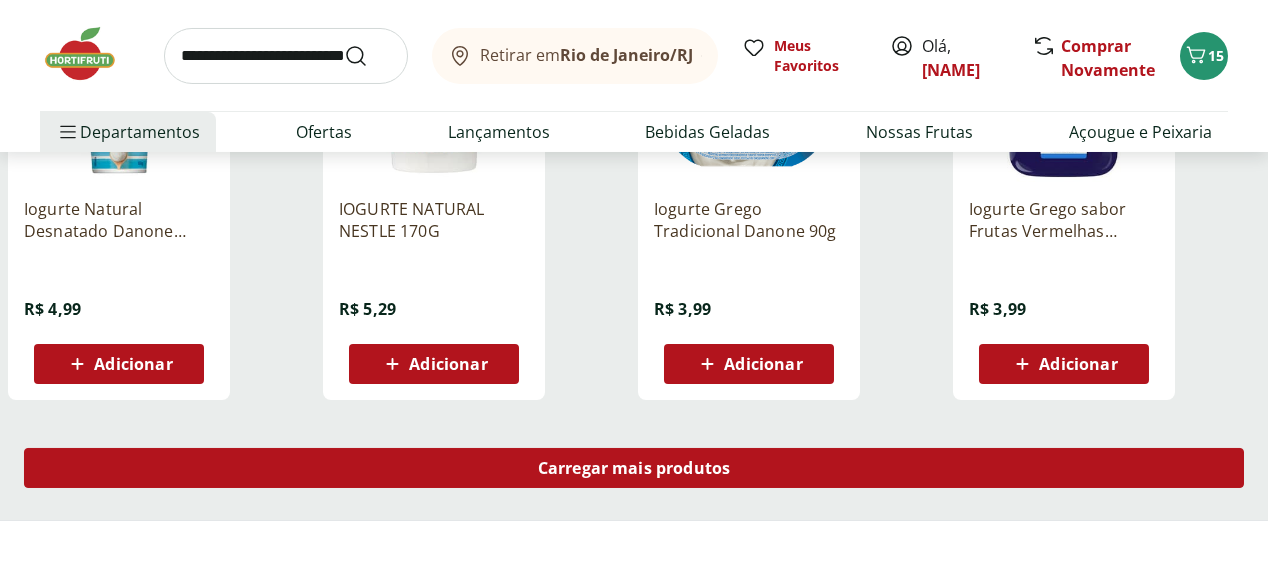 click on "Carregar mais produtos" at bounding box center (634, 468) 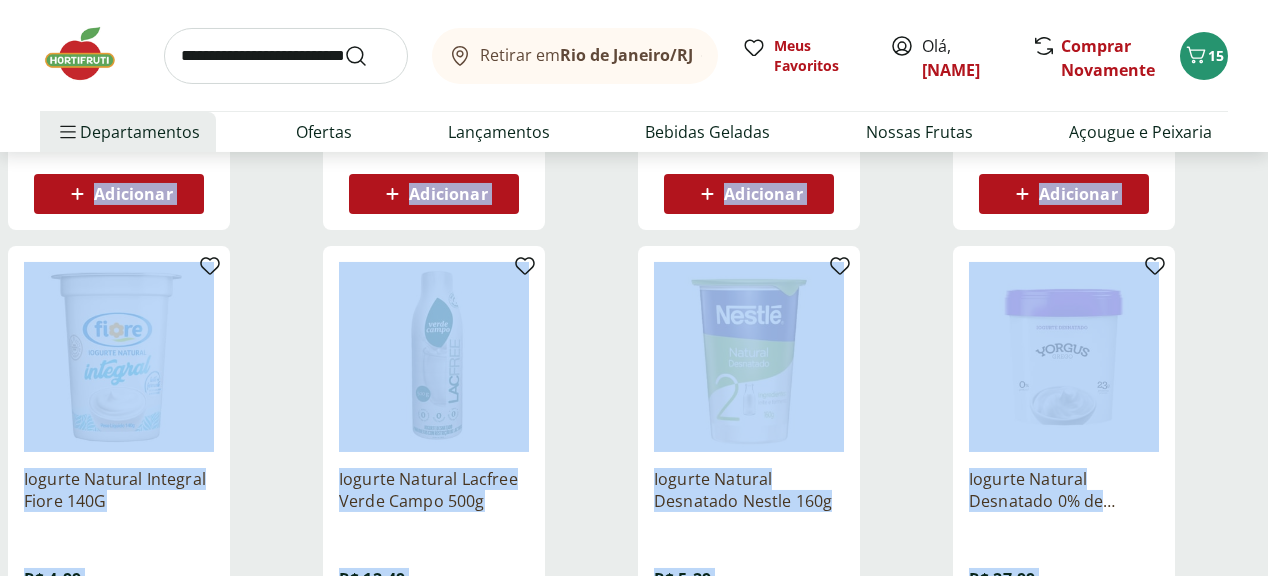 scroll, scrollTop: 2809, scrollLeft: 0, axis: vertical 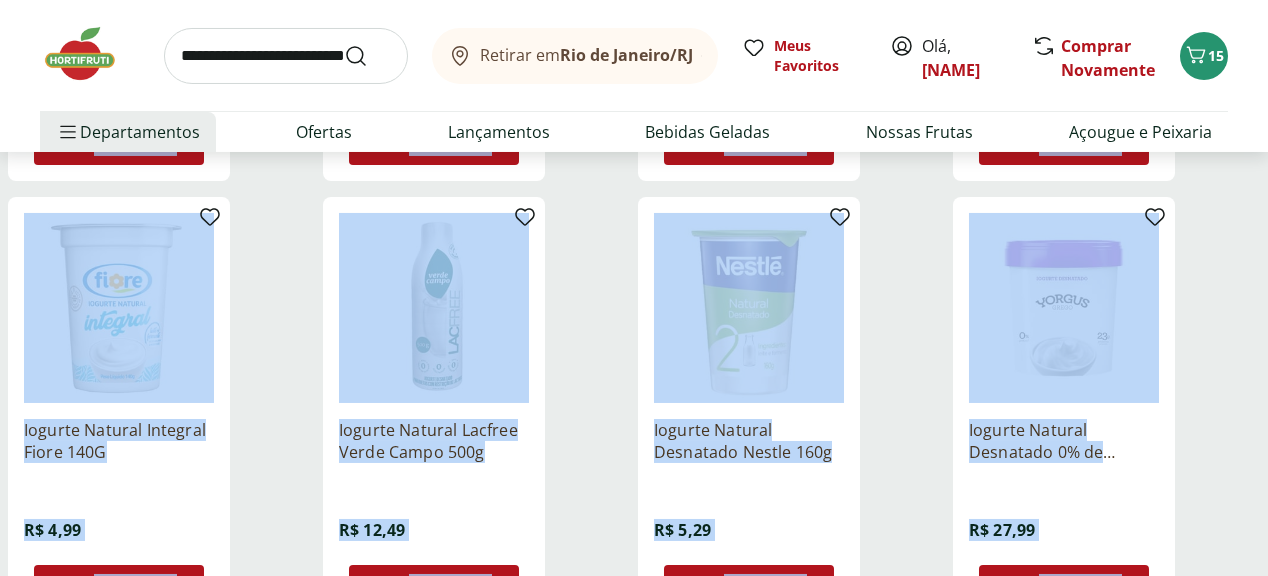 click at bounding box center [1064, 308] 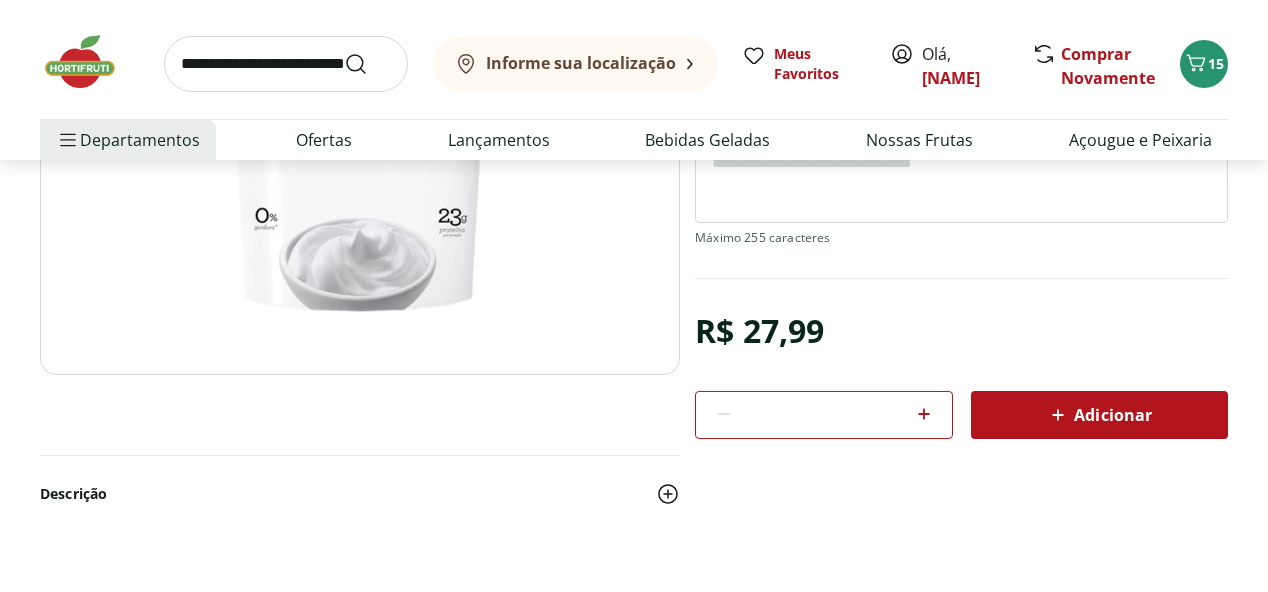 scroll, scrollTop: 0, scrollLeft: 0, axis: both 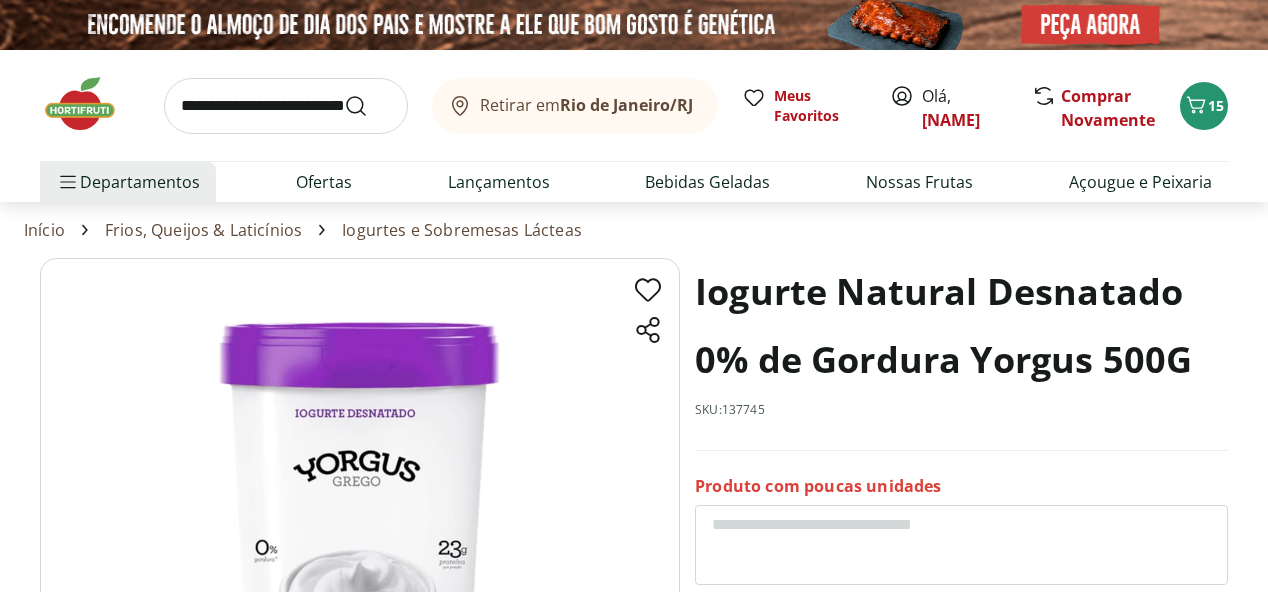 select on "**********" 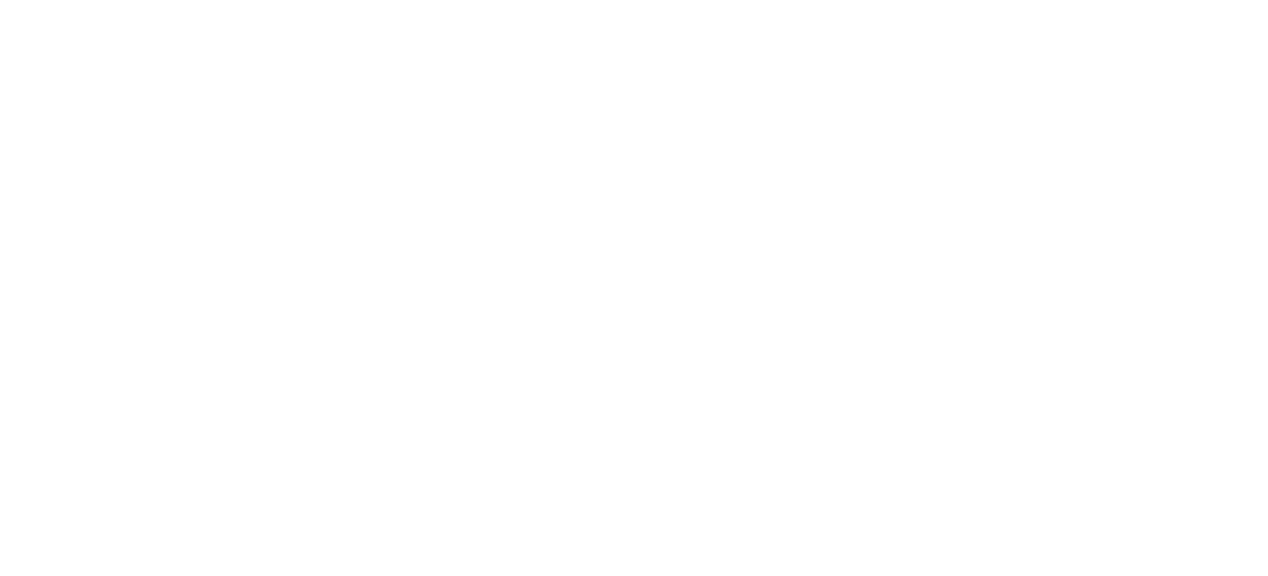 scroll, scrollTop: 2809, scrollLeft: 0, axis: vertical 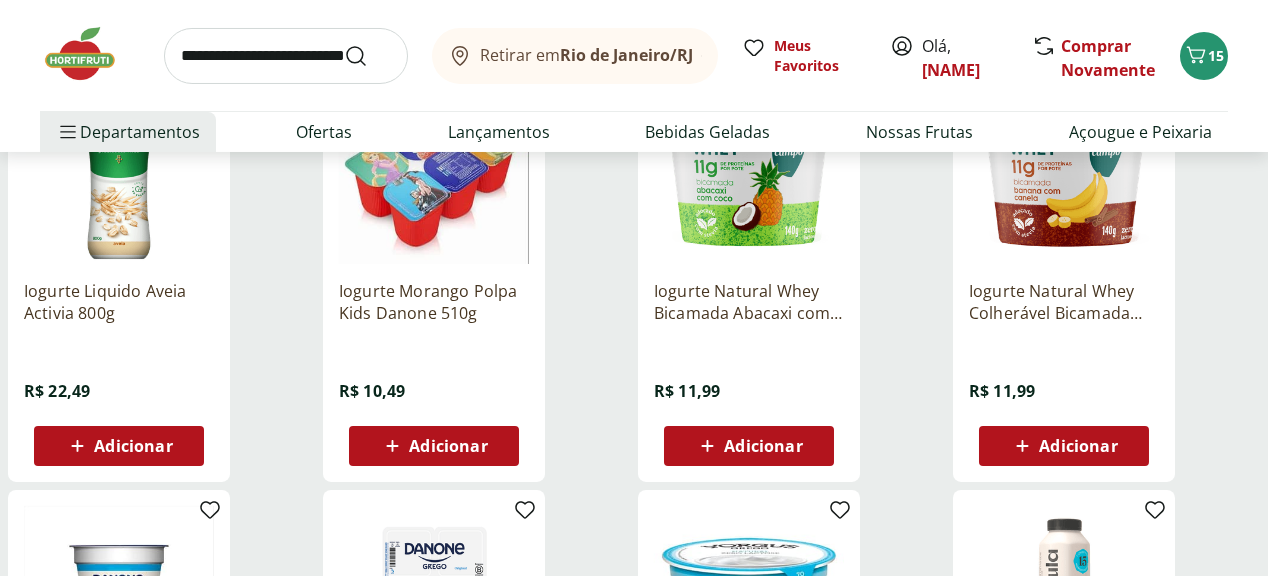 click 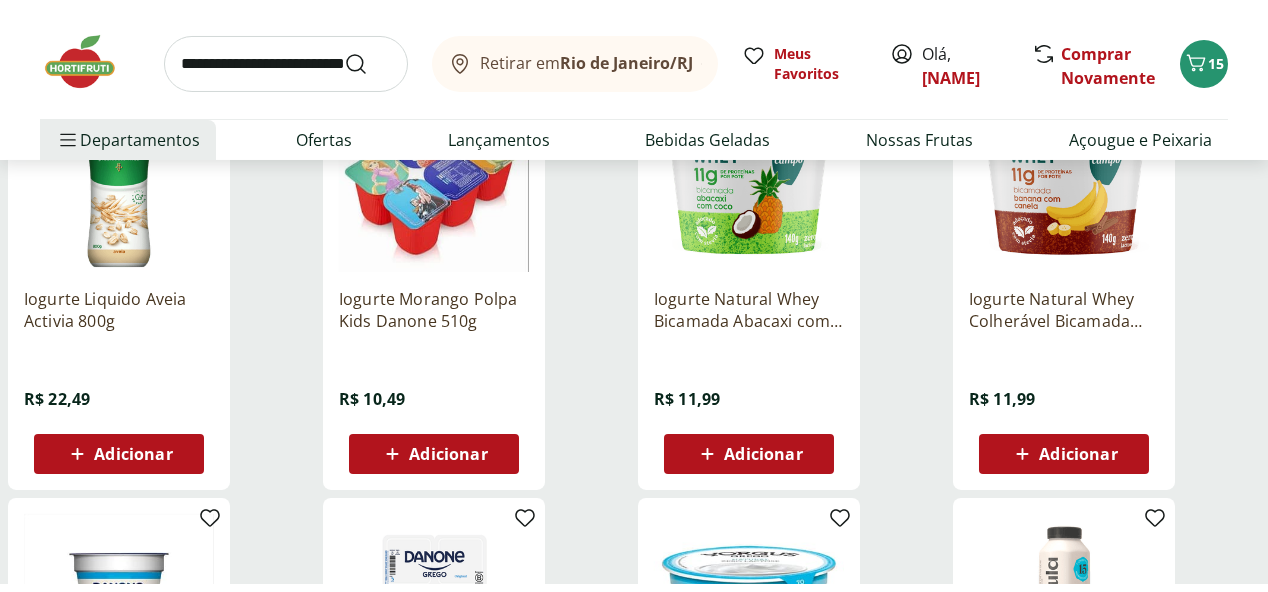 scroll, scrollTop: 0, scrollLeft: 0, axis: both 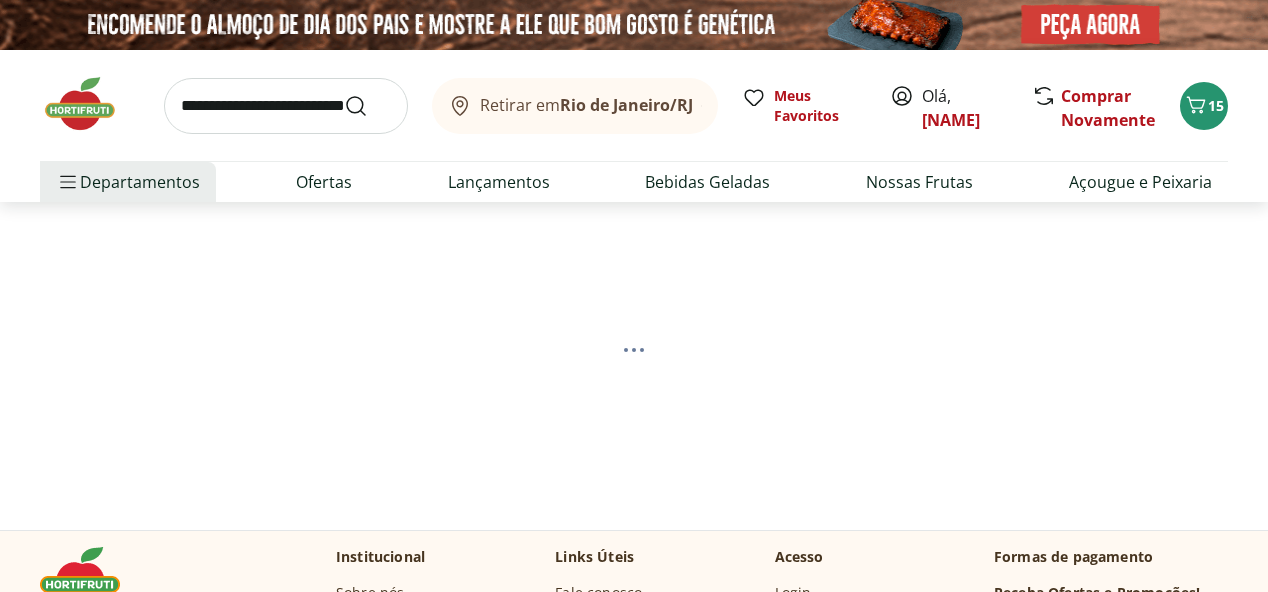 select on "**********" 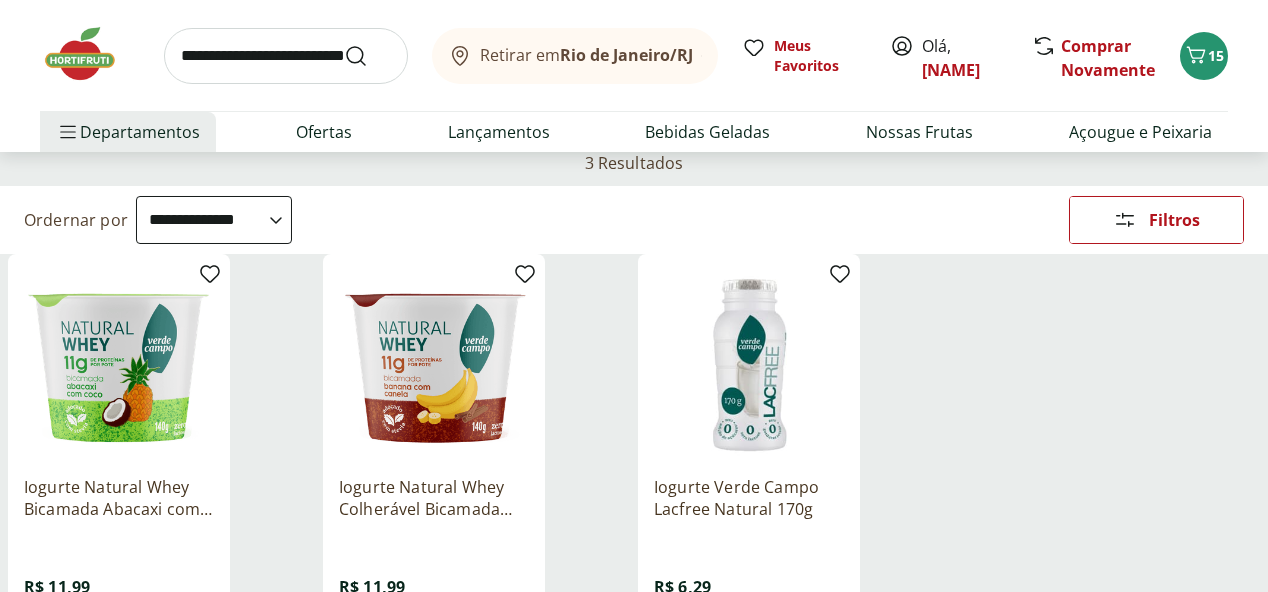 scroll, scrollTop: 180, scrollLeft: 0, axis: vertical 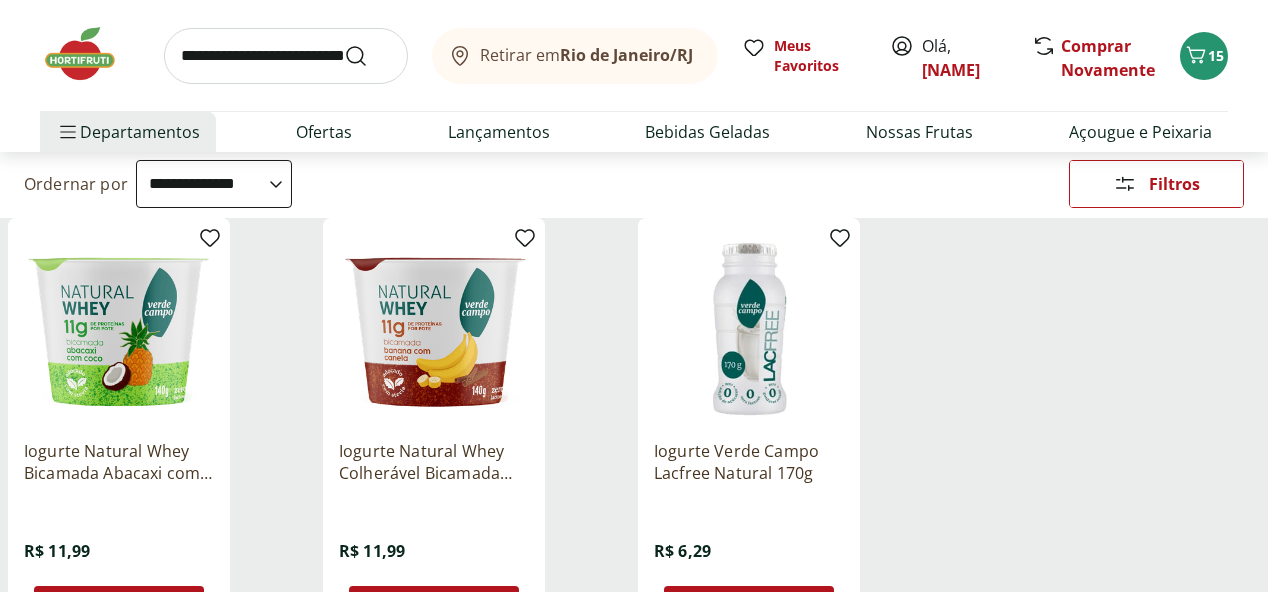 click on "Iogurte Natural Whey Bicamada Abacaxi com Coco 11g de Proteína Verde Campo 140g" at bounding box center [119, 462] 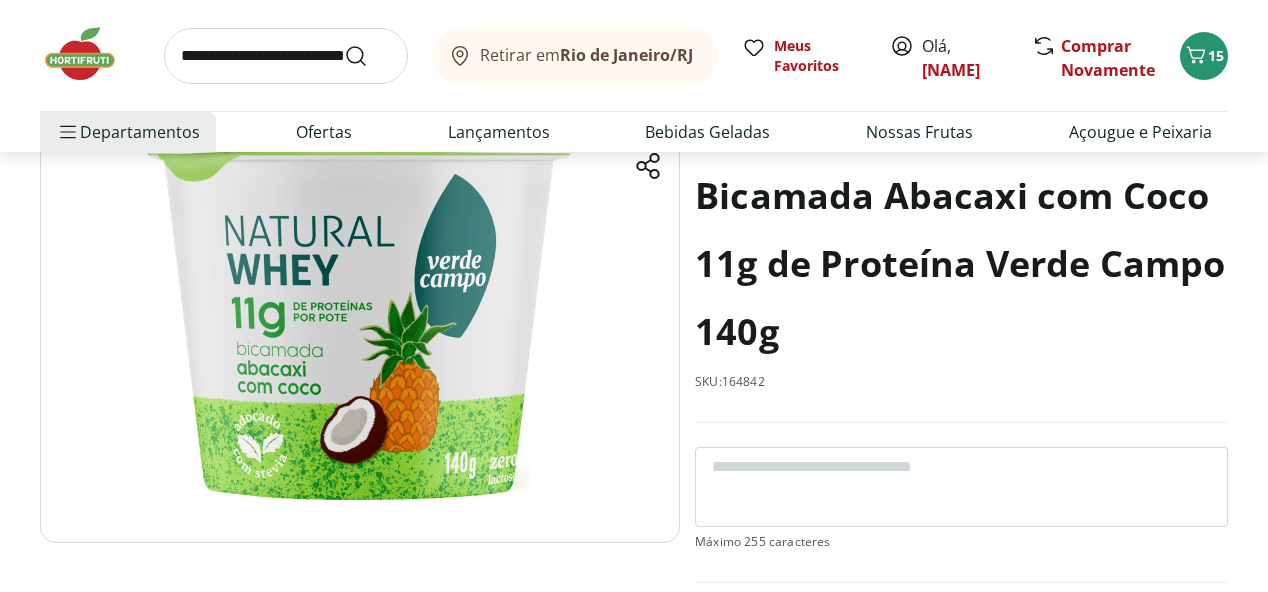 scroll, scrollTop: 206, scrollLeft: 0, axis: vertical 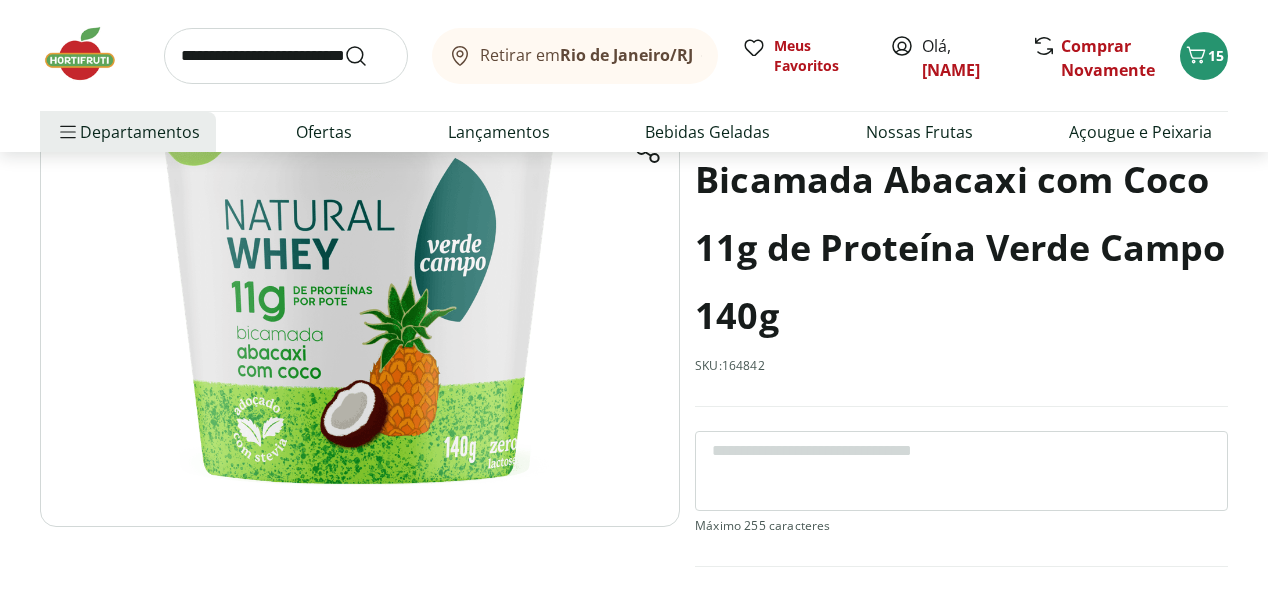 select on "**********" 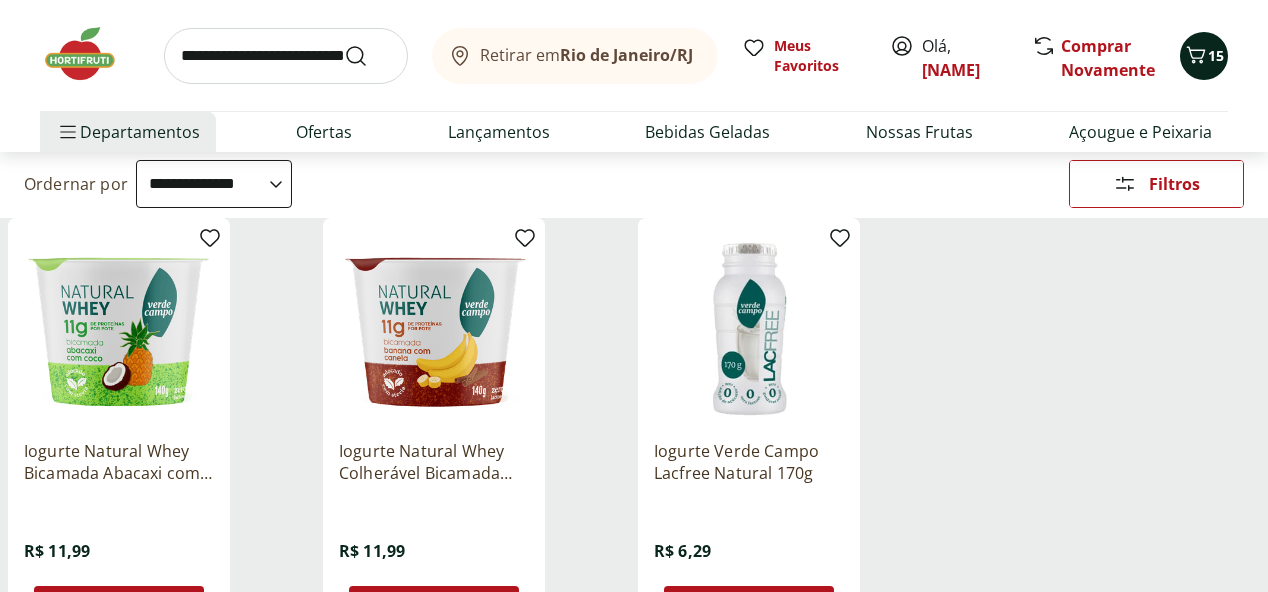 click 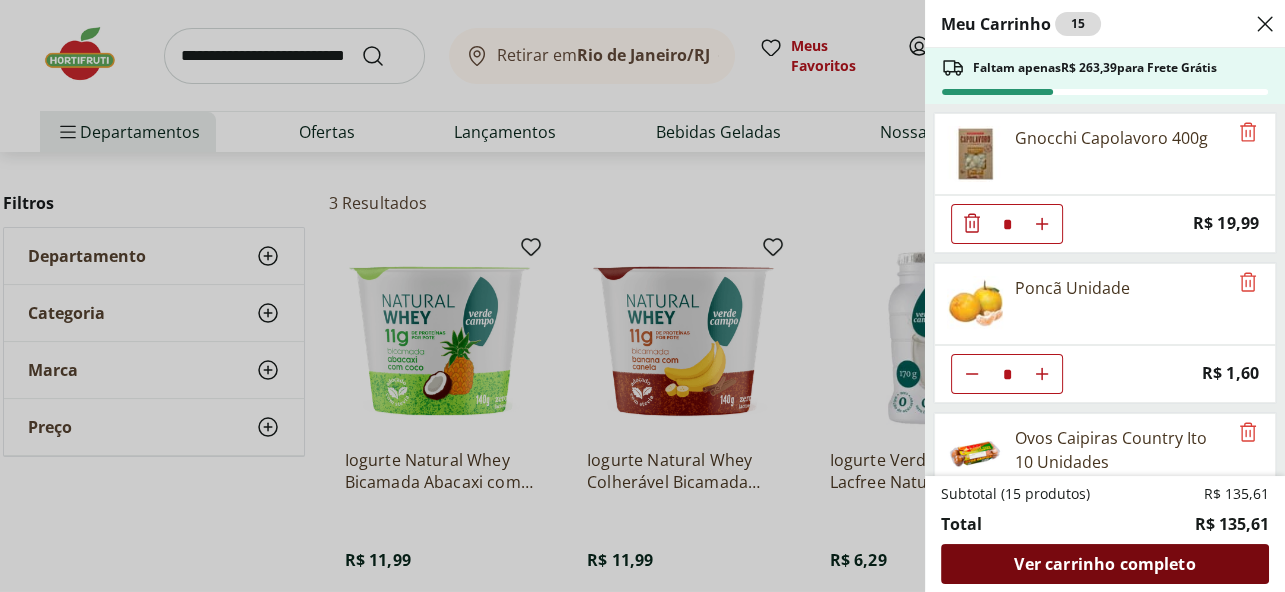 click on "Ver carrinho completo" at bounding box center (1104, 564) 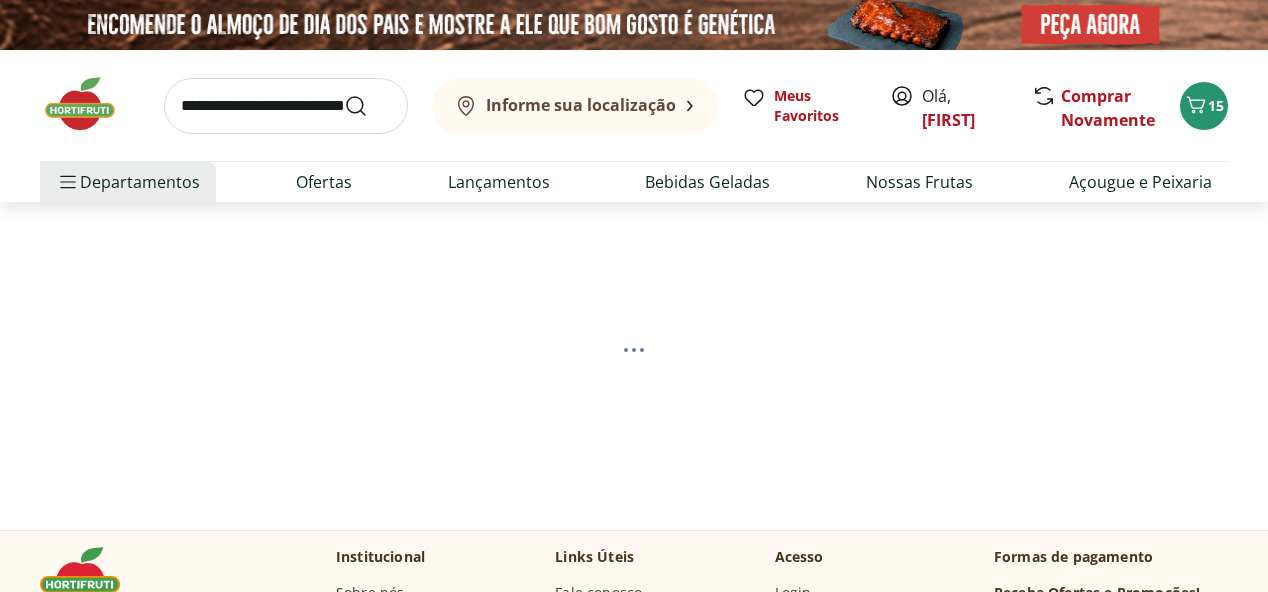 scroll, scrollTop: 0, scrollLeft: 0, axis: both 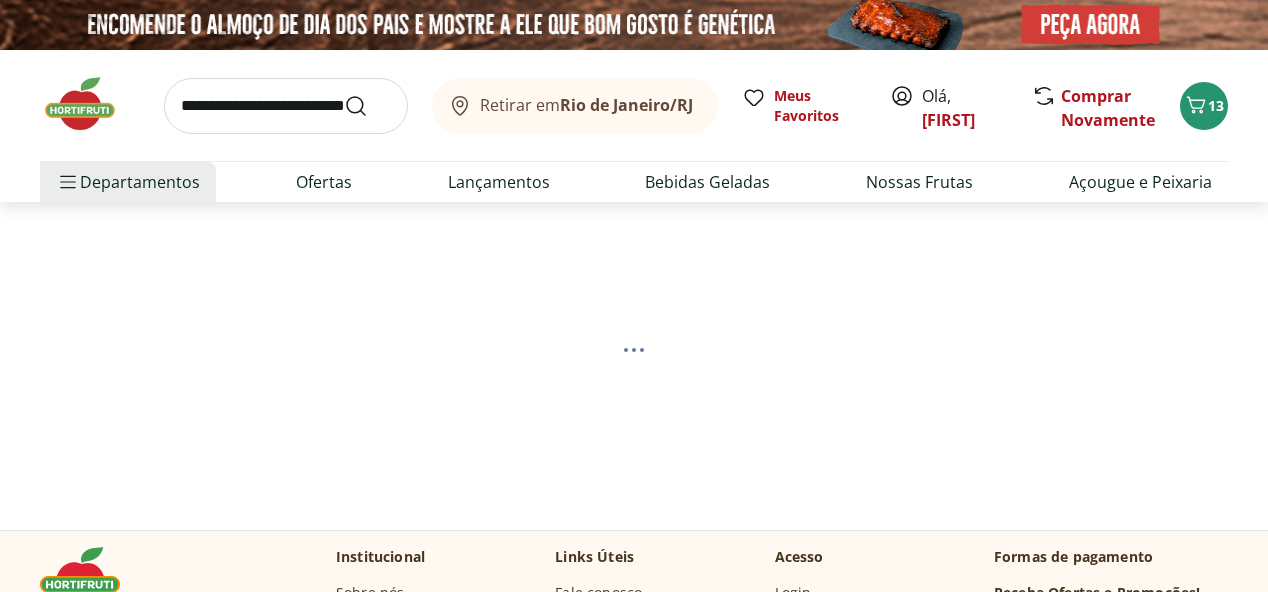 select on "**********" 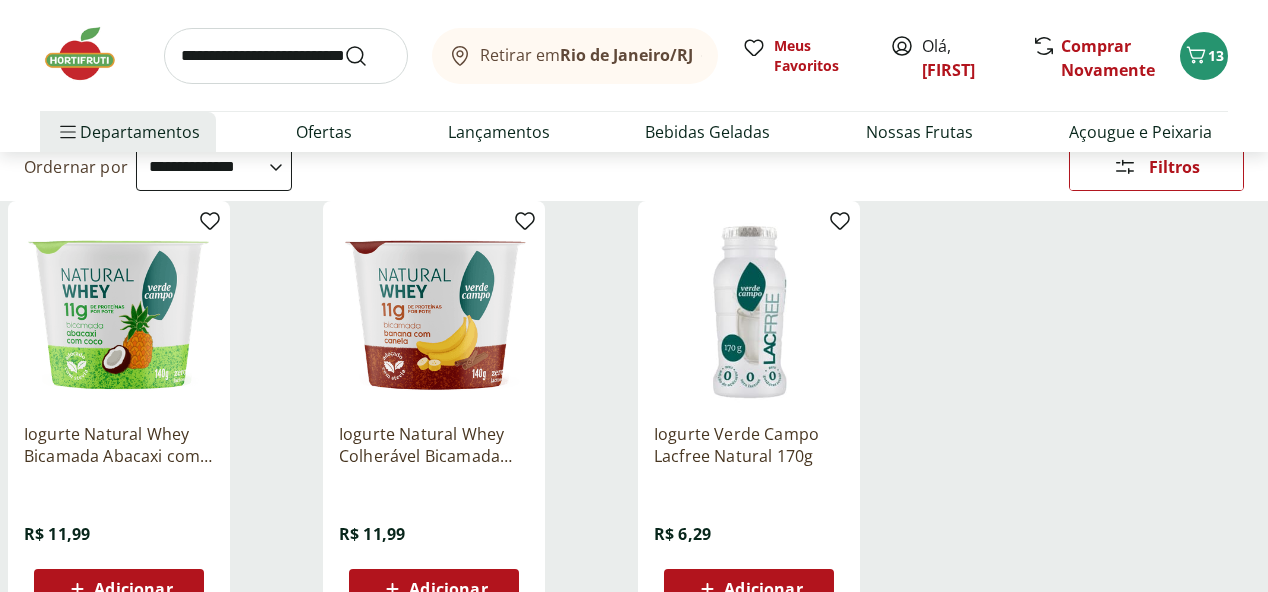 scroll, scrollTop: 205, scrollLeft: 0, axis: vertical 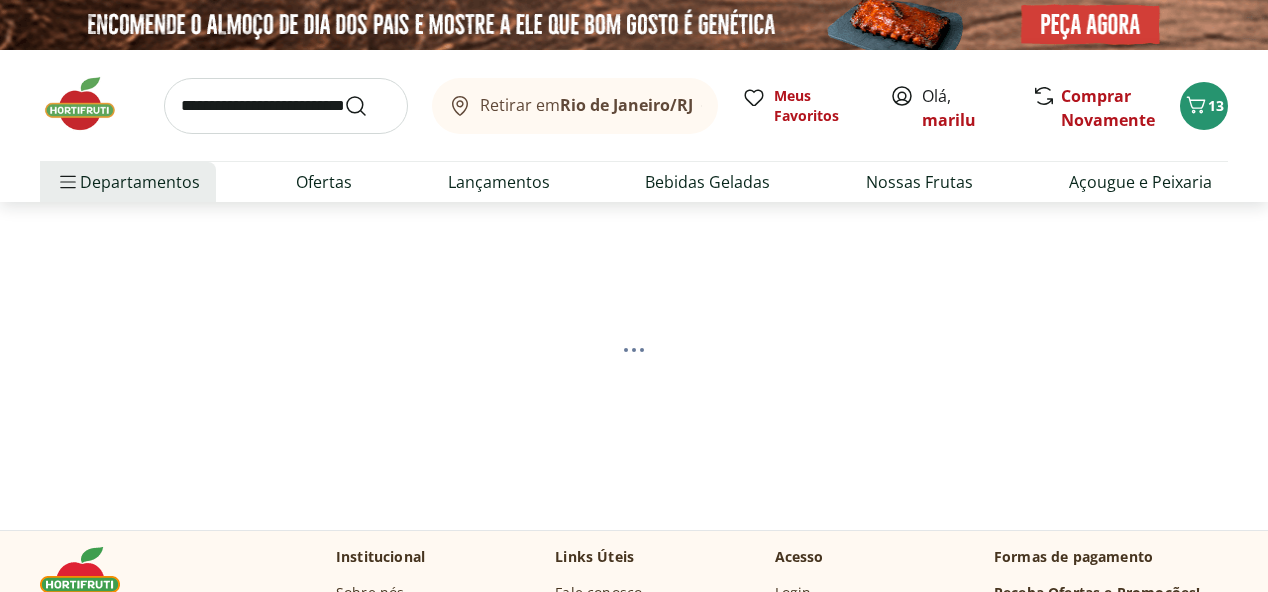 select on "**********" 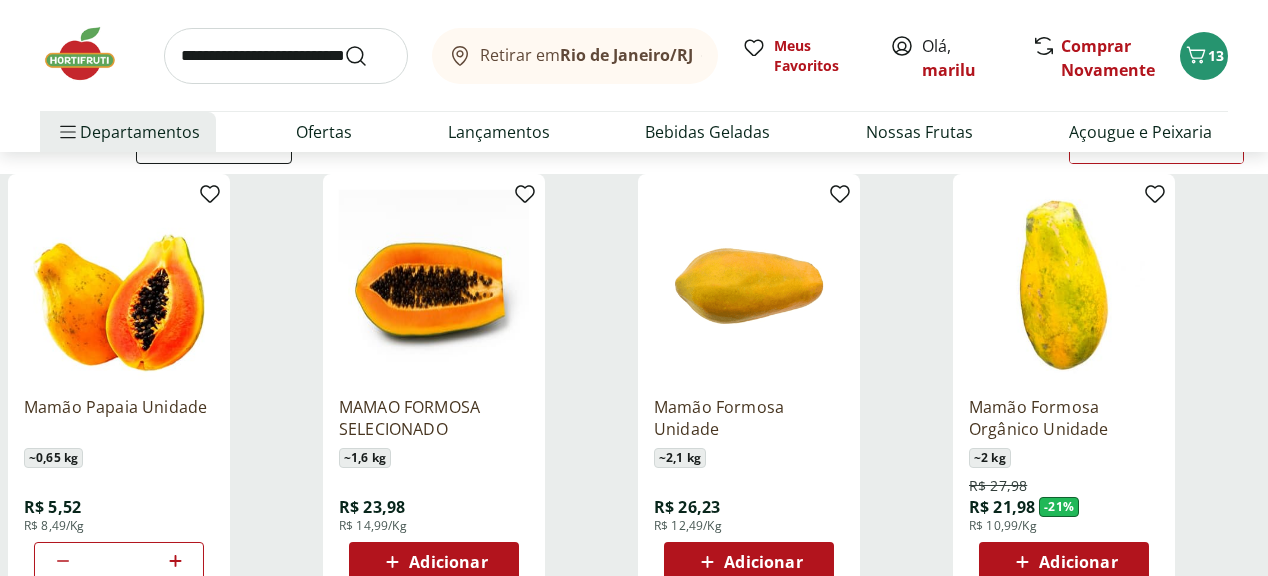 scroll, scrollTop: 230, scrollLeft: 0, axis: vertical 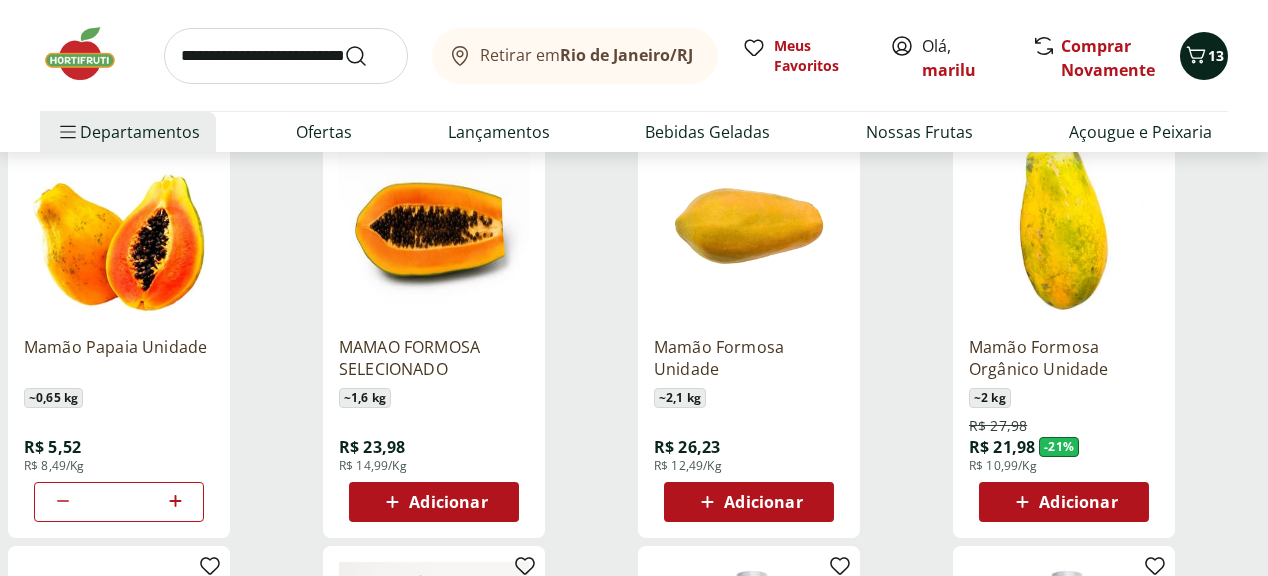 click 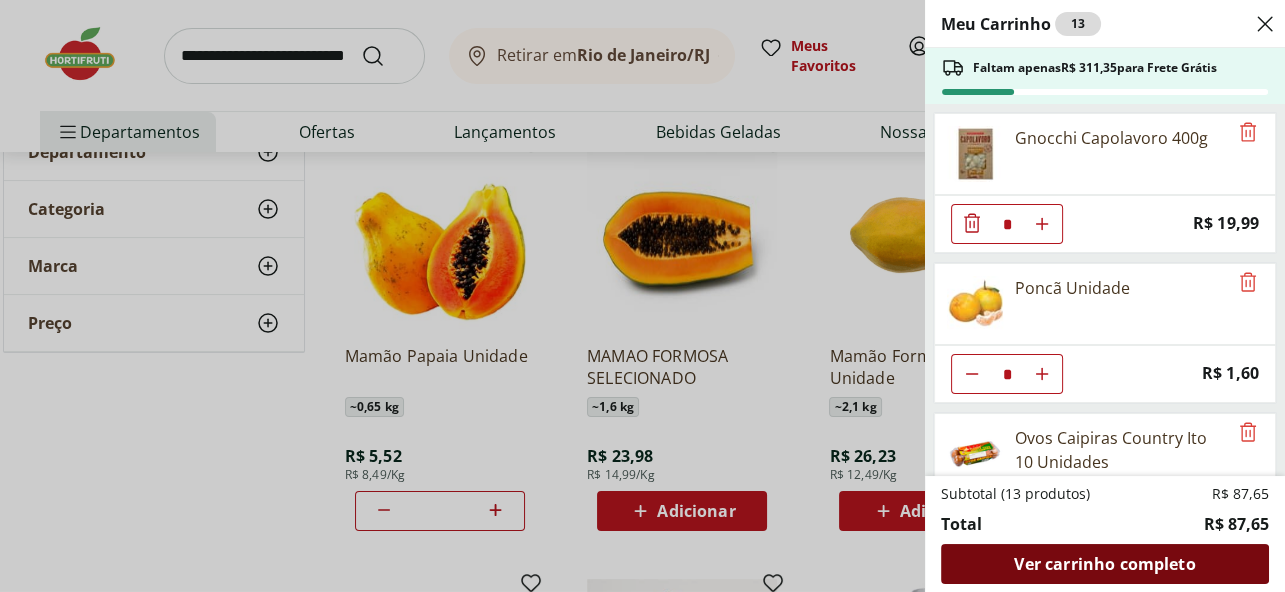 click on "Ver carrinho completo" at bounding box center (1104, 564) 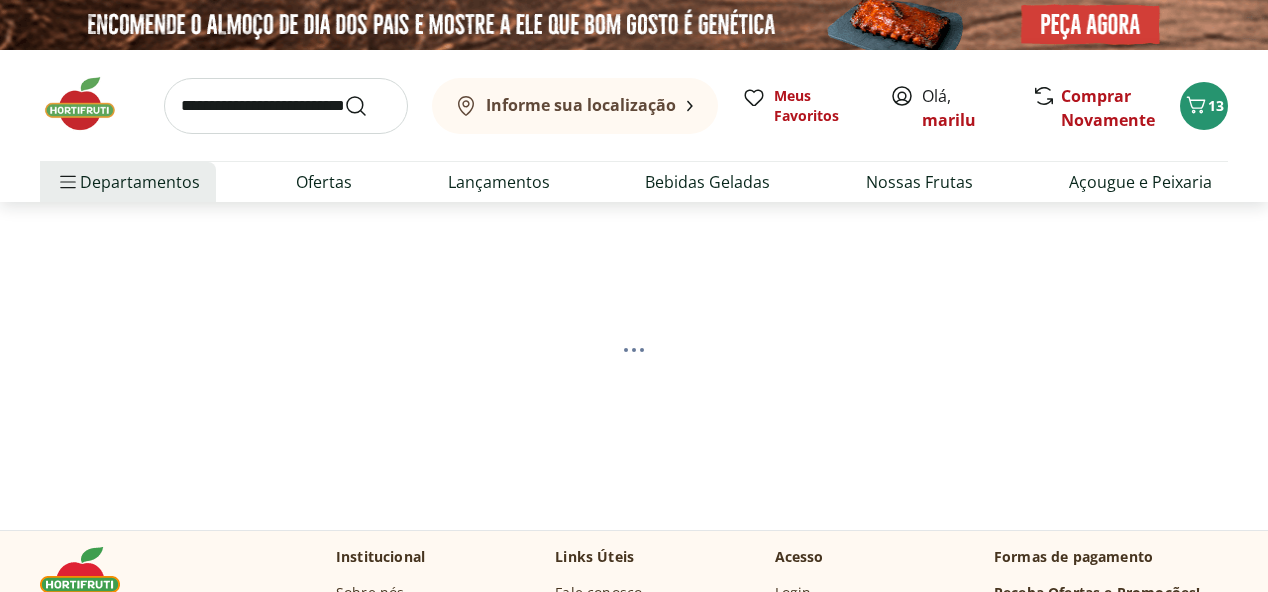 scroll, scrollTop: 0, scrollLeft: 0, axis: both 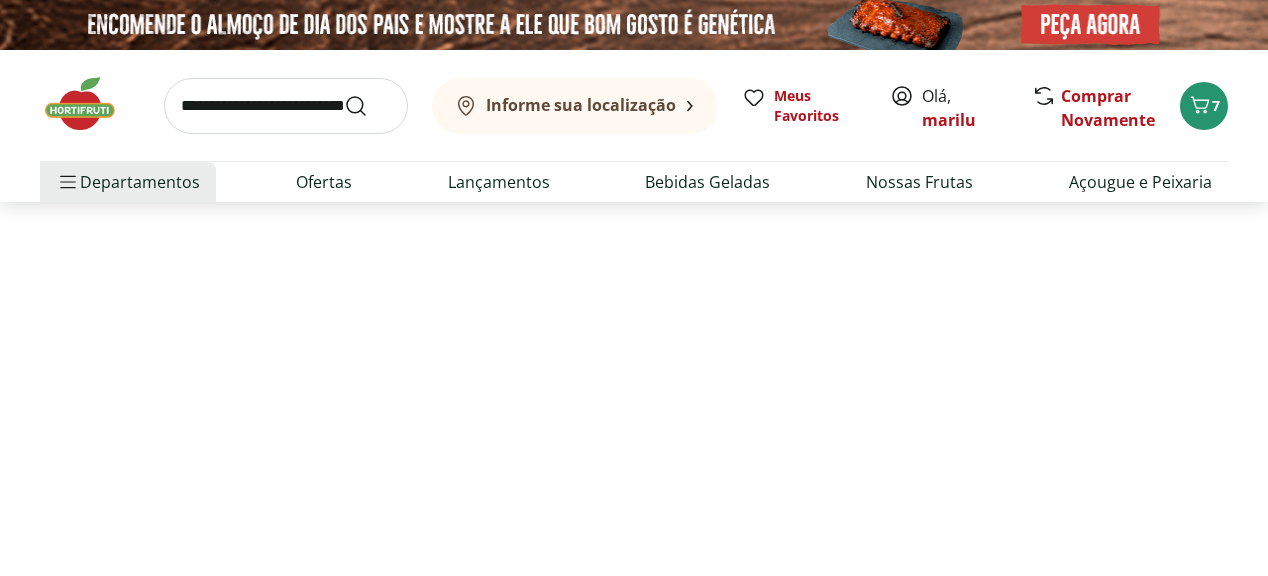 select on "**********" 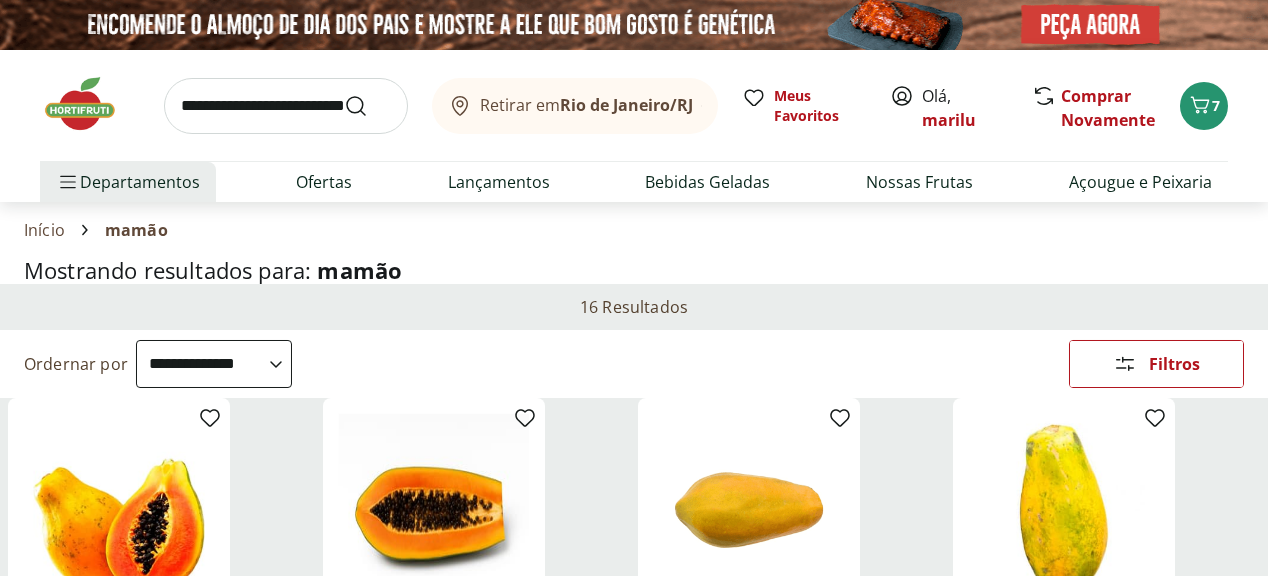 drag, startPoint x: 0, startPoint y: 0, endPoint x: 791, endPoint y: 310, distance: 849.57697 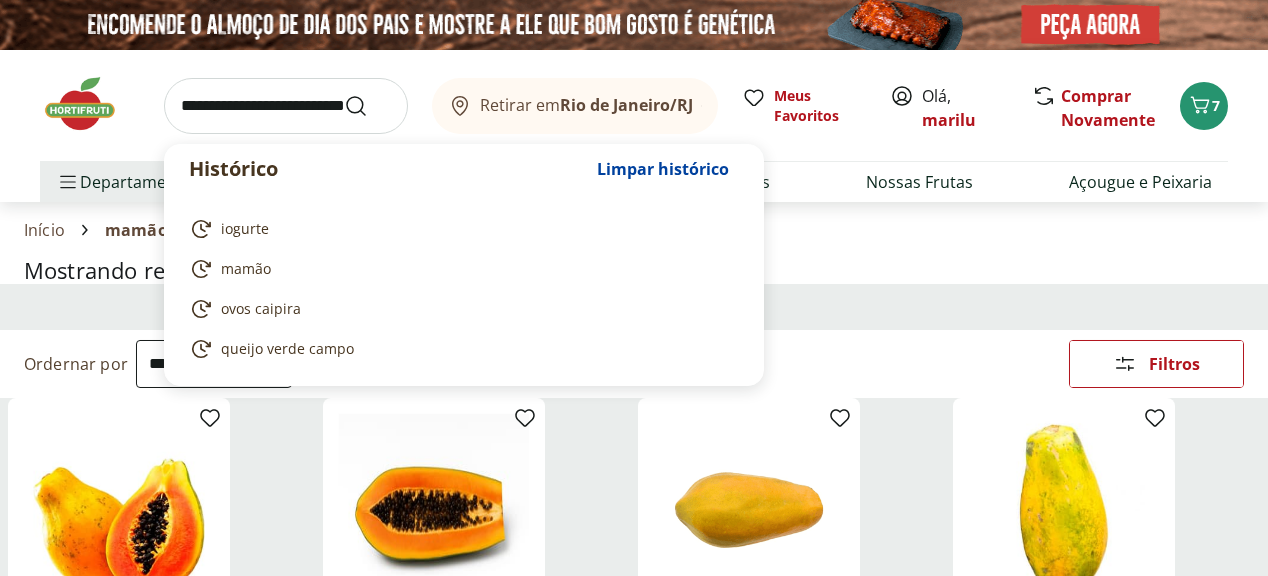 click at bounding box center (286, 106) 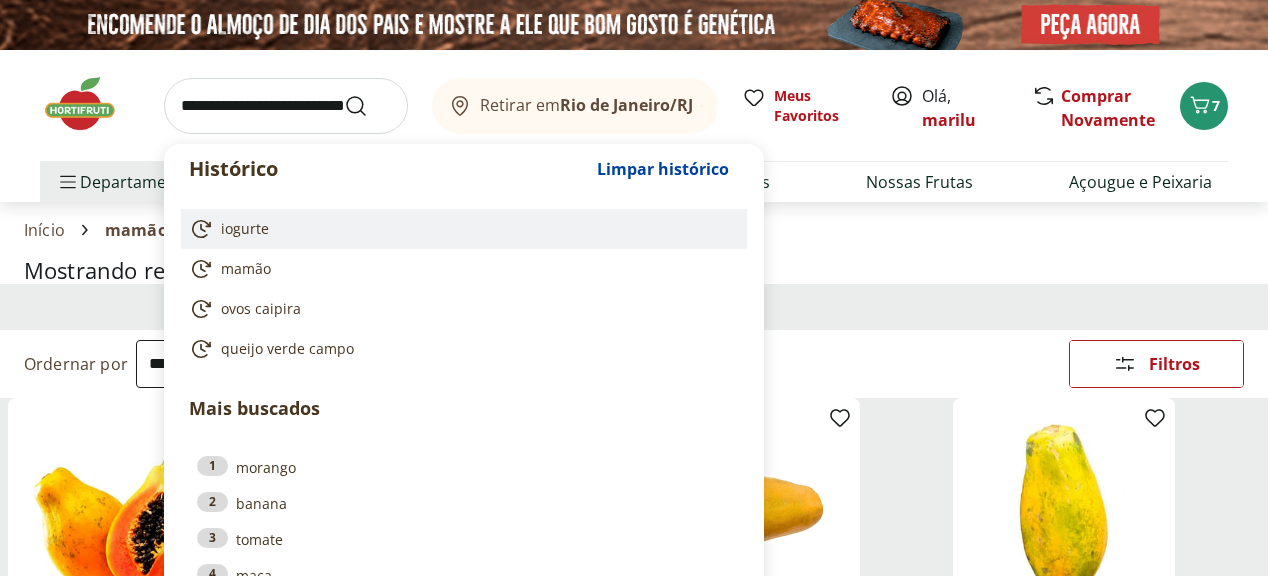 click on "iogurte" at bounding box center [245, 229] 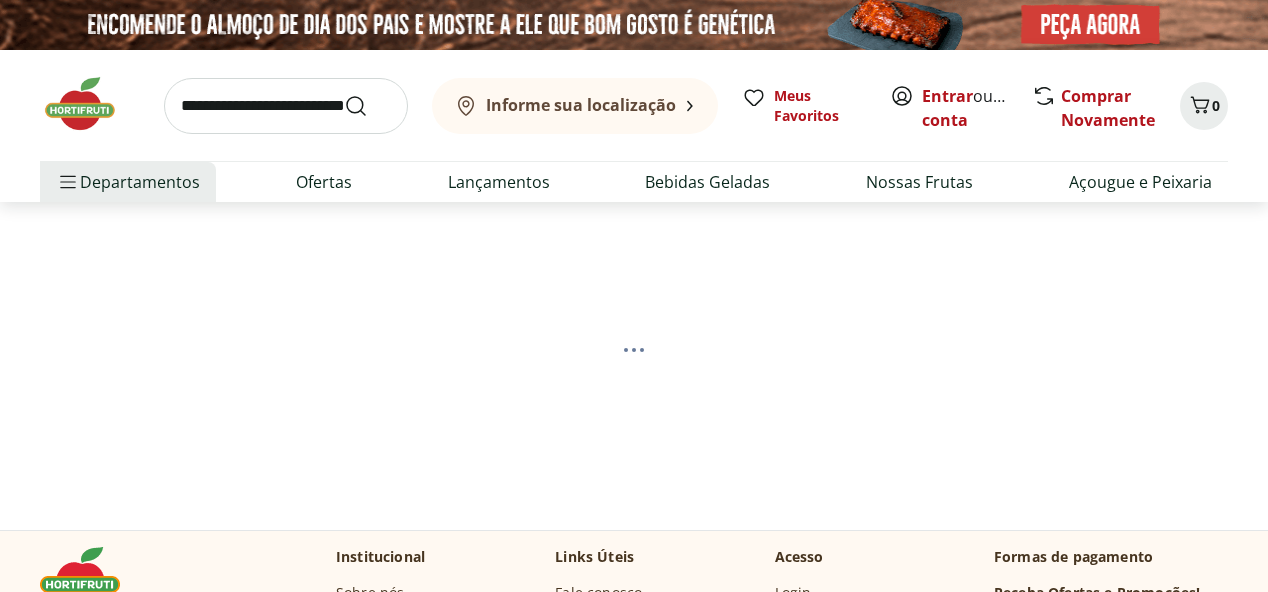 scroll, scrollTop: 0, scrollLeft: 0, axis: both 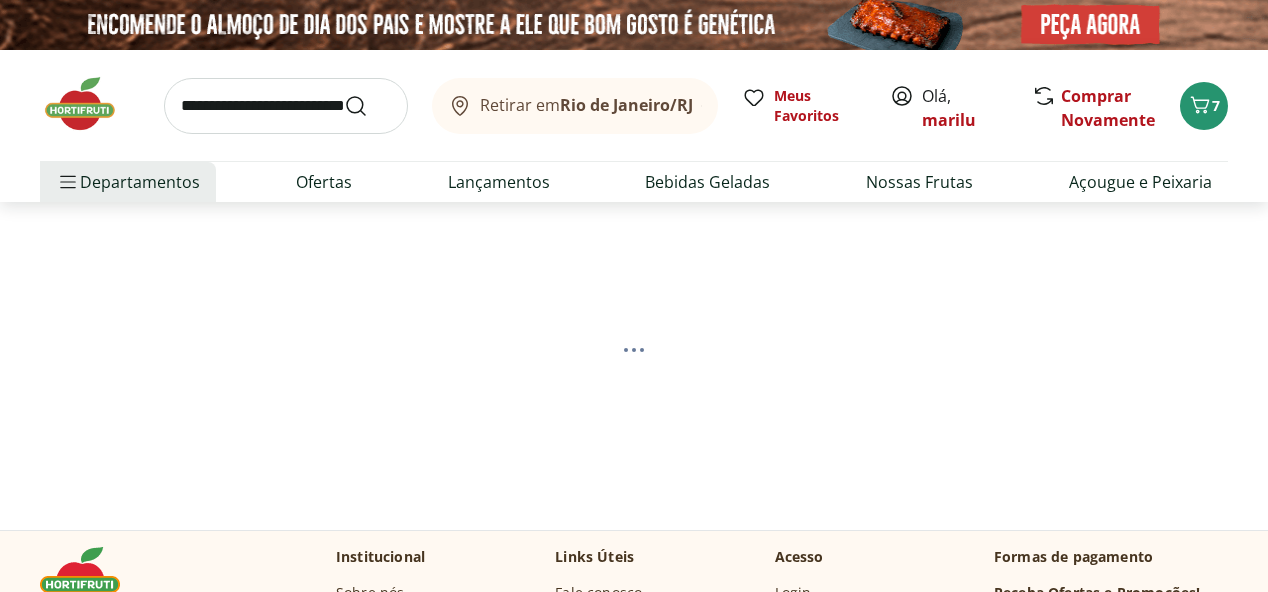 select on "**********" 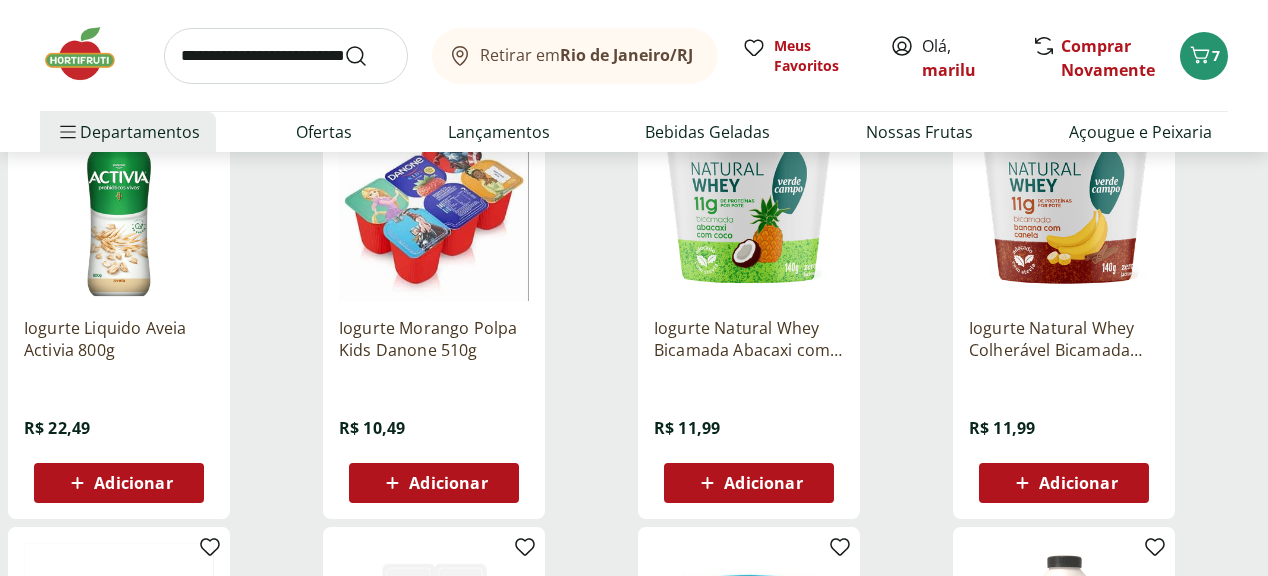 scroll, scrollTop: 309, scrollLeft: 0, axis: vertical 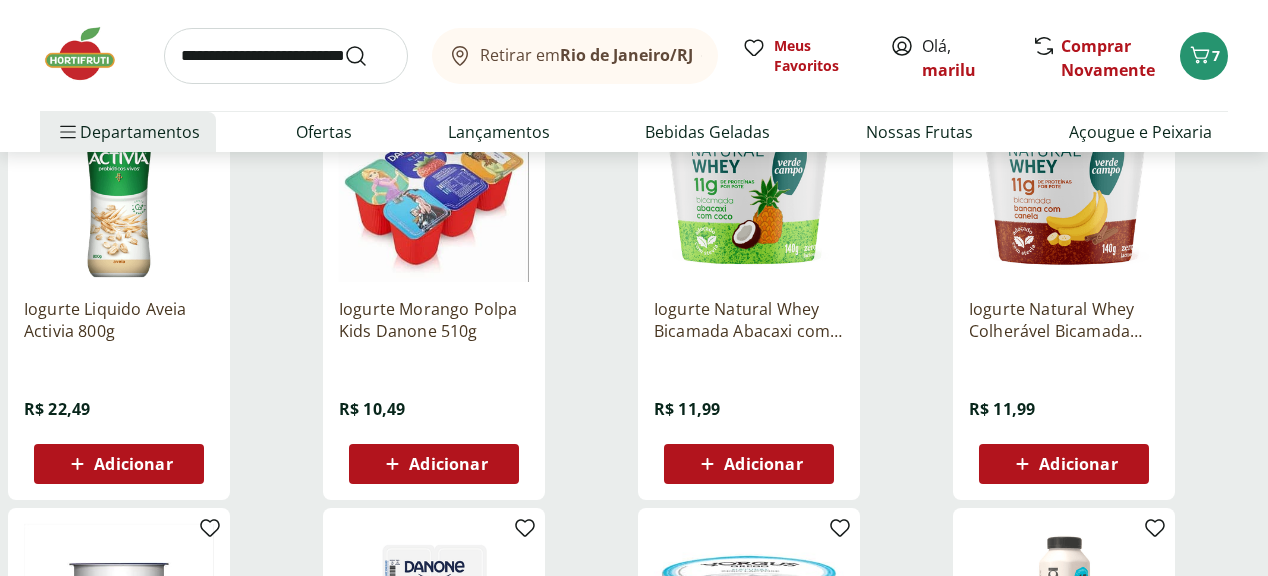 click at bounding box center (1064, 187) 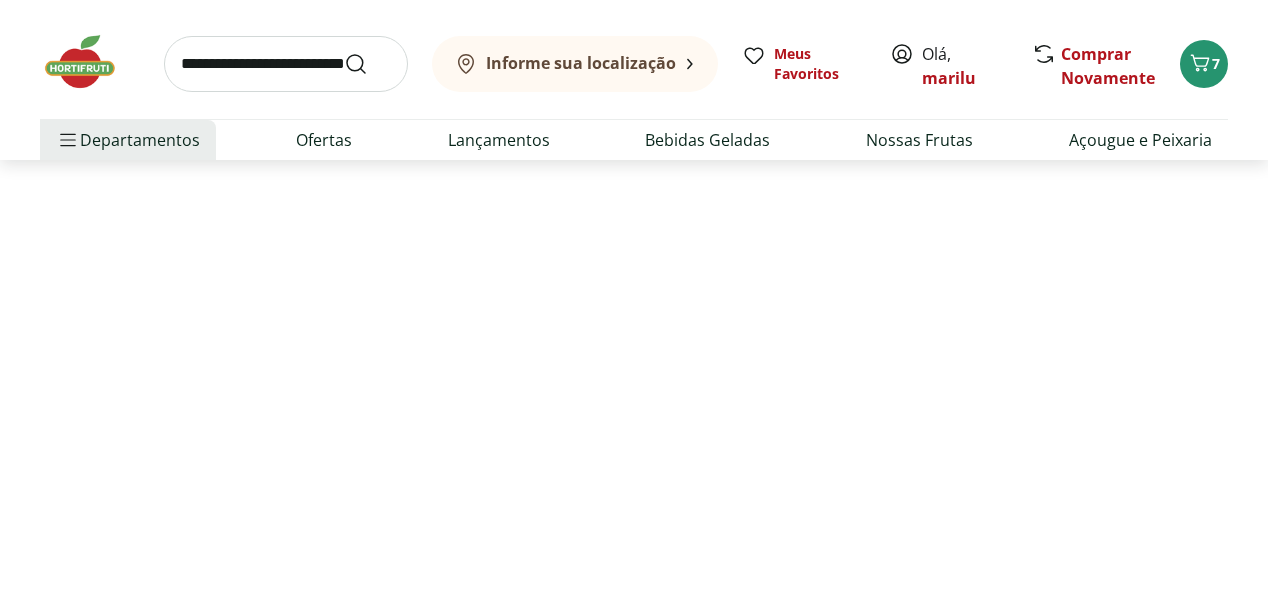scroll, scrollTop: 0, scrollLeft: 0, axis: both 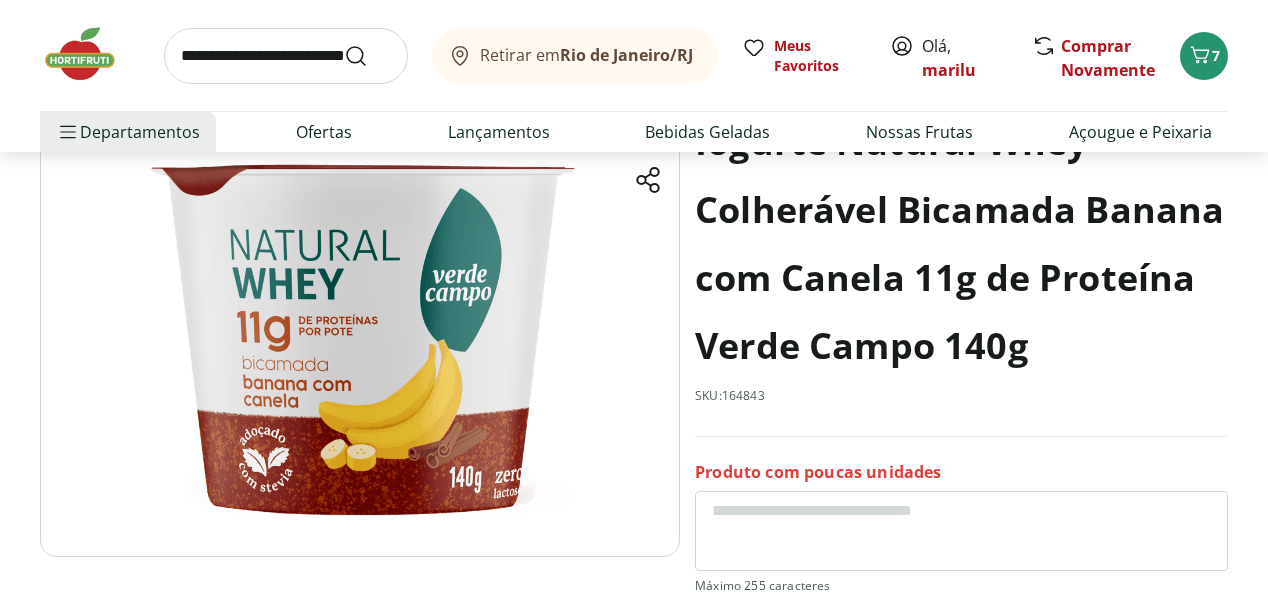 click on "Retirar em [CITY]/[STATE] Meus Favoritos Olá, [FIRST] Comprar Novamente 7 Departamentos Nossa Marca Nossa Marca Ver tudo do departamento Açougue & Peixaria Congelados e Refrigerados Frutas, Legumes e Verduras Orgânicos Mercearia Sorvetes Hortifruti Hortifruti Ver tudo do departamento Cogumelos Frutas Legumes Ovos Temperos Frescos Verduras Orgânicos Orgânicos Ver tudo do departamento Bebidas Orgânicas Frutas Orgânicas Legumes Orgânicos Ovos Orgânicos Perecíveis Orgânicos Verduras Orgânicas Temperos Frescos Açougue e Peixaria Açougue e Peixaria Ver tudo do departamento Aves Bovinos Exóticos Frutos do Mar Linguiça e Salsicha Peixes Salgados e Defumados Suínos Prontinhos Prontinhos Ver tudo do departamento Frutas Cortadinhas Pré Preparados Prontos para Consumo Saladas Sucos e Água de Coco Padaria Padaria Ver tudo do departamento Bolos e Mini Bolos Doces Pão Padaria Própria Salgados Torradas Bebidas Bebidas Ver tudo do departamento Água Água de Coco Cerveja Destilados Chá e Mate Vinhos" at bounding box center (634, 76) 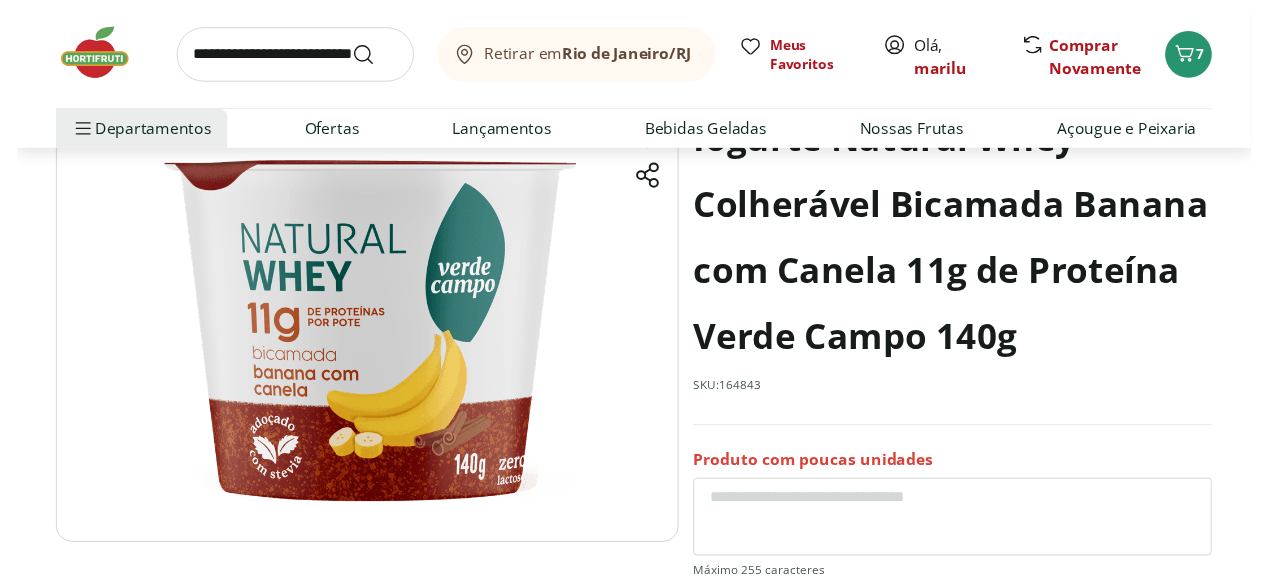 scroll, scrollTop: 322, scrollLeft: 0, axis: vertical 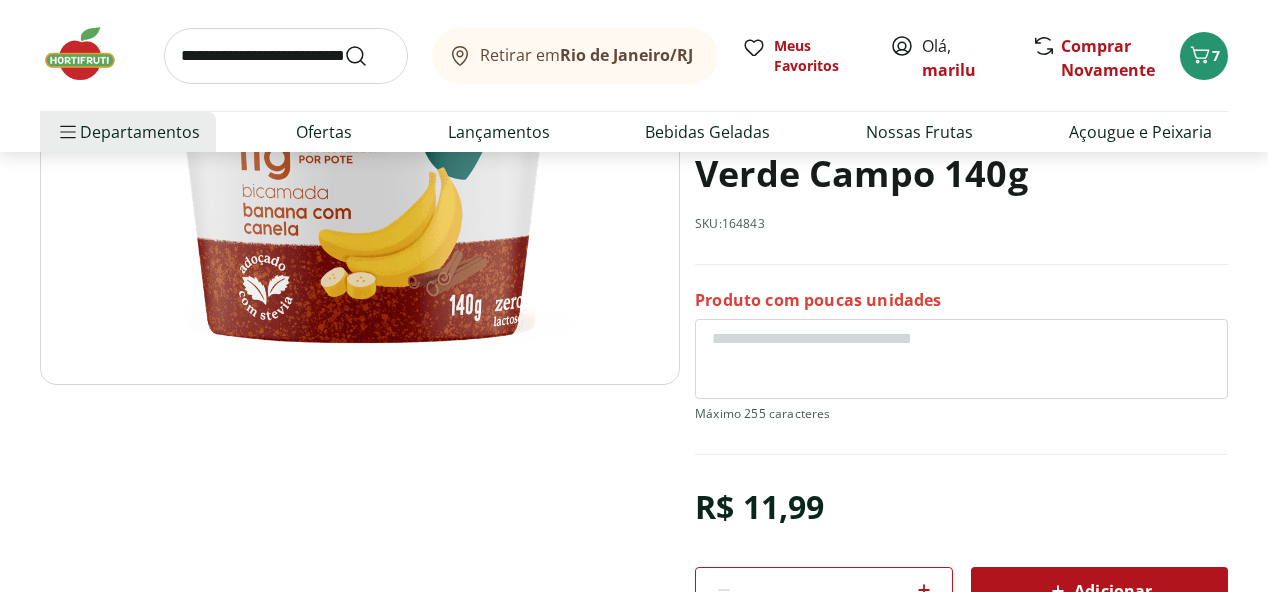 select on "**********" 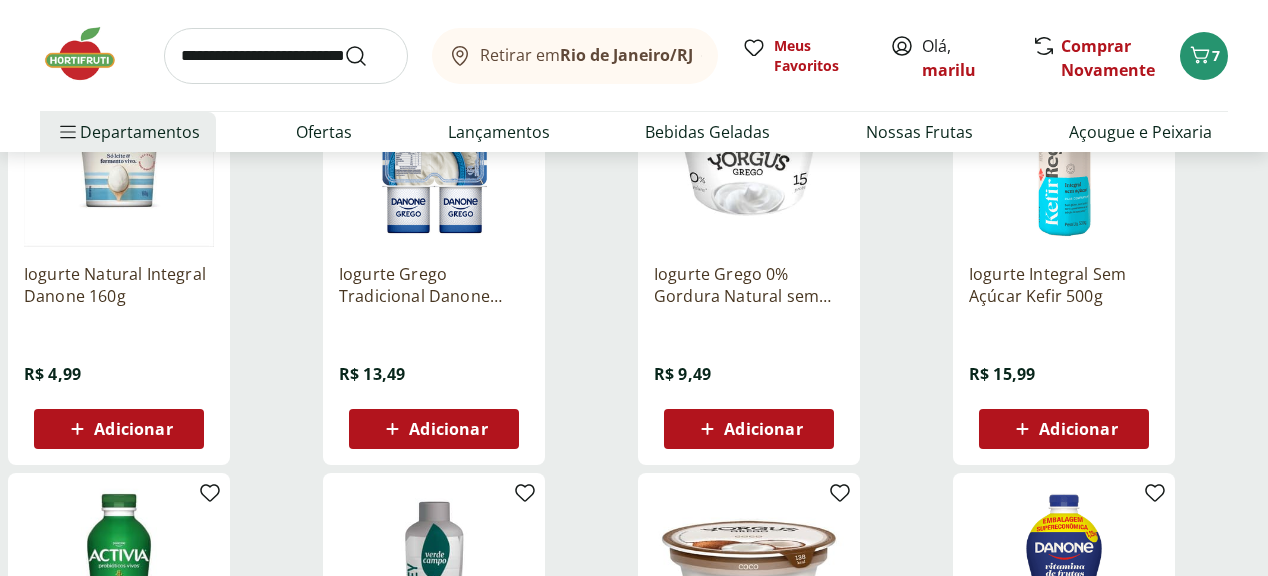 scroll, scrollTop: 796, scrollLeft: 0, axis: vertical 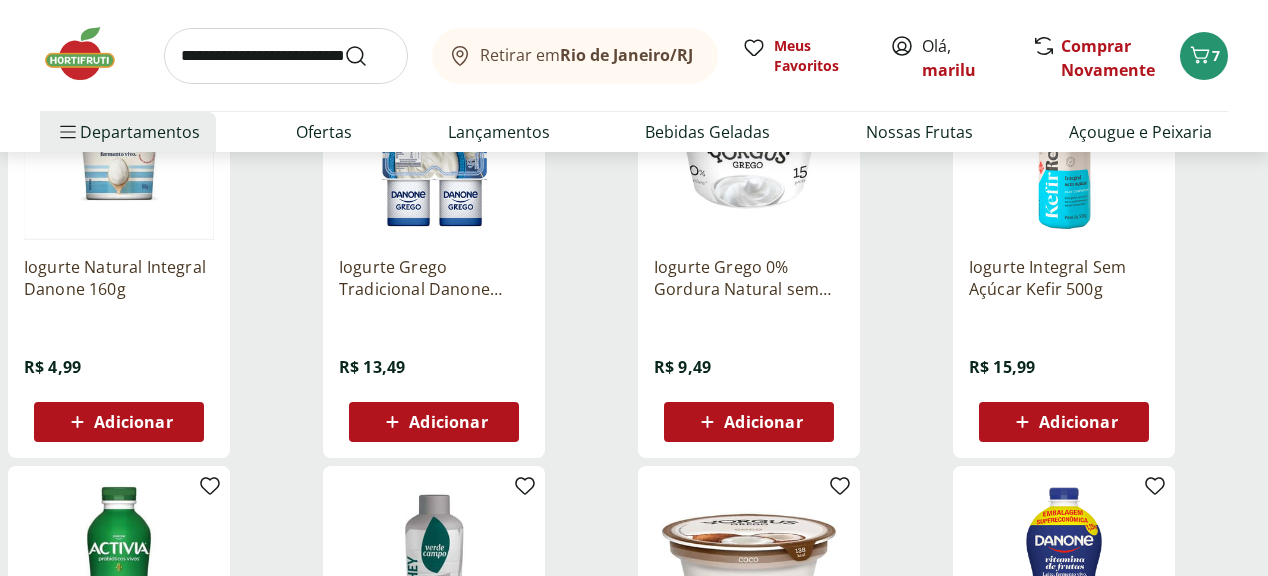 click on "Adicionar" at bounding box center (448, 422) 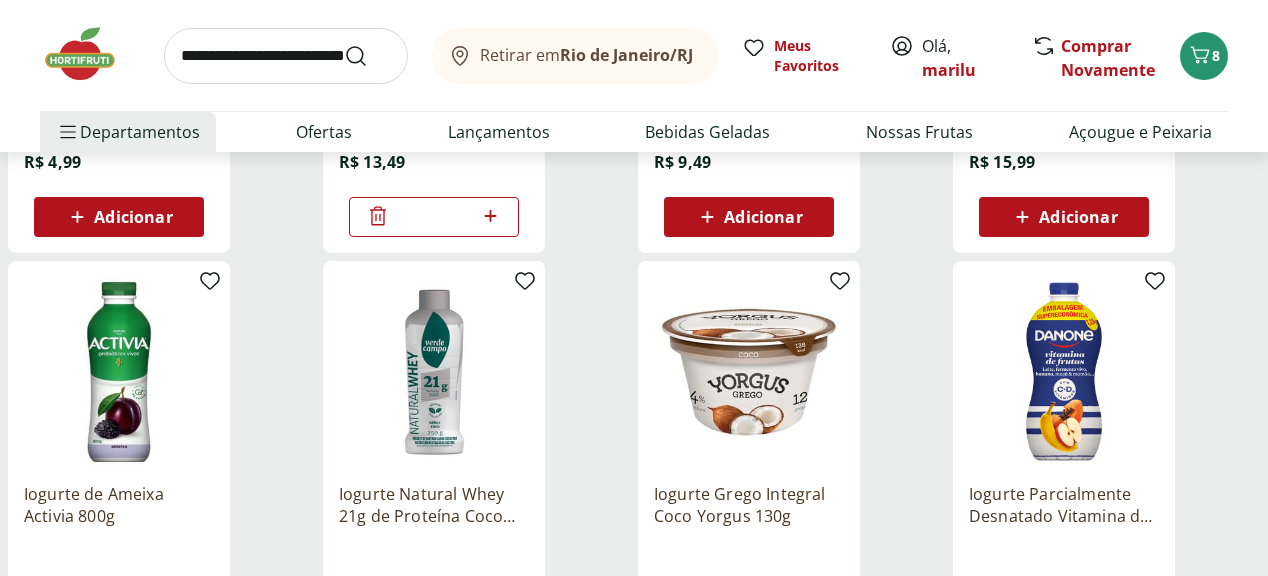 scroll, scrollTop: 1008, scrollLeft: 0, axis: vertical 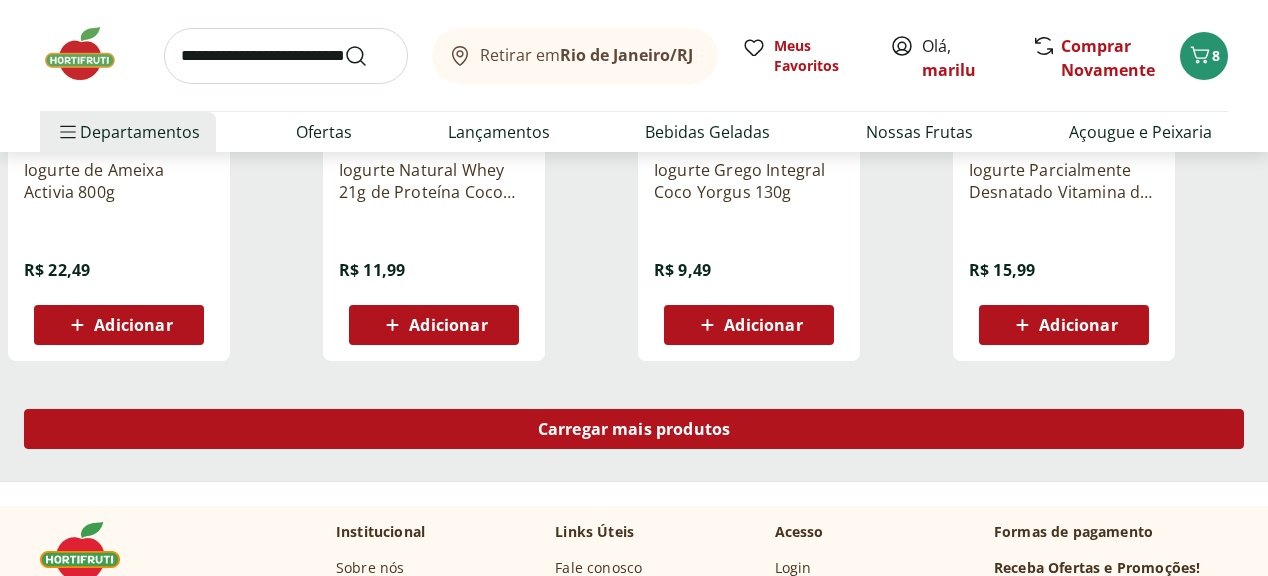 click on "Carregar mais produtos" at bounding box center [634, 429] 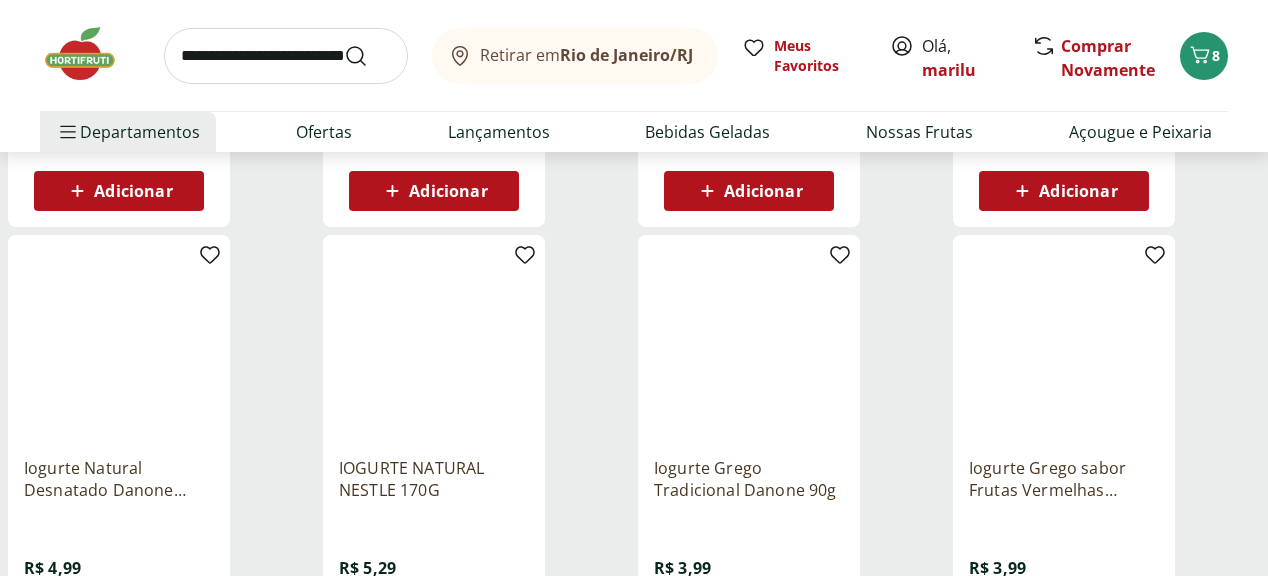 scroll, scrollTop: 2350, scrollLeft: 0, axis: vertical 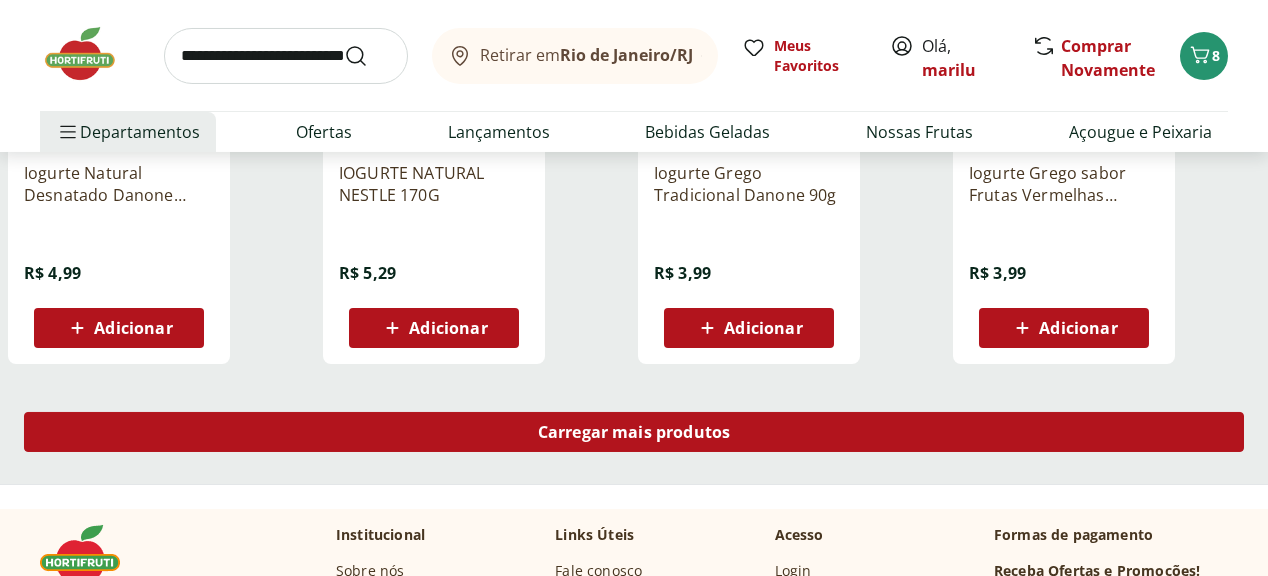 click on "Carregar mais produtos" at bounding box center (634, 432) 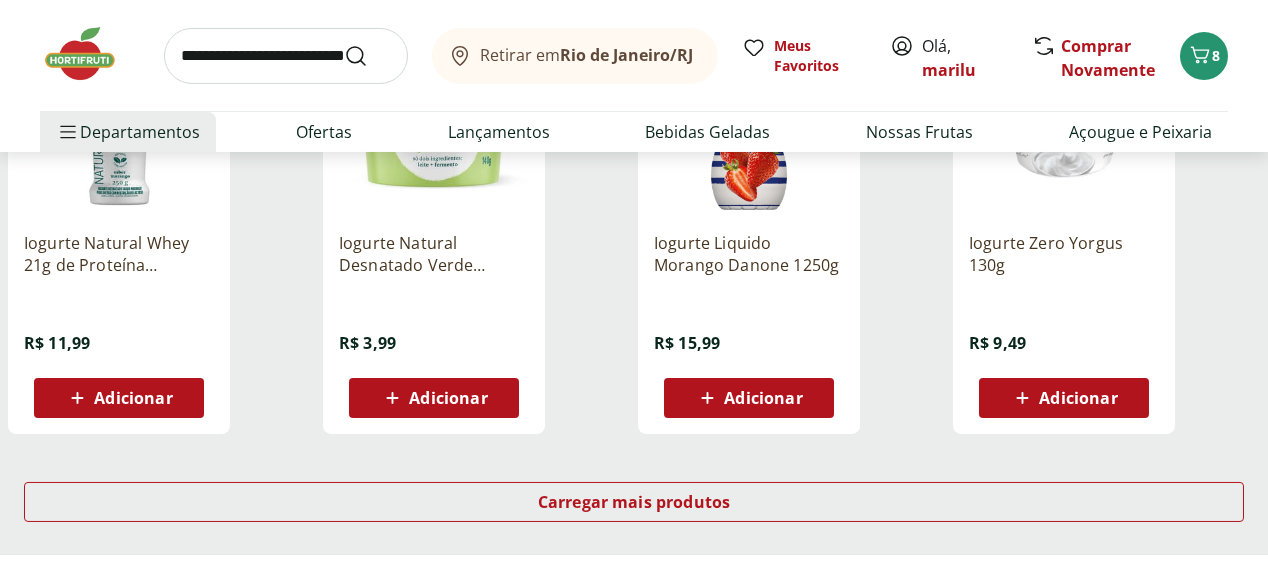 scroll, scrollTop: 3790, scrollLeft: 0, axis: vertical 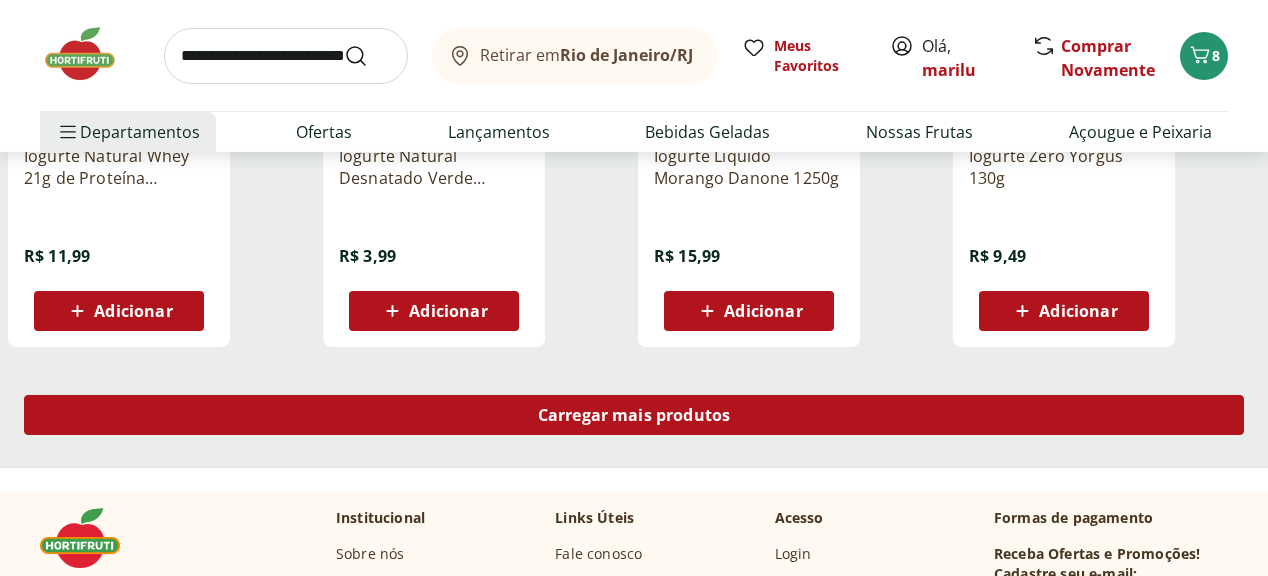 click on "Carregar mais produtos" at bounding box center [634, 415] 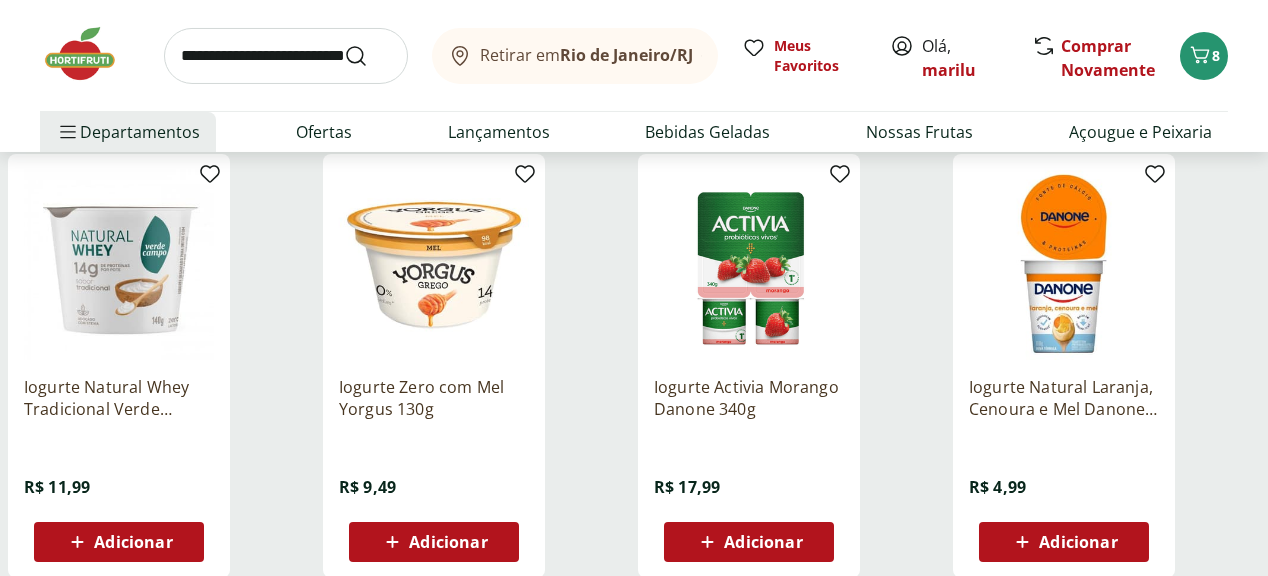 scroll, scrollTop: 4175, scrollLeft: 0, axis: vertical 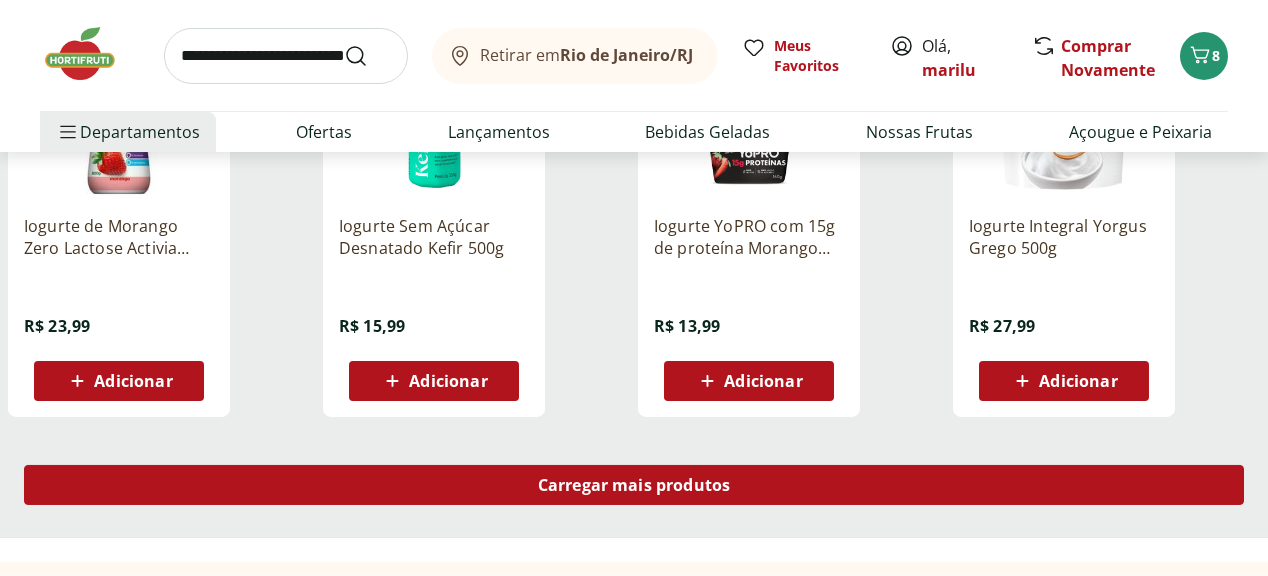 click on "Carregar mais produtos" at bounding box center [634, 485] 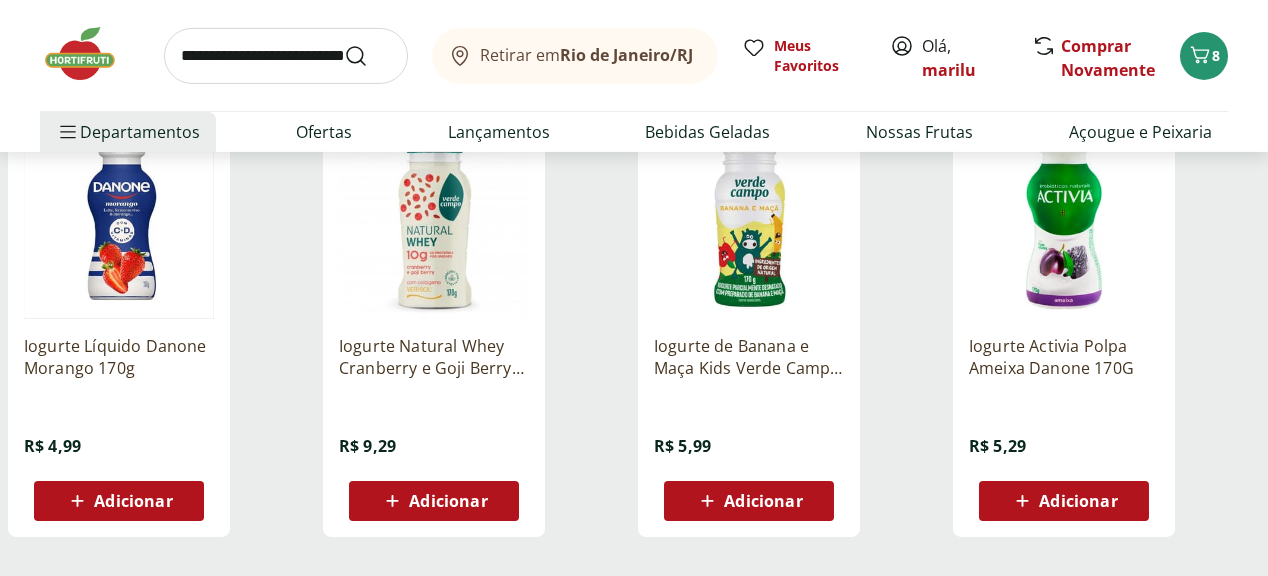 scroll, scrollTop: 6399, scrollLeft: 0, axis: vertical 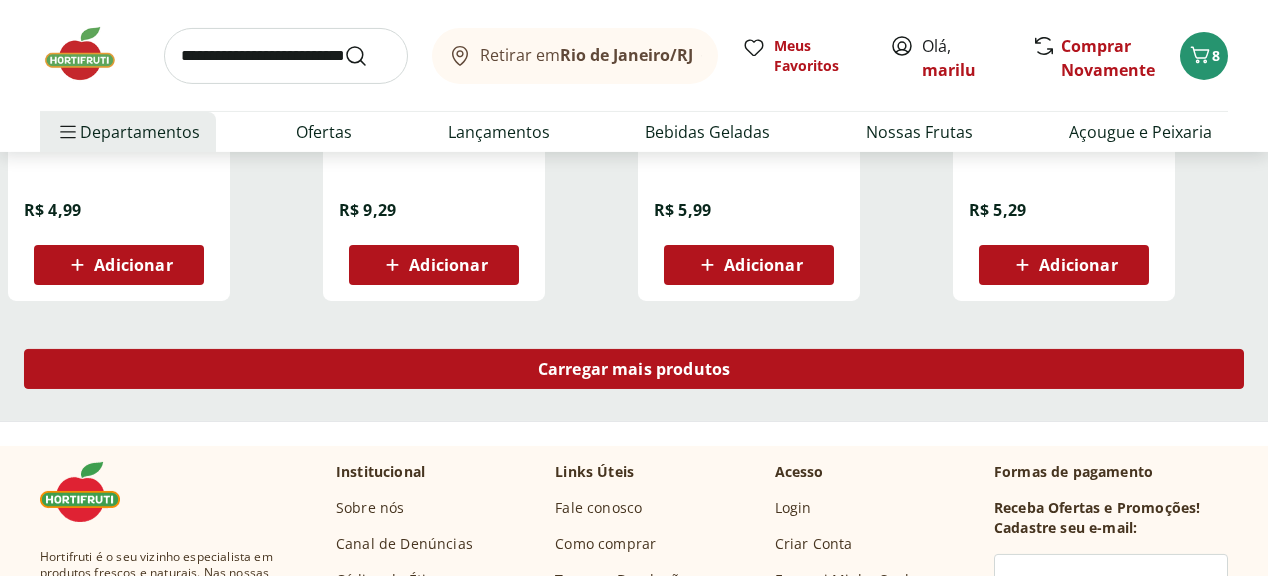 click on "Carregar mais produtos" at bounding box center (634, 369) 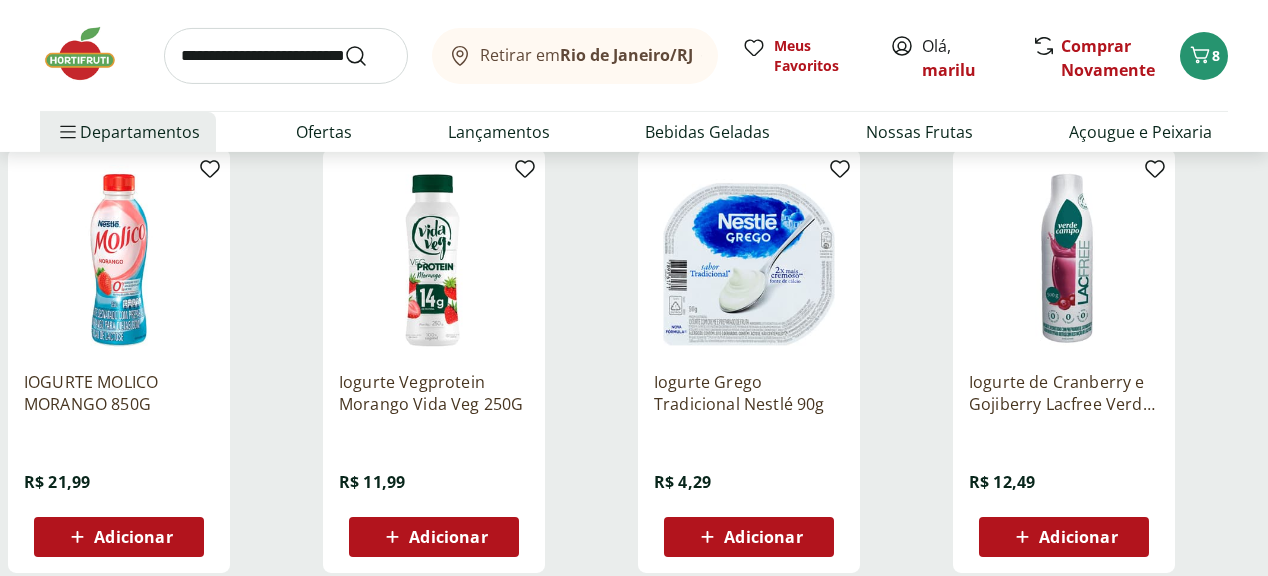 scroll, scrollTop: 6756, scrollLeft: 0, axis: vertical 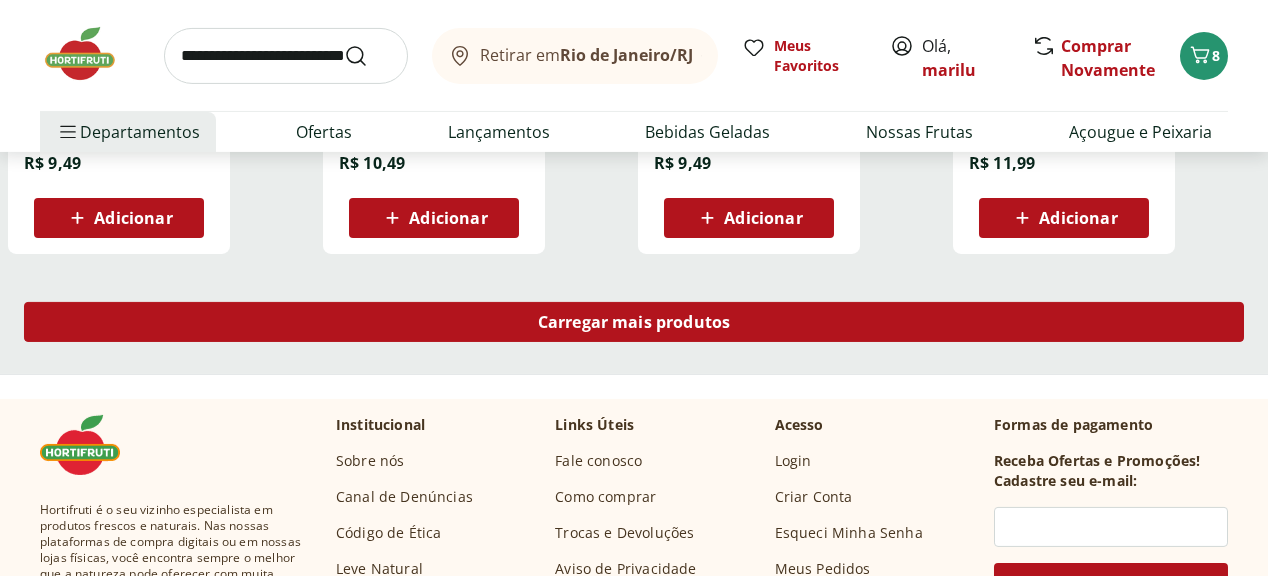 click on "Carregar mais produtos" at bounding box center (634, 322) 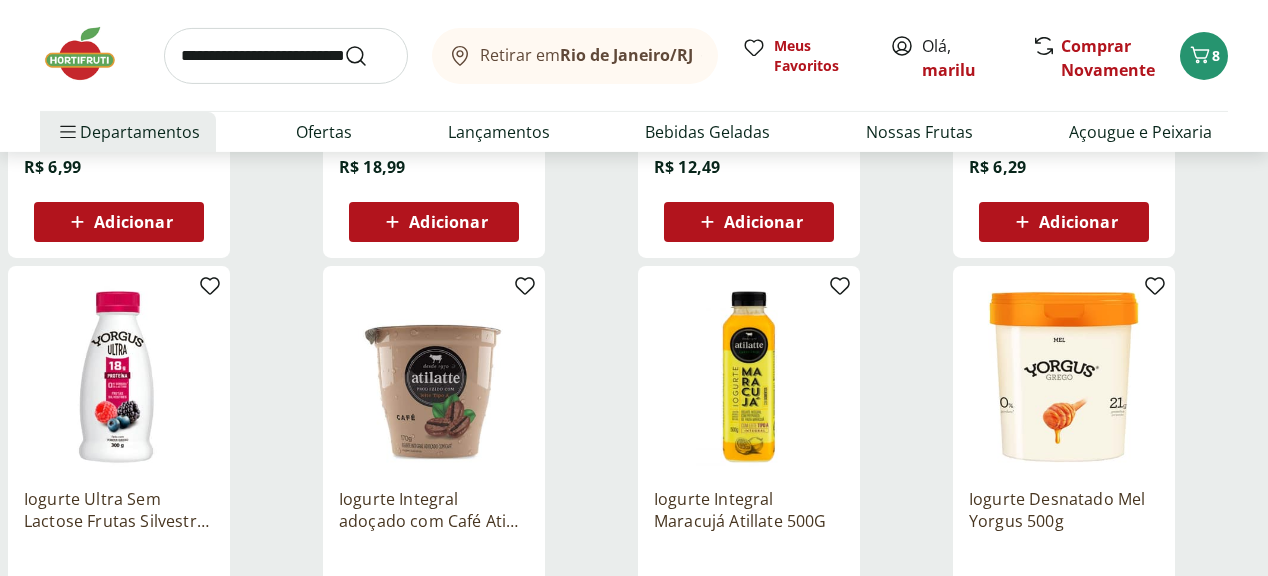 scroll, scrollTop: 8417, scrollLeft: 0, axis: vertical 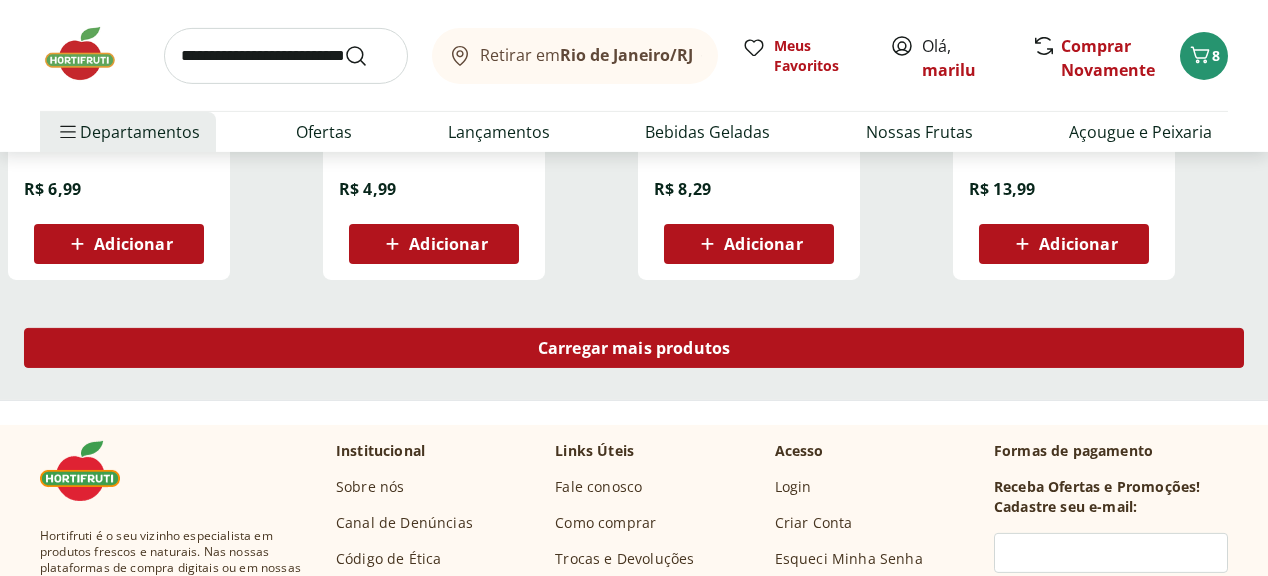 click on "Carregar mais produtos" at bounding box center (634, 348) 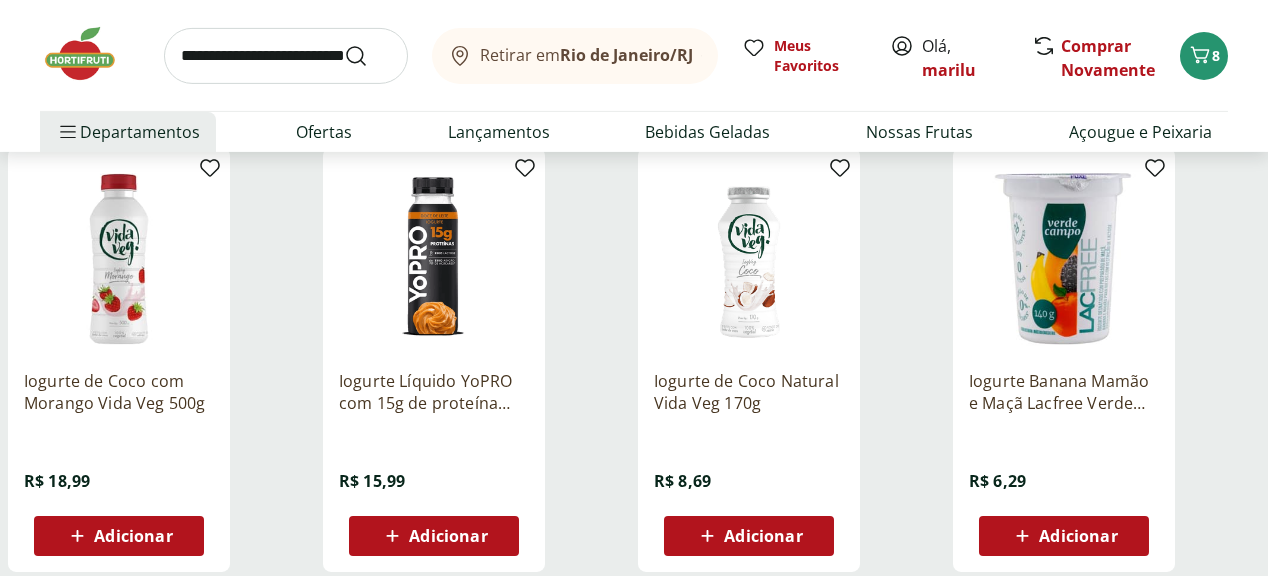 scroll, scrollTop: 9426, scrollLeft: 0, axis: vertical 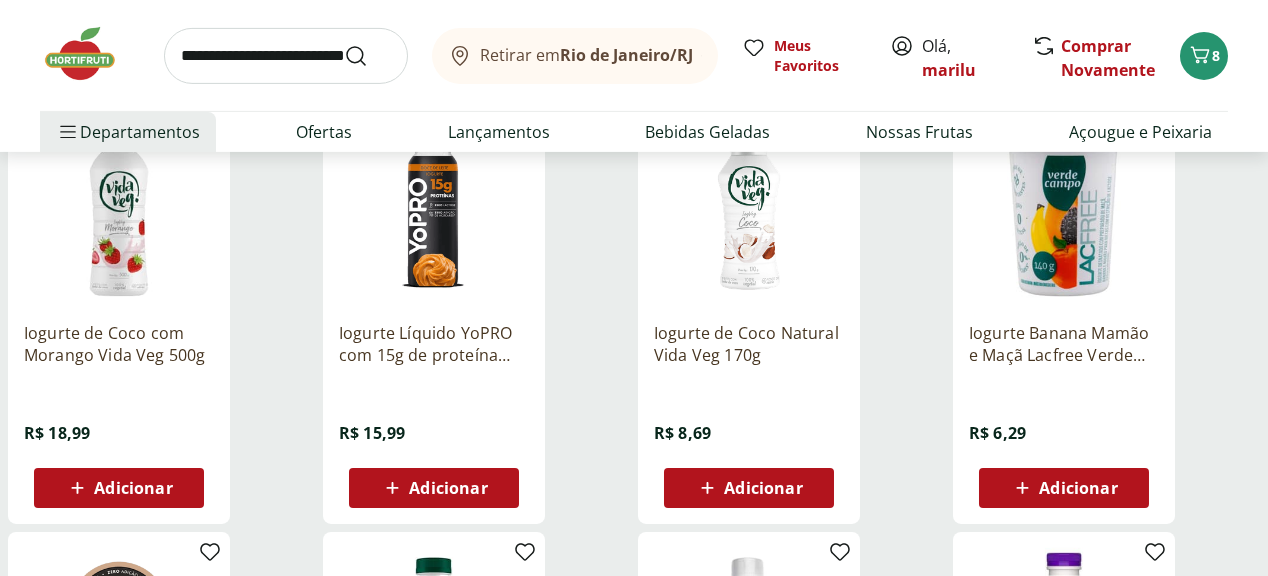 click on "Adicionar" at bounding box center (1078, 488) 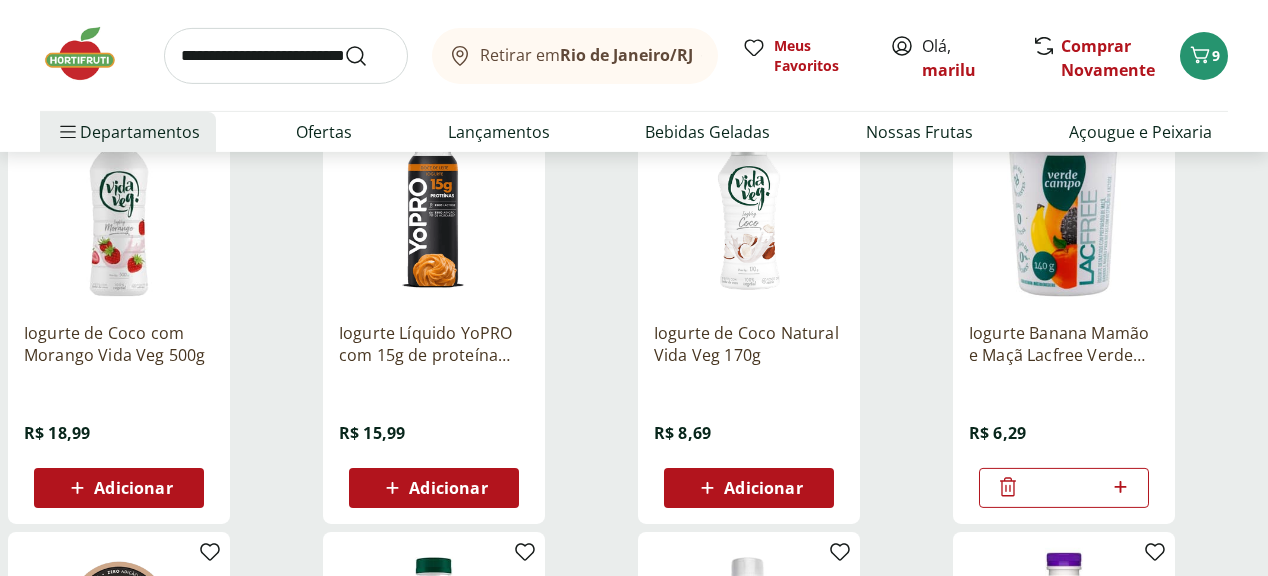 click 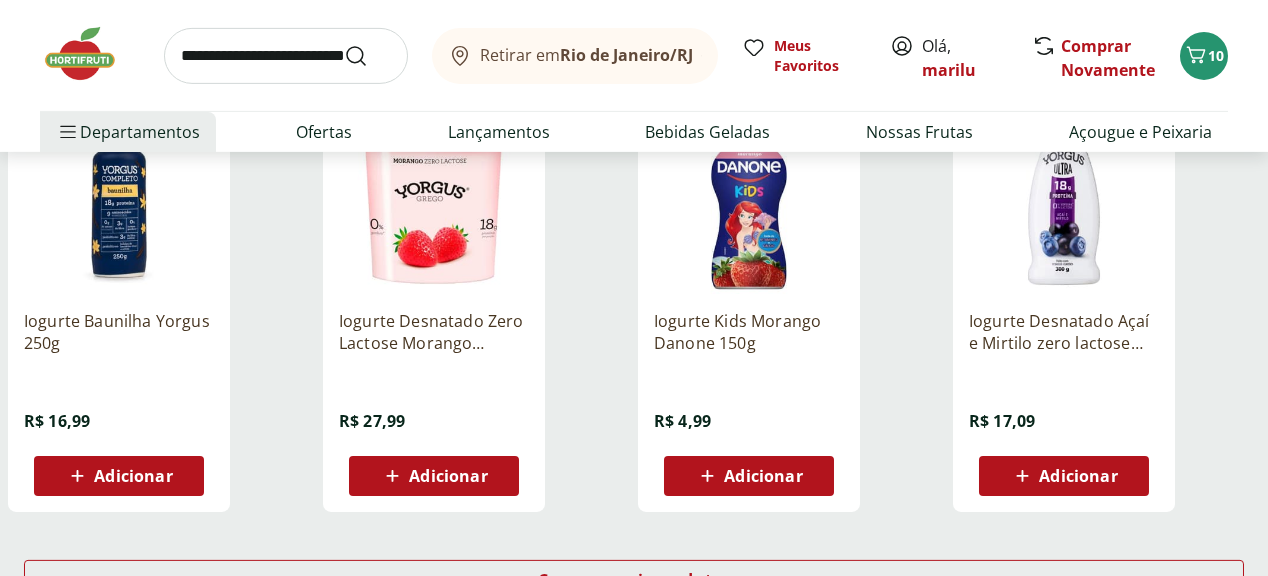 scroll, scrollTop: 10334, scrollLeft: 0, axis: vertical 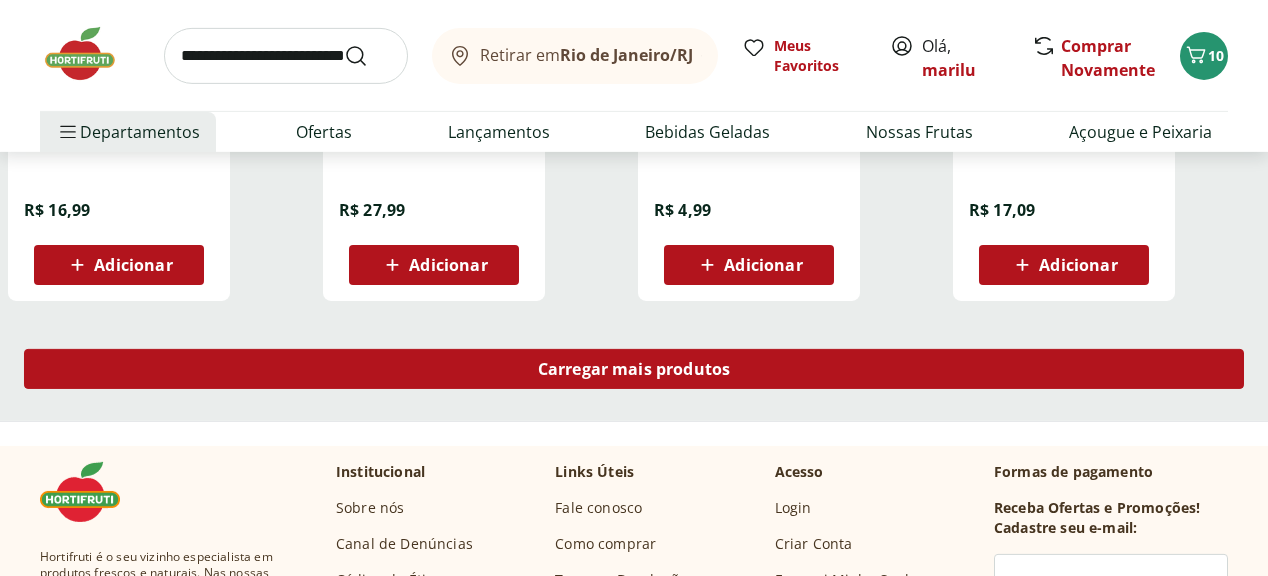 click on "Carregar mais produtos" at bounding box center (634, 369) 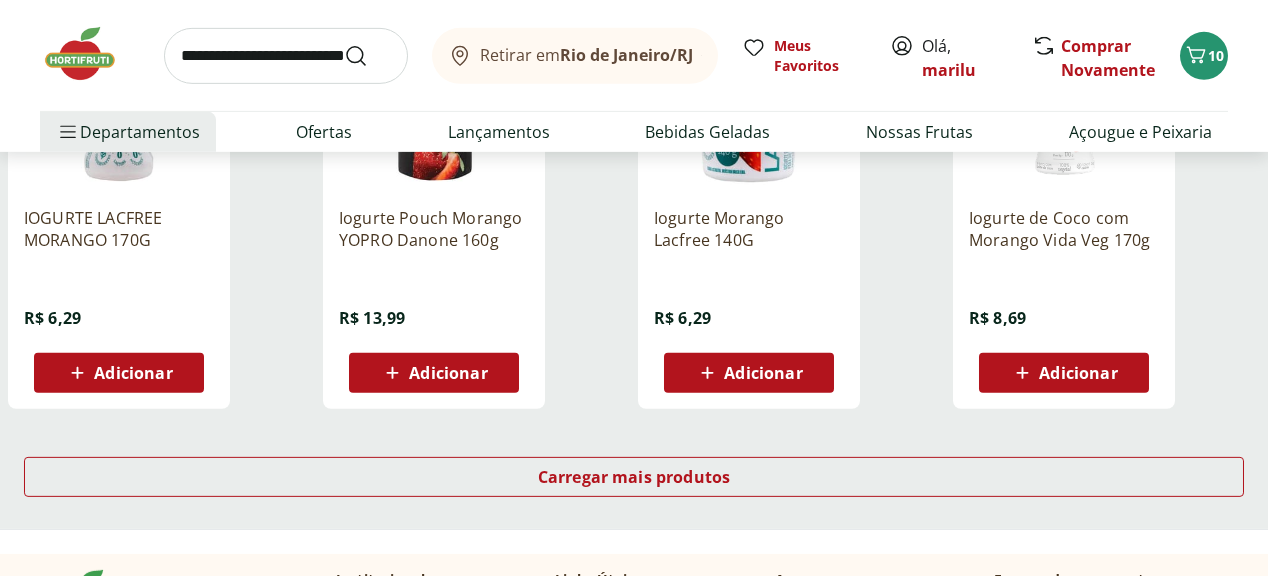 scroll, scrollTop: 11727, scrollLeft: 0, axis: vertical 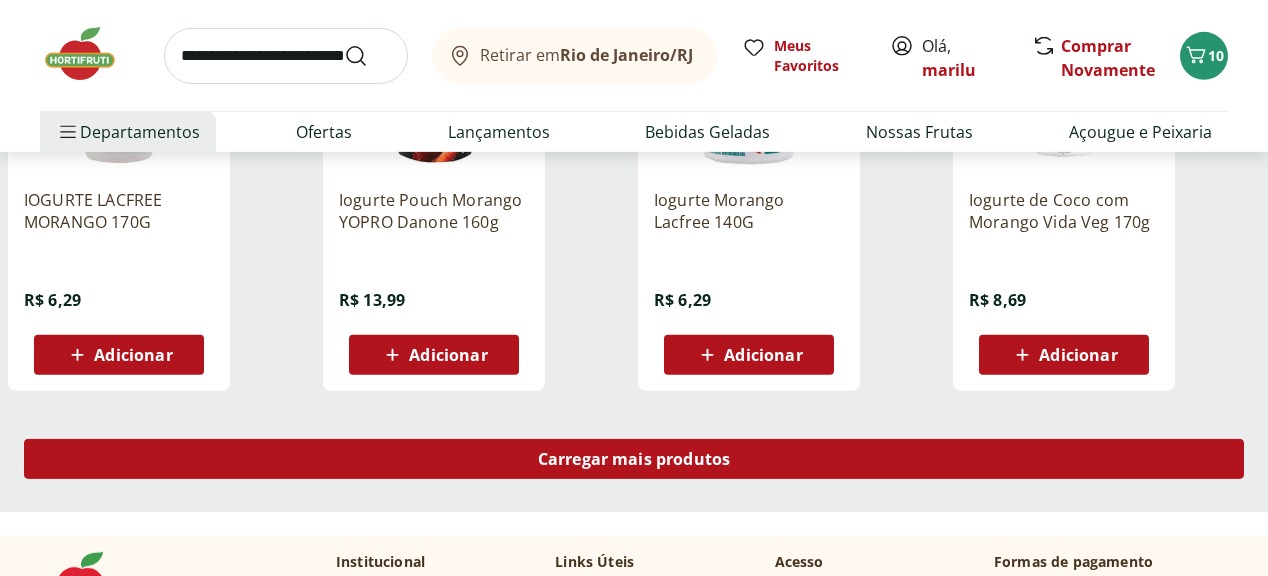 click on "Carregar mais produtos" at bounding box center (634, 459) 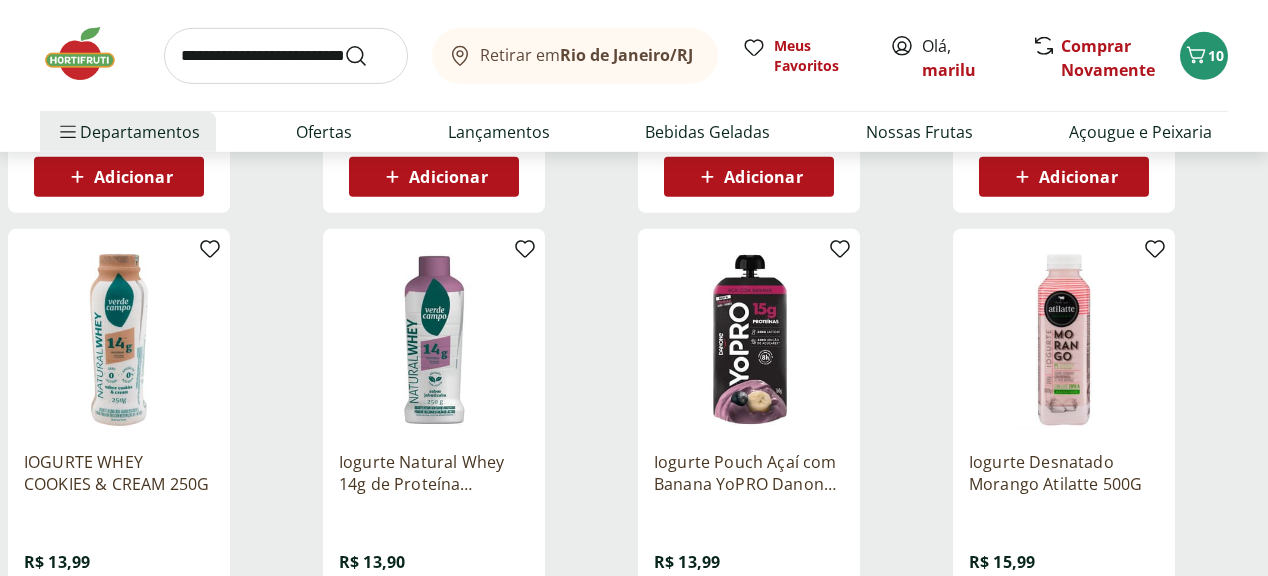 scroll, scrollTop: 11924, scrollLeft: 0, axis: vertical 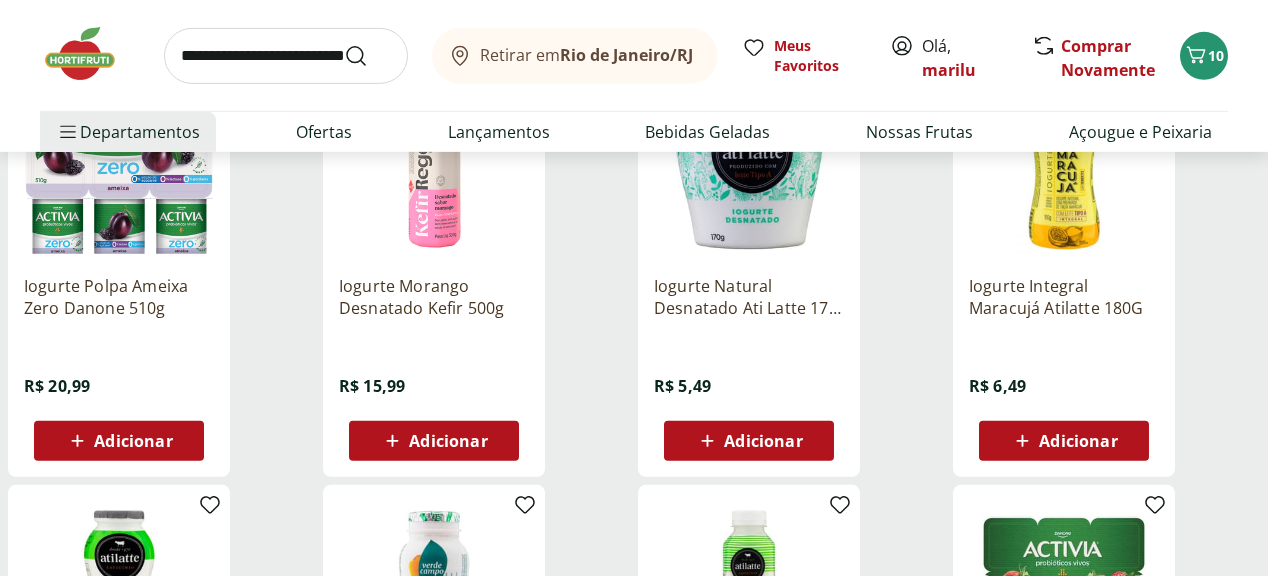 click on "Adicionar" at bounding box center [133, 441] 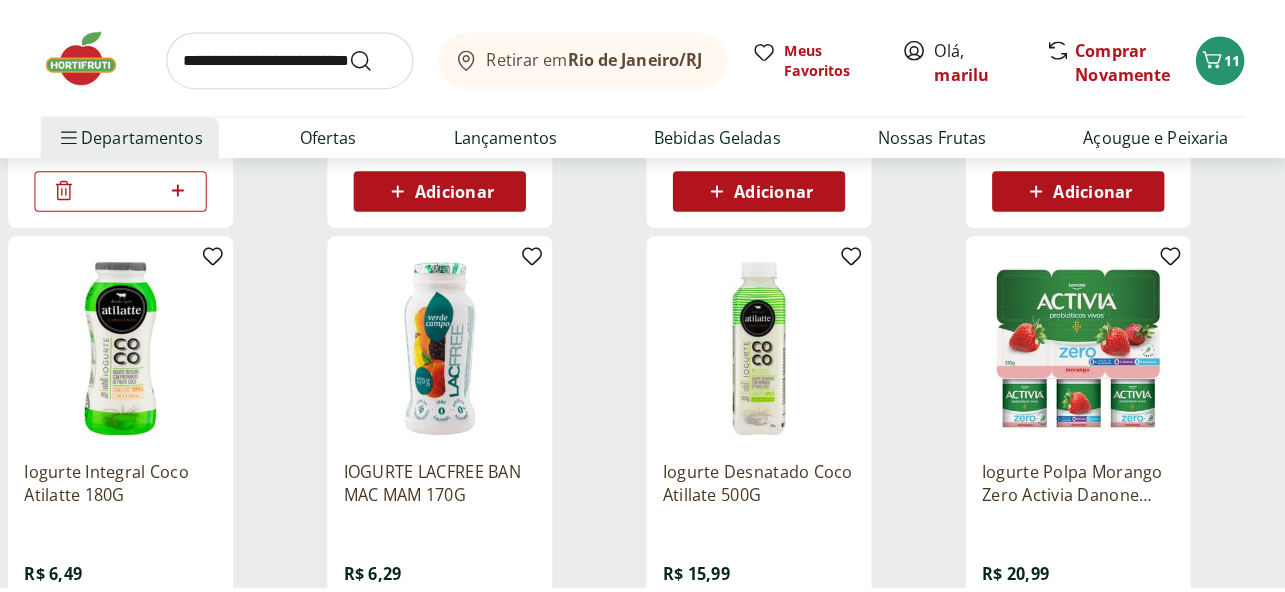 scroll, scrollTop: 12867, scrollLeft: 0, axis: vertical 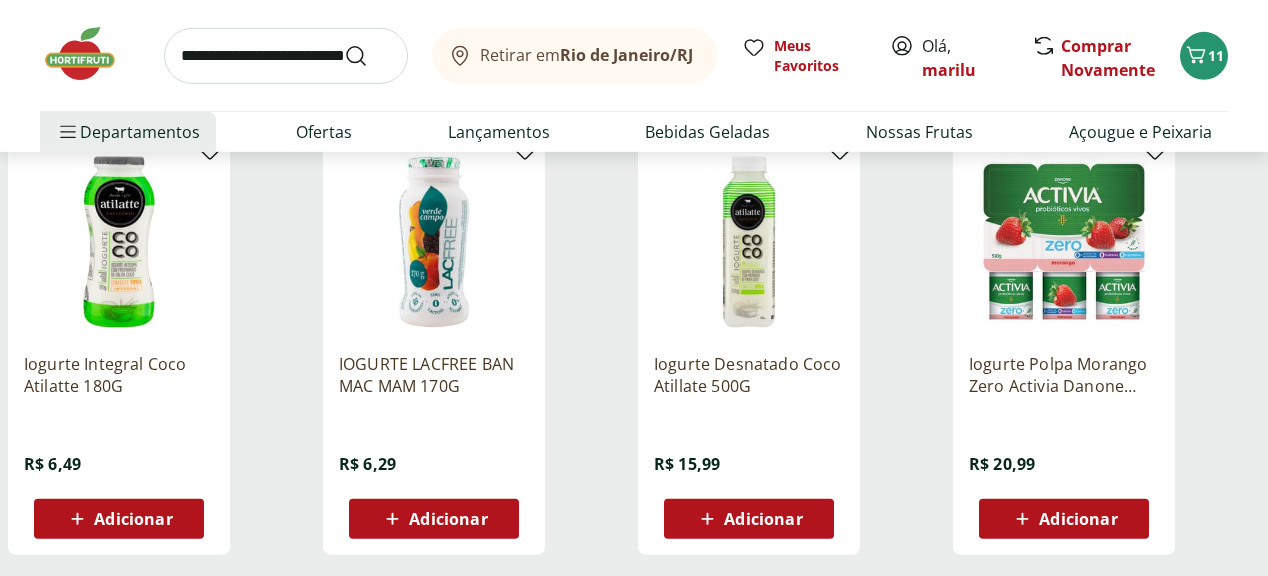 click on "Adicionar" at bounding box center (1064, 519) 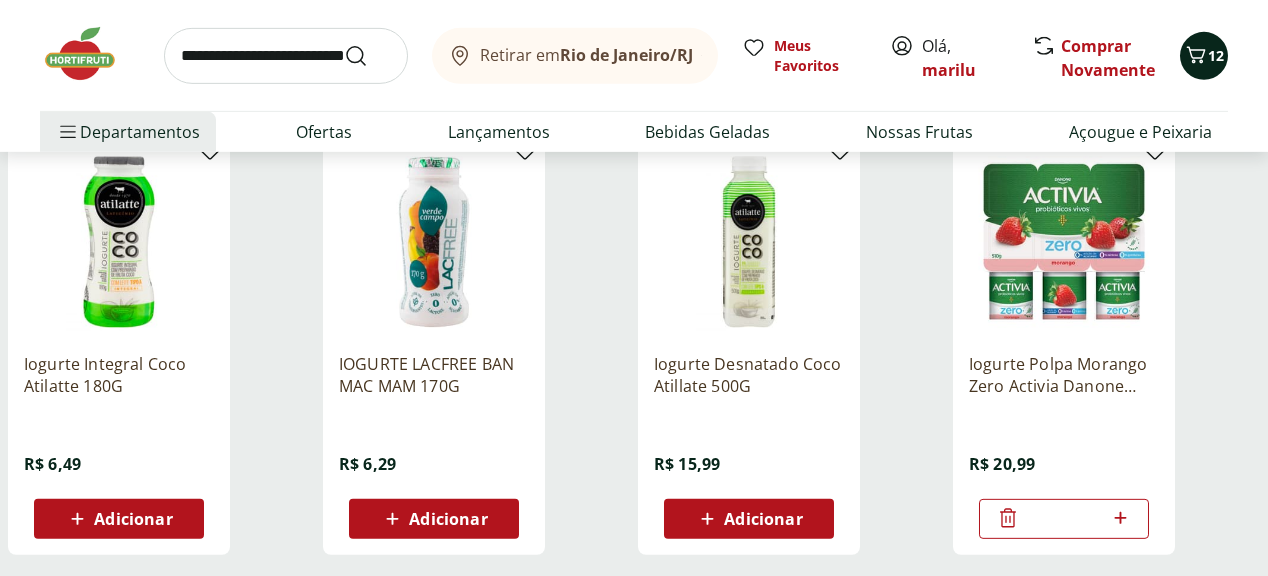 click 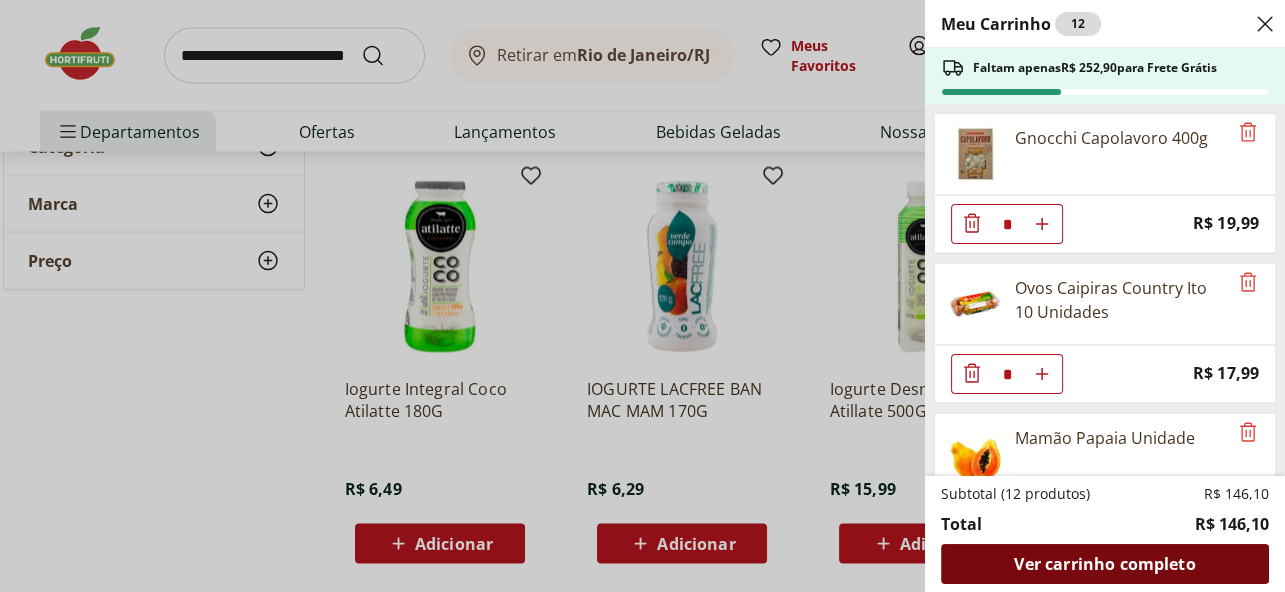 click on "Ver carrinho completo" at bounding box center (1104, 564) 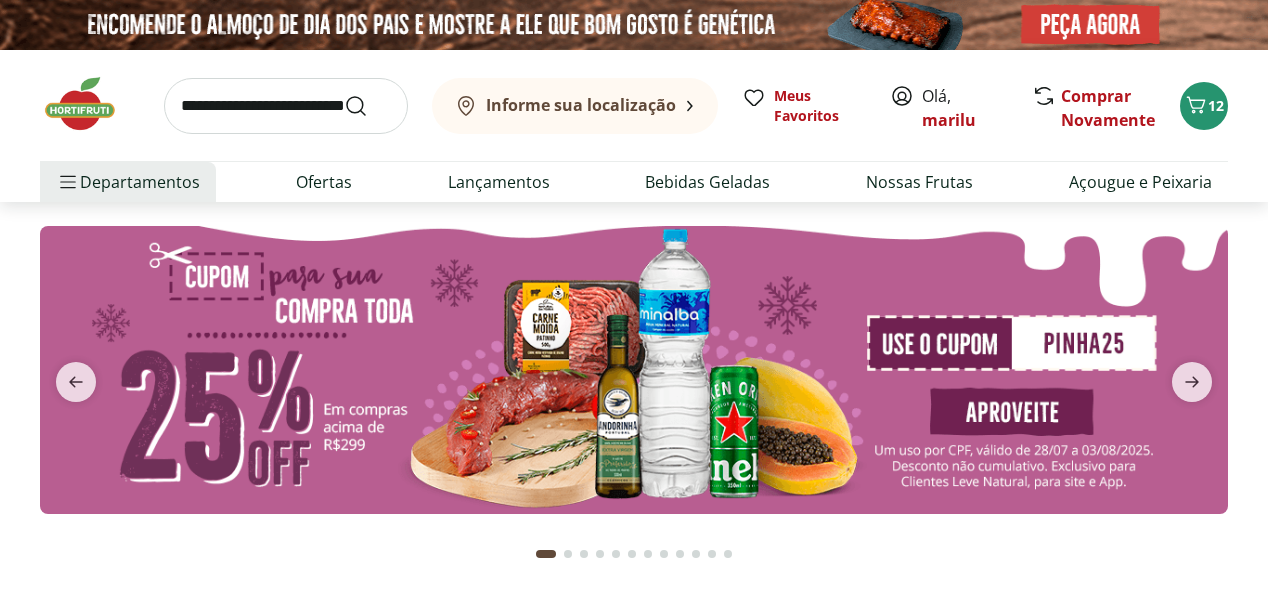 scroll, scrollTop: 0, scrollLeft: 0, axis: both 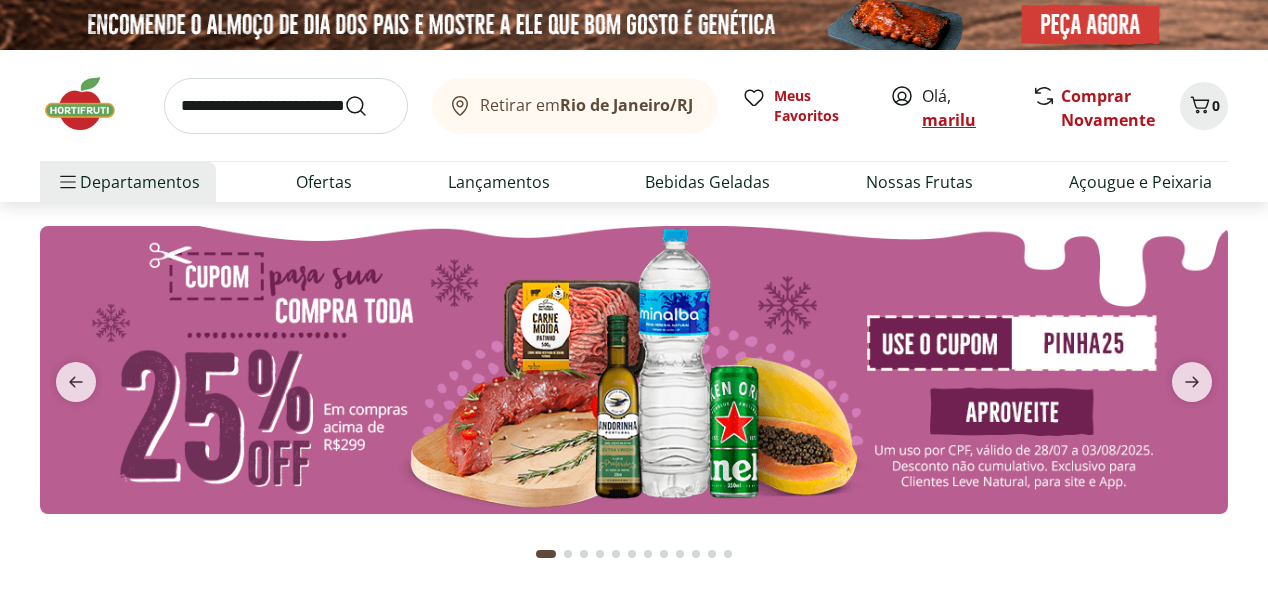 click on "marilu" at bounding box center [949, 120] 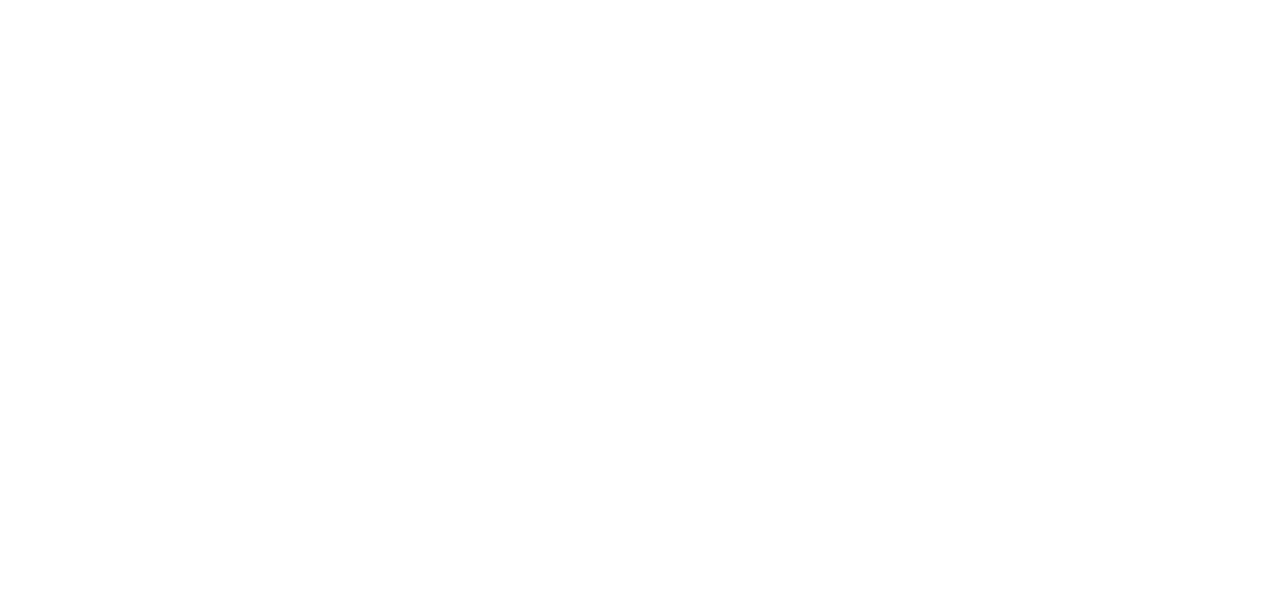 scroll, scrollTop: 0, scrollLeft: 0, axis: both 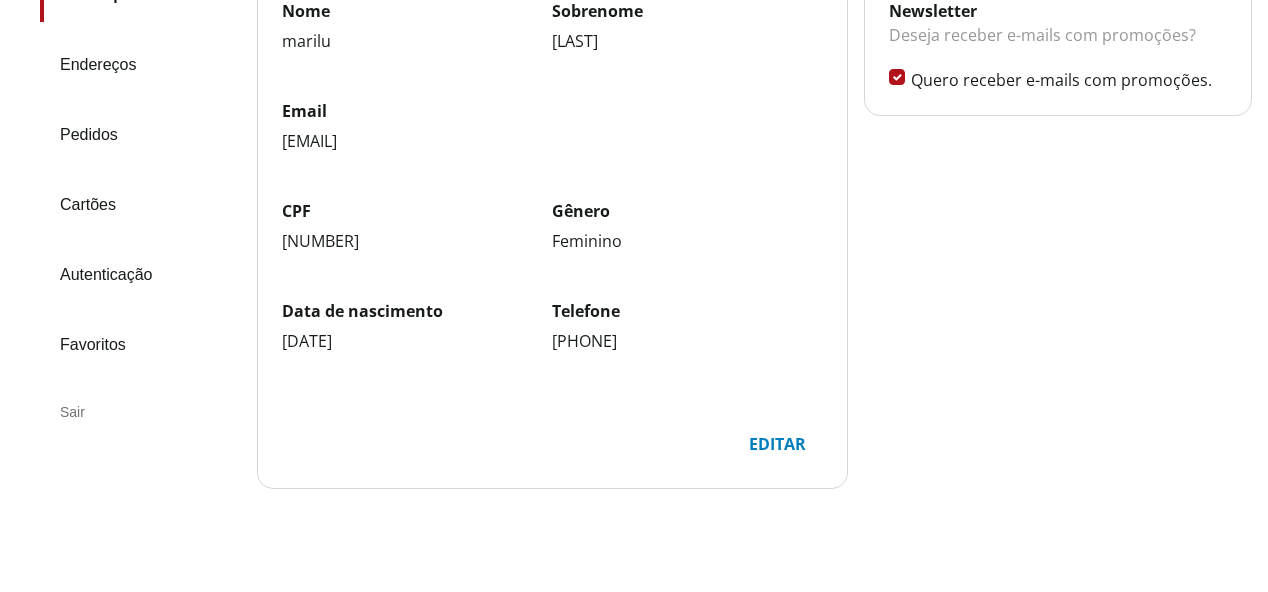 click on "Sair" at bounding box center [140, 412] 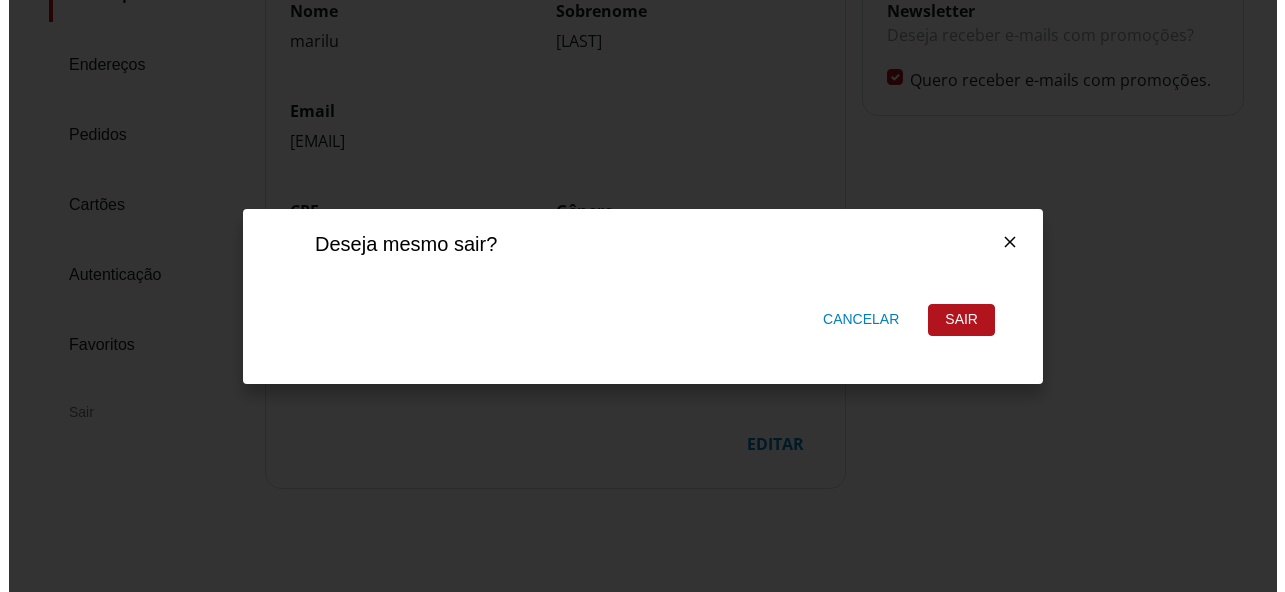 scroll, scrollTop: 0, scrollLeft: 0, axis: both 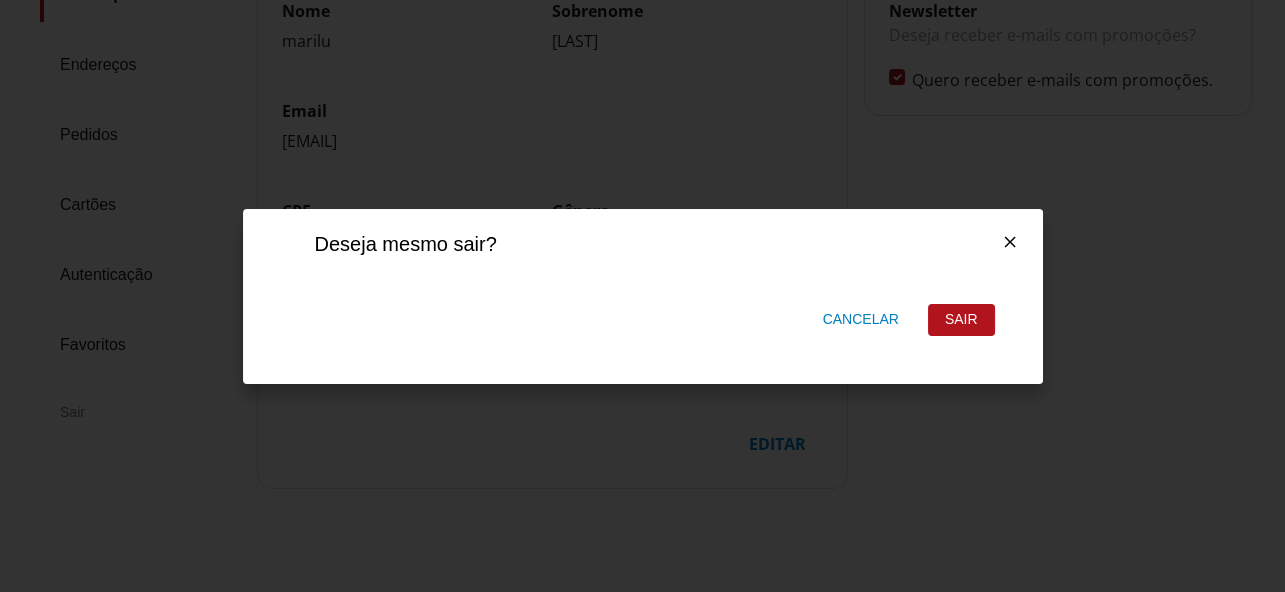 click on "Sair" at bounding box center [961, 320] 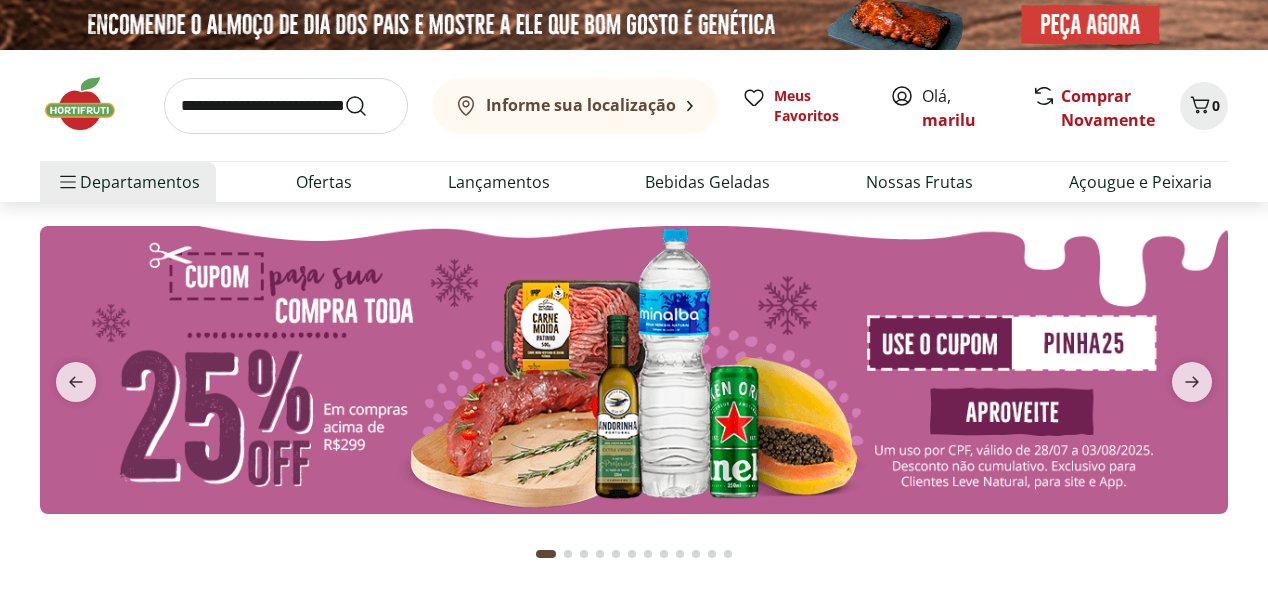 scroll, scrollTop: 0, scrollLeft: 0, axis: both 